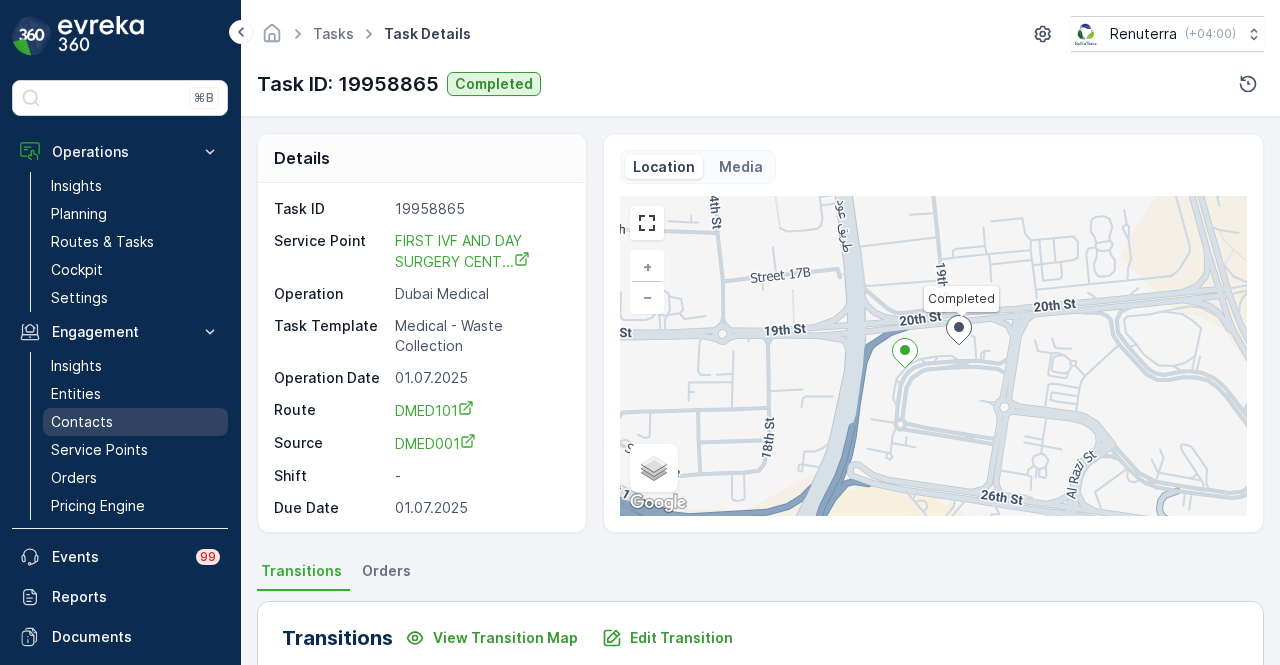scroll, scrollTop: 0, scrollLeft: 0, axis: both 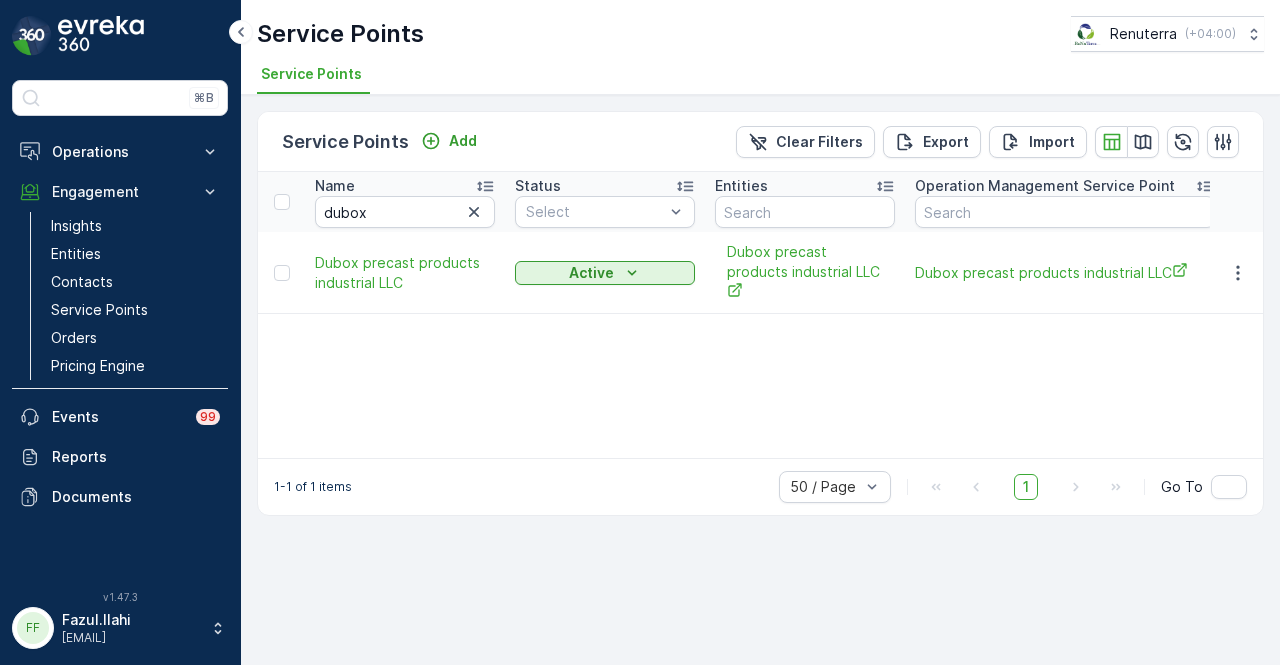 click on "Service Points" at bounding box center [135, 310] 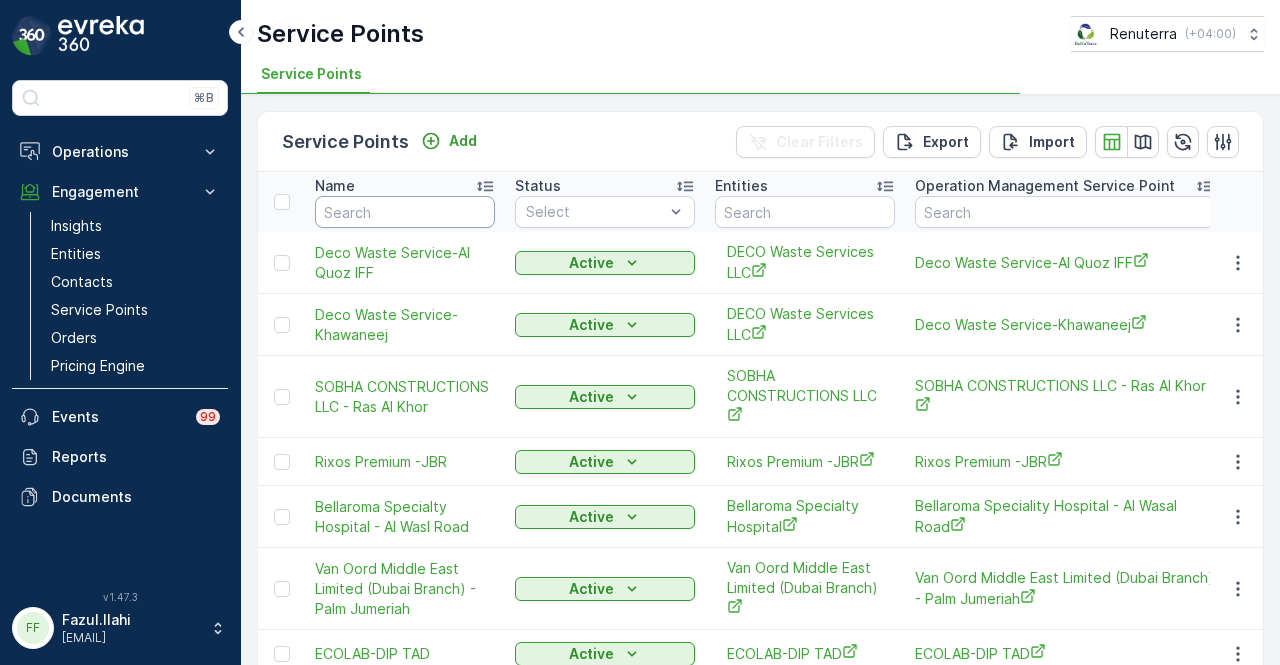 click at bounding box center (405, 212) 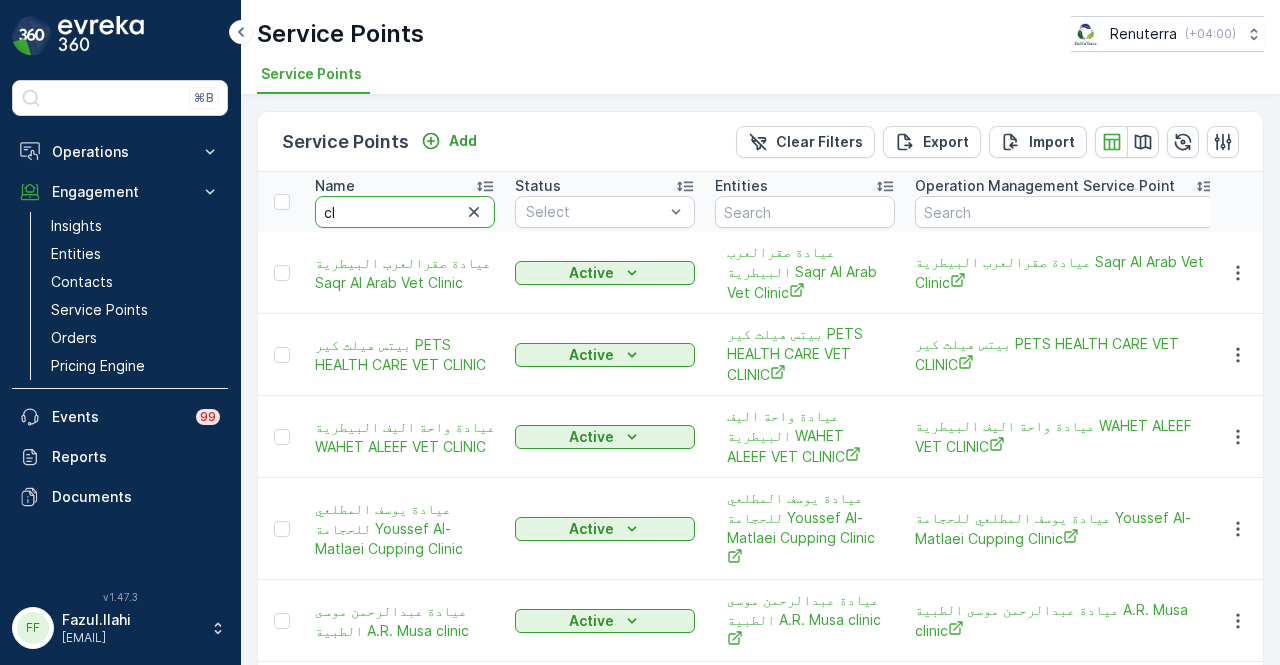 type on "cli" 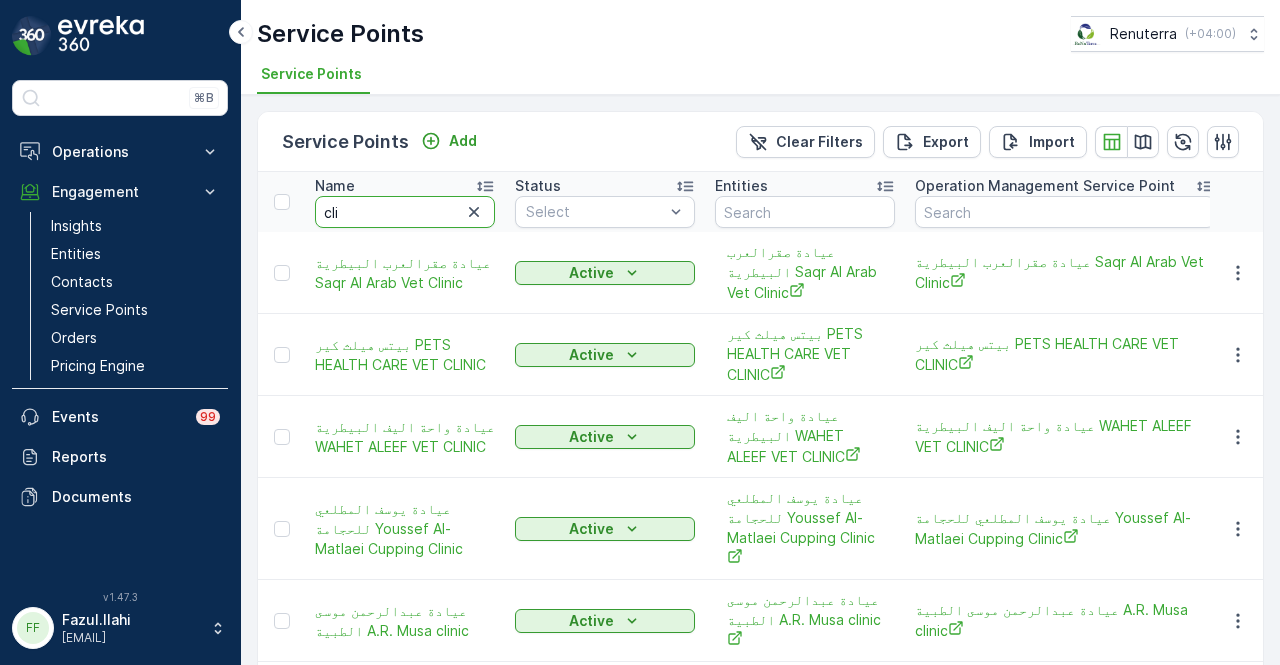 click on "cli" at bounding box center (405, 212) 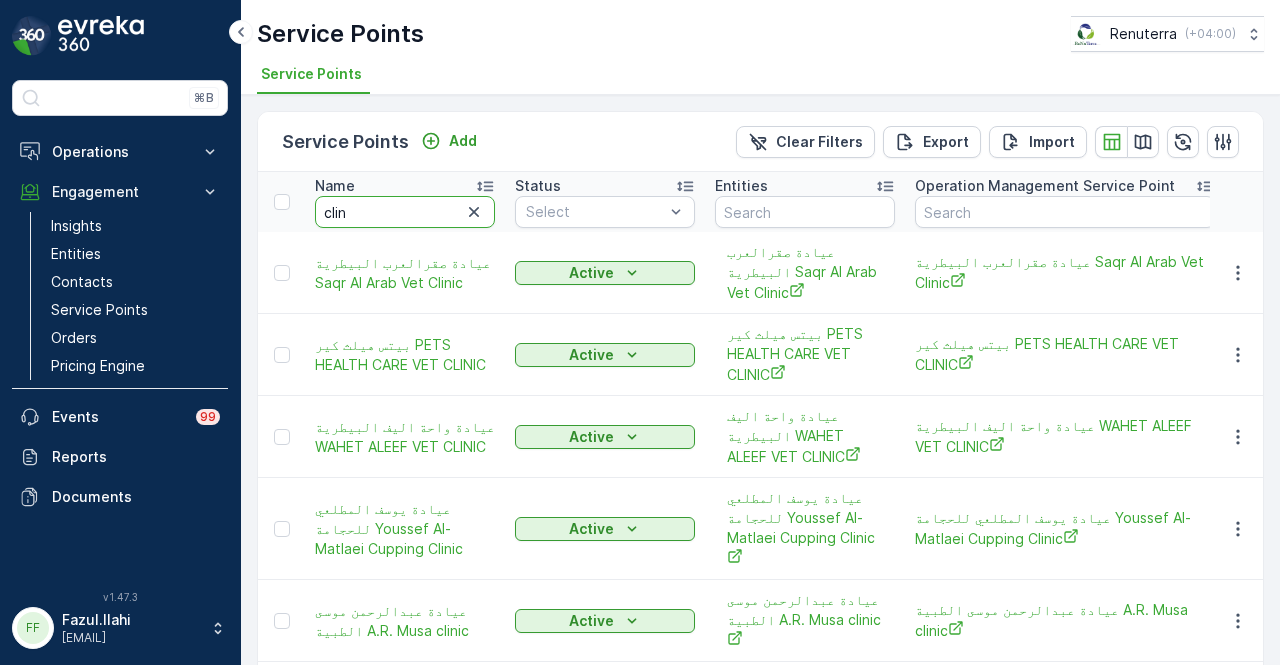 type on "clini" 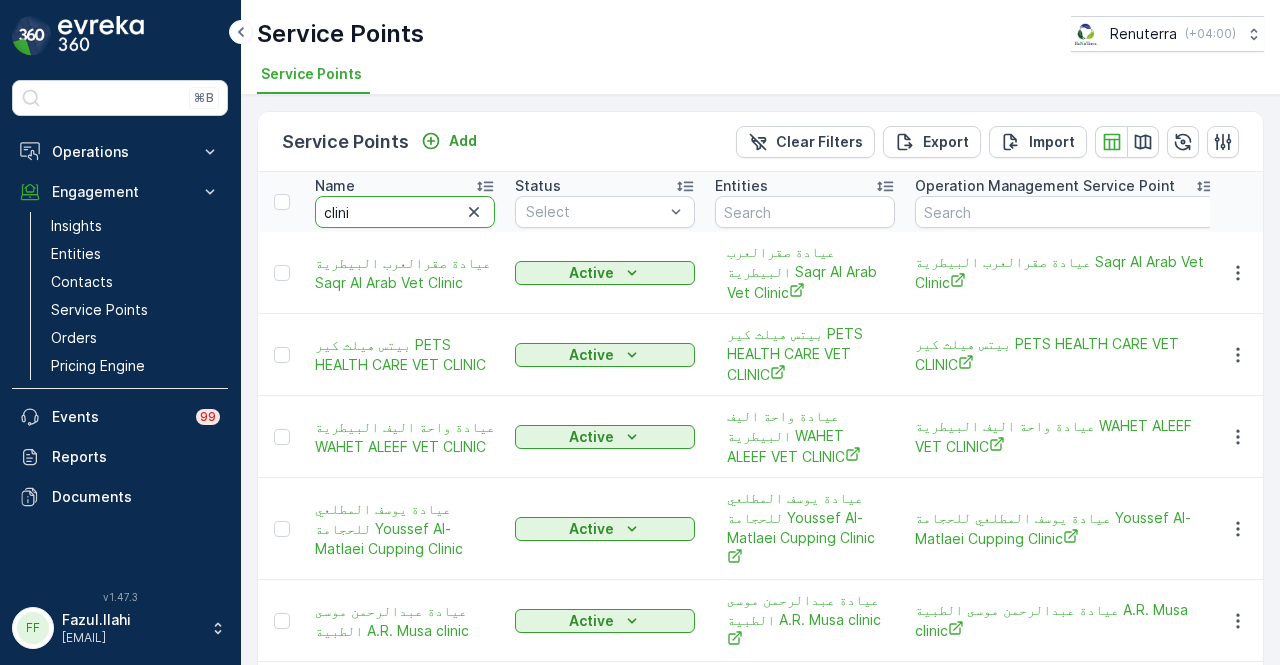 click on "clini" at bounding box center [405, 212] 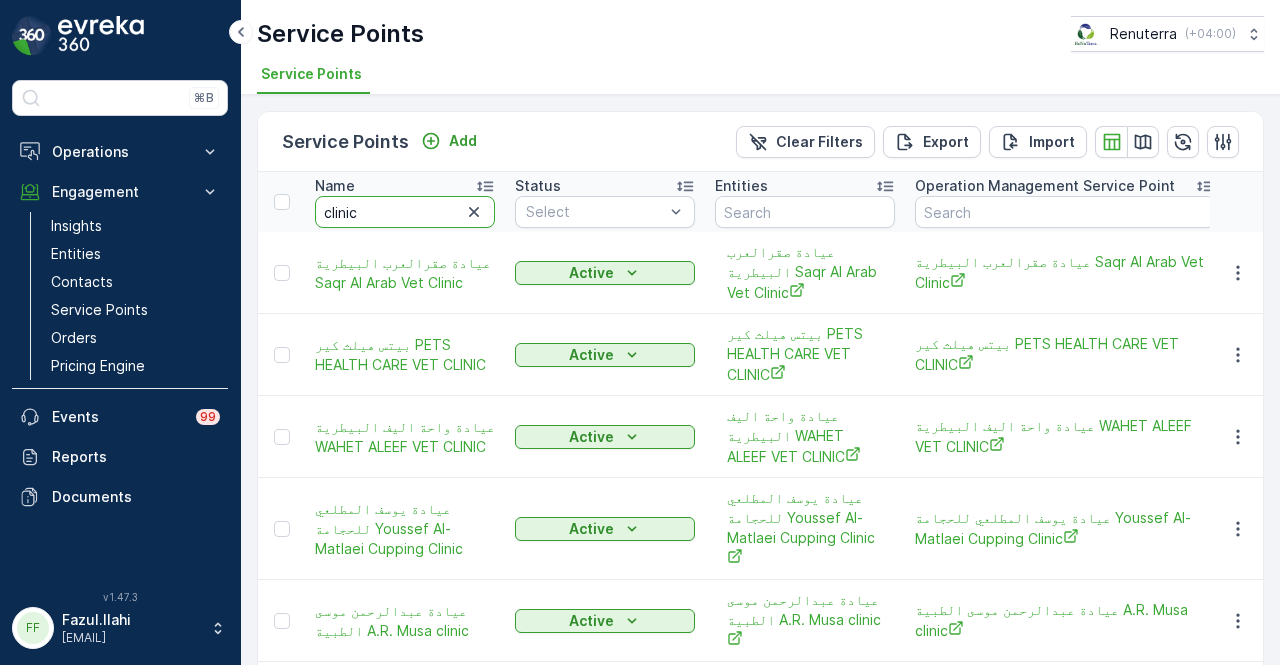 type on "clinica" 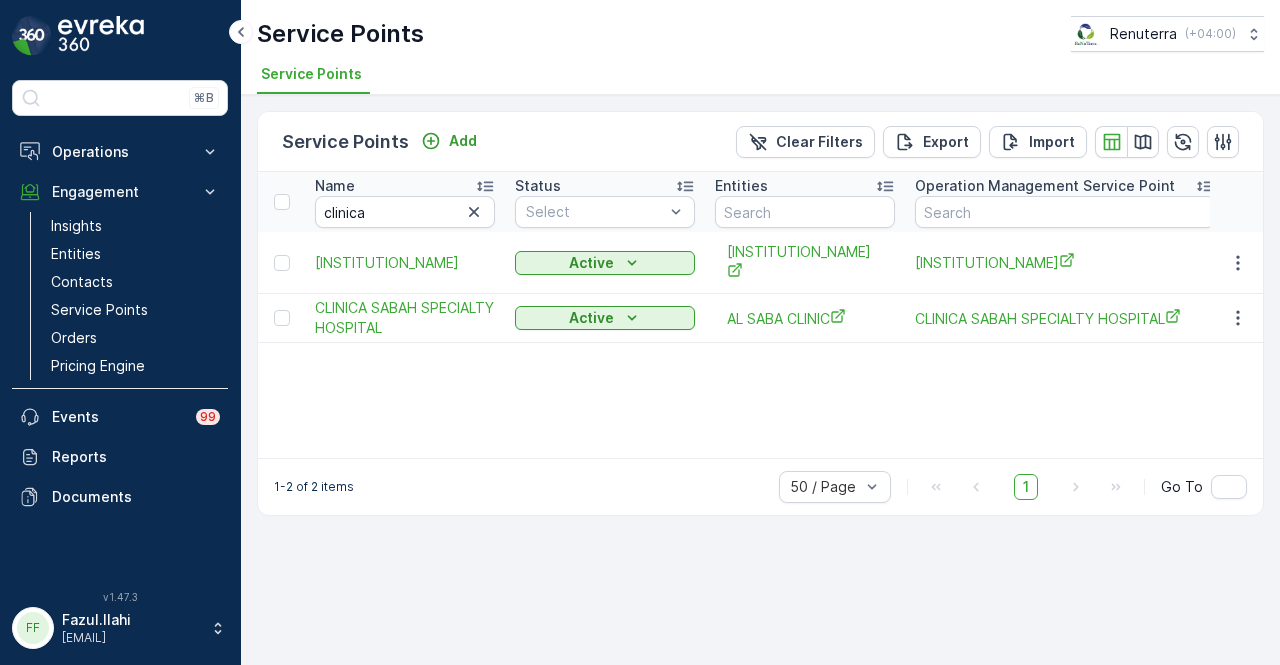 drag, startPoint x: 537, startPoint y: 395, endPoint x: 1006, endPoint y: 367, distance: 469.83508 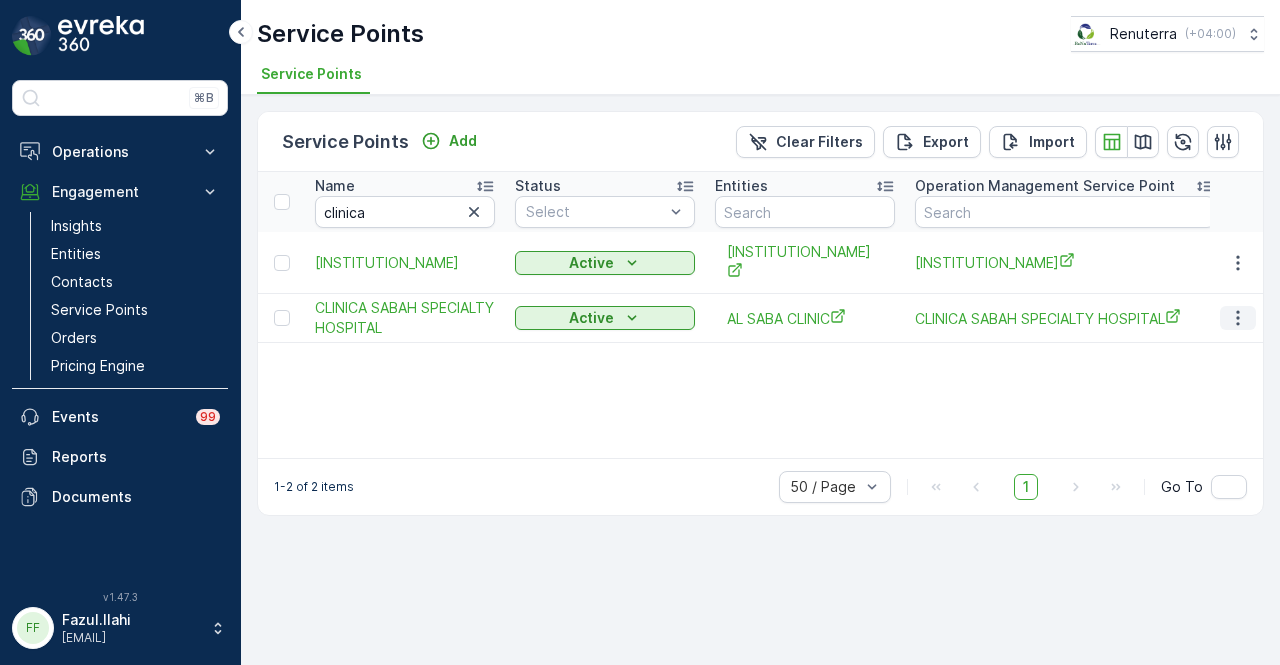 click 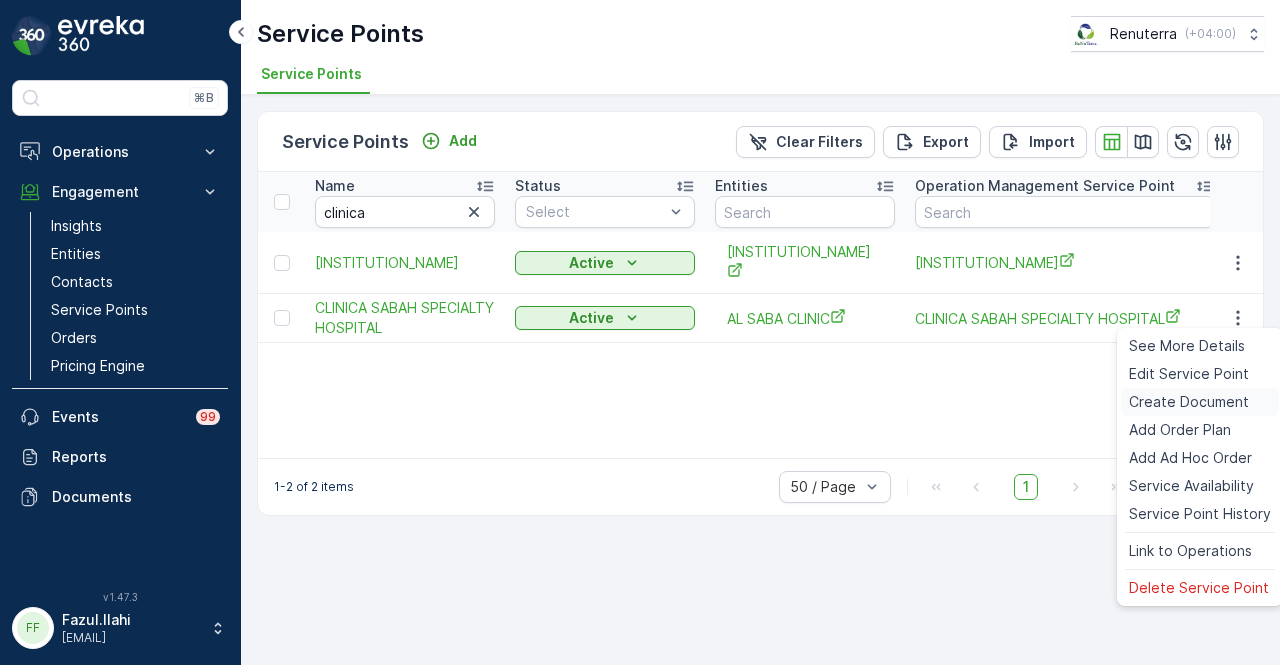 click on "Create Document" at bounding box center [1189, 402] 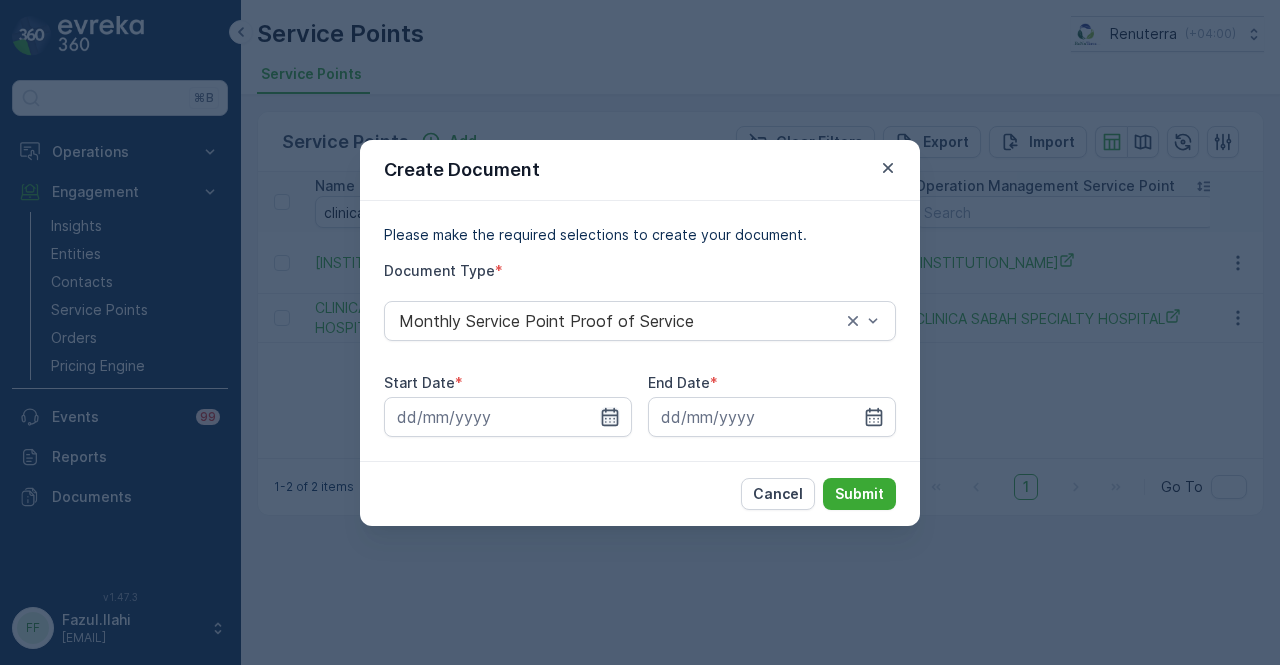 click 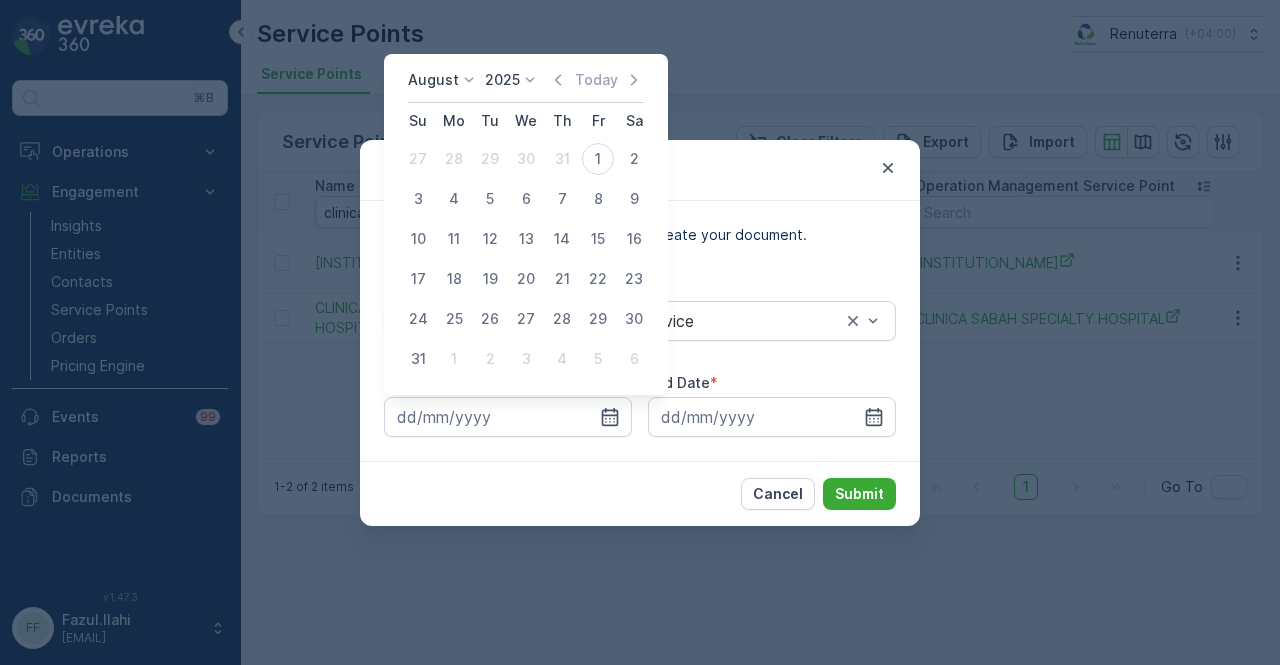 click on "August 2025 Today Su Mo Tu We Th Fr Sa 27 28 29 30 31 1 2 3 4 5 6 7 8 9 10 11 12 13 14 15 16 17 18 19 20 21 22 23 24 25 26 27 28 29 30 31 1 2 3 4 5 6" at bounding box center [526, 224] 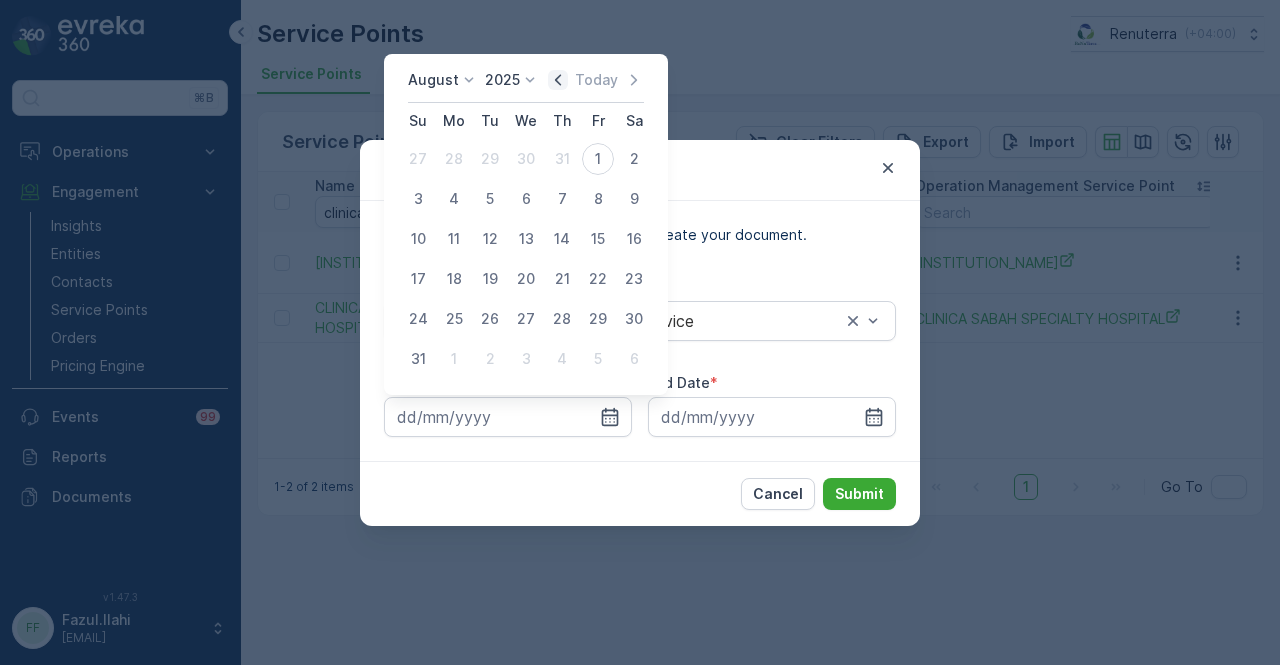 click 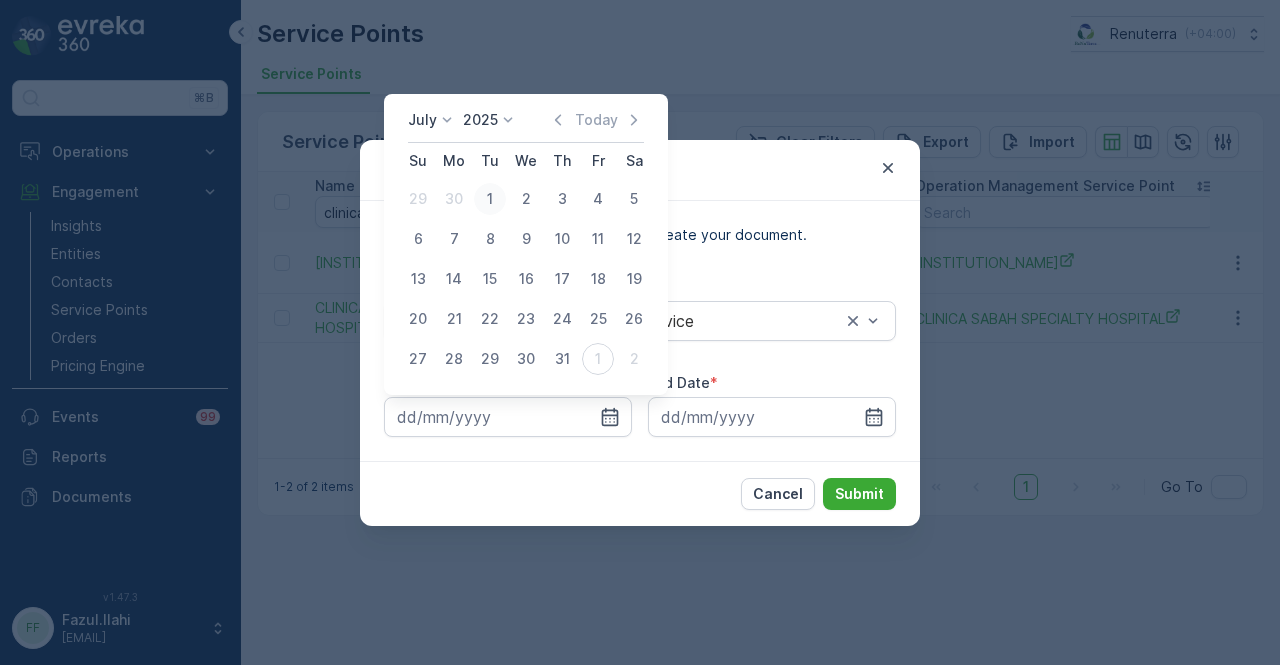 click on "1" at bounding box center [490, 199] 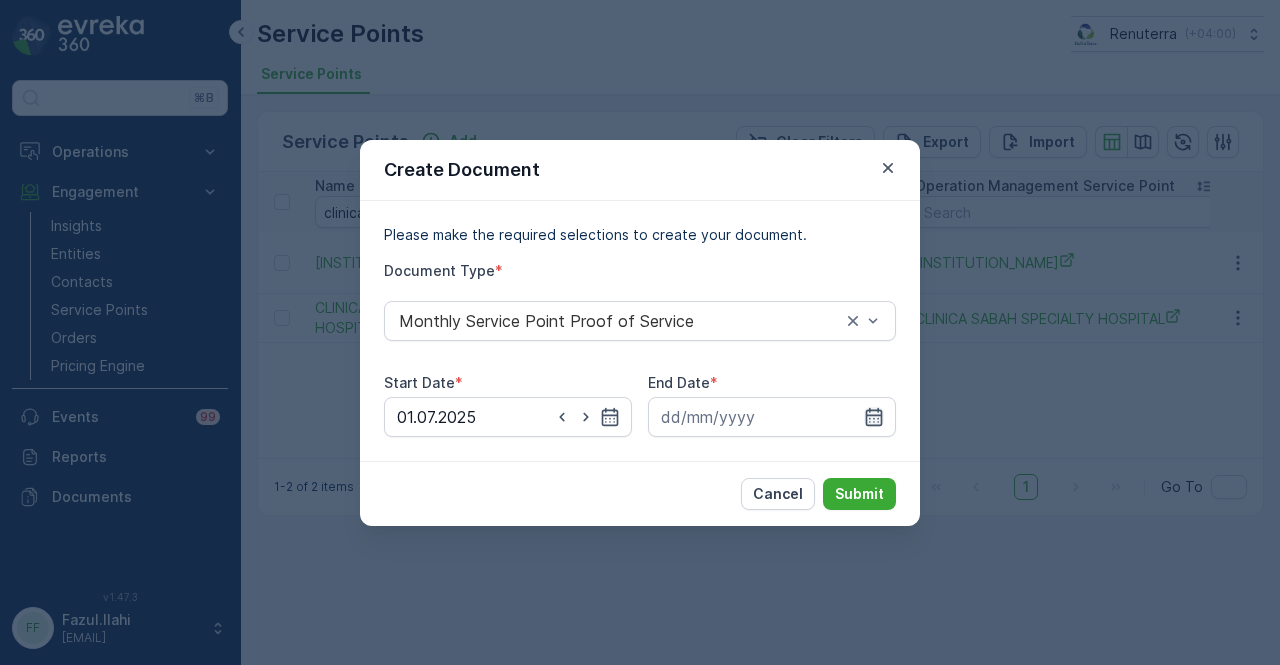 click 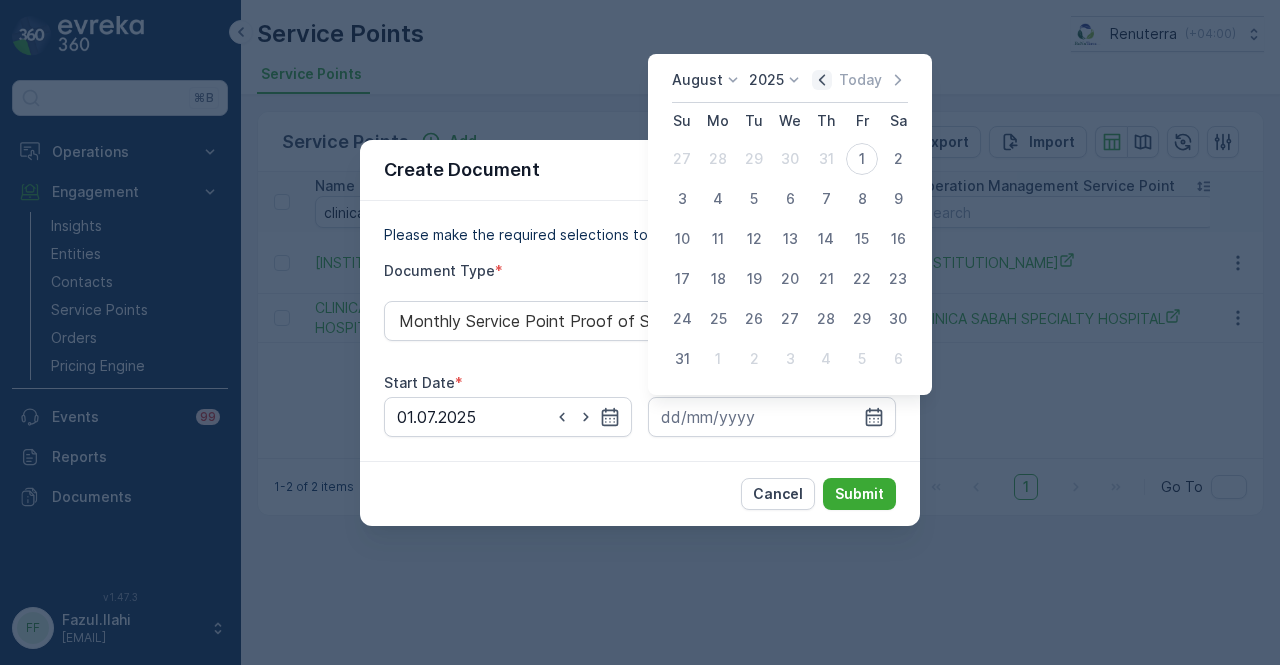click 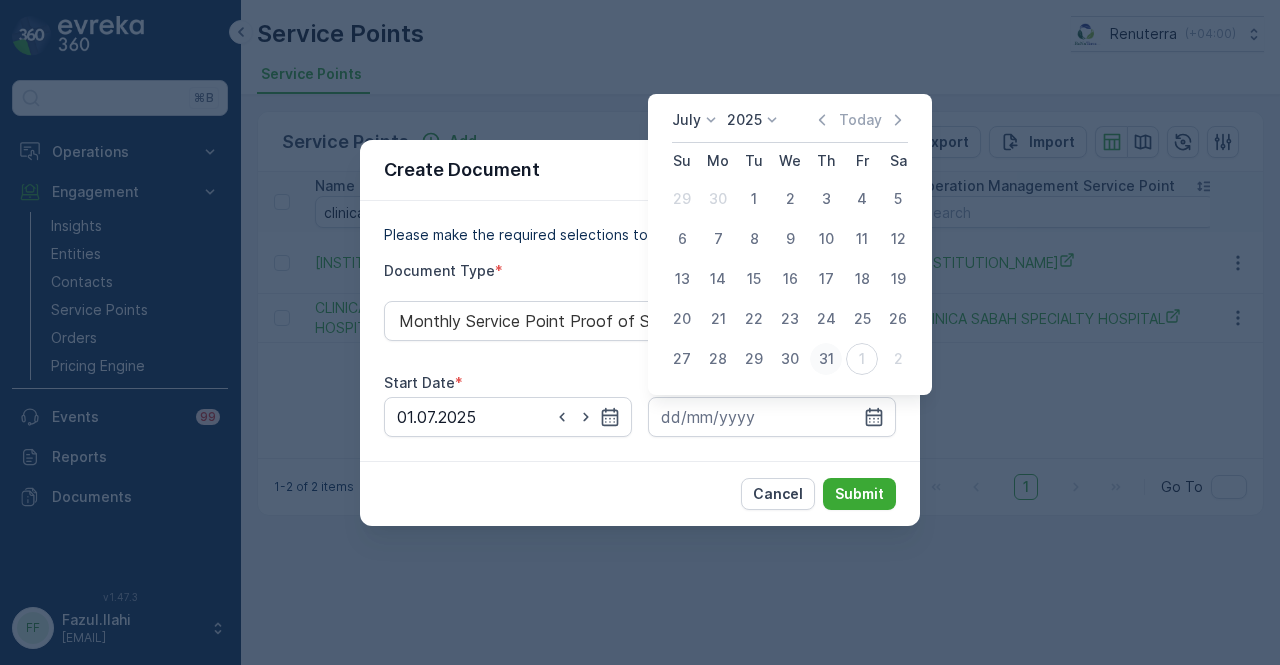 click on "31" at bounding box center [826, 359] 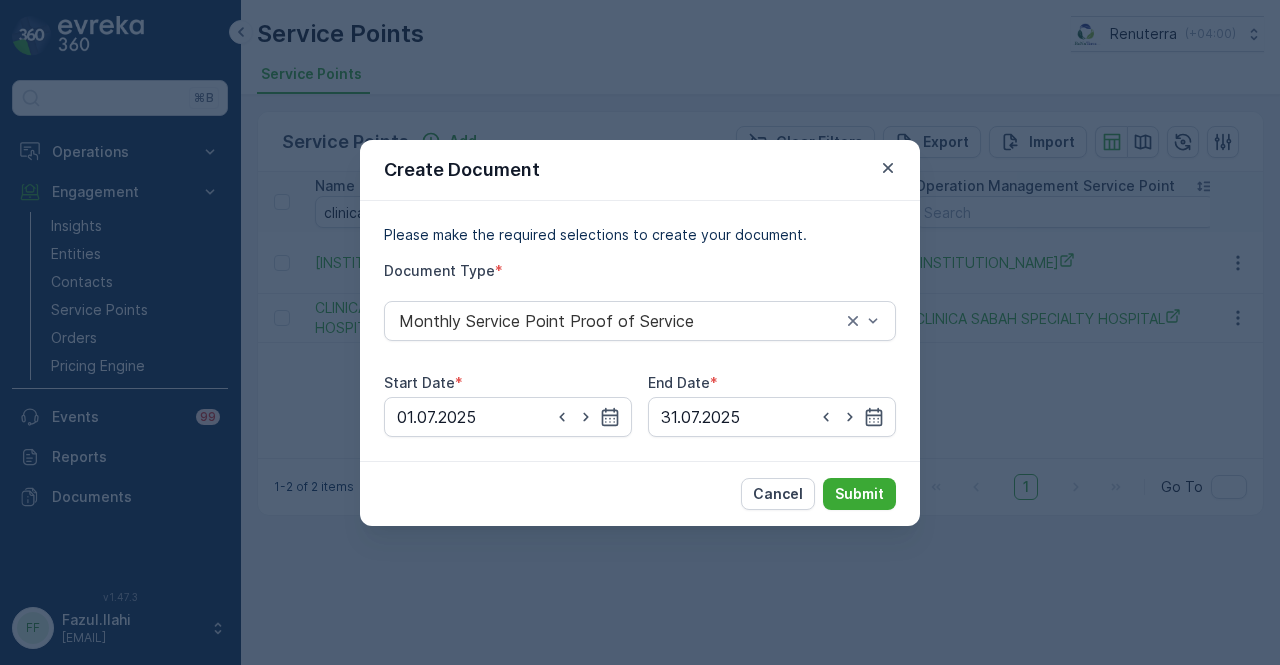 type on "31.07.2025" 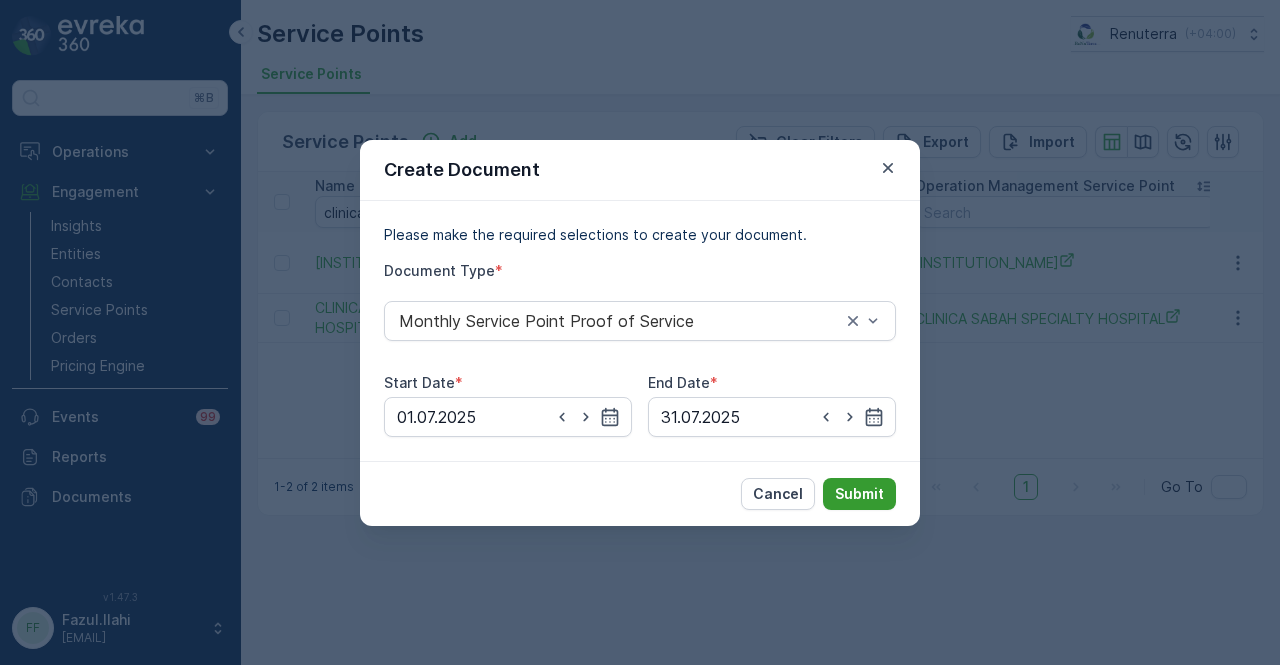 click on "Cancel Submit" at bounding box center (640, 493) 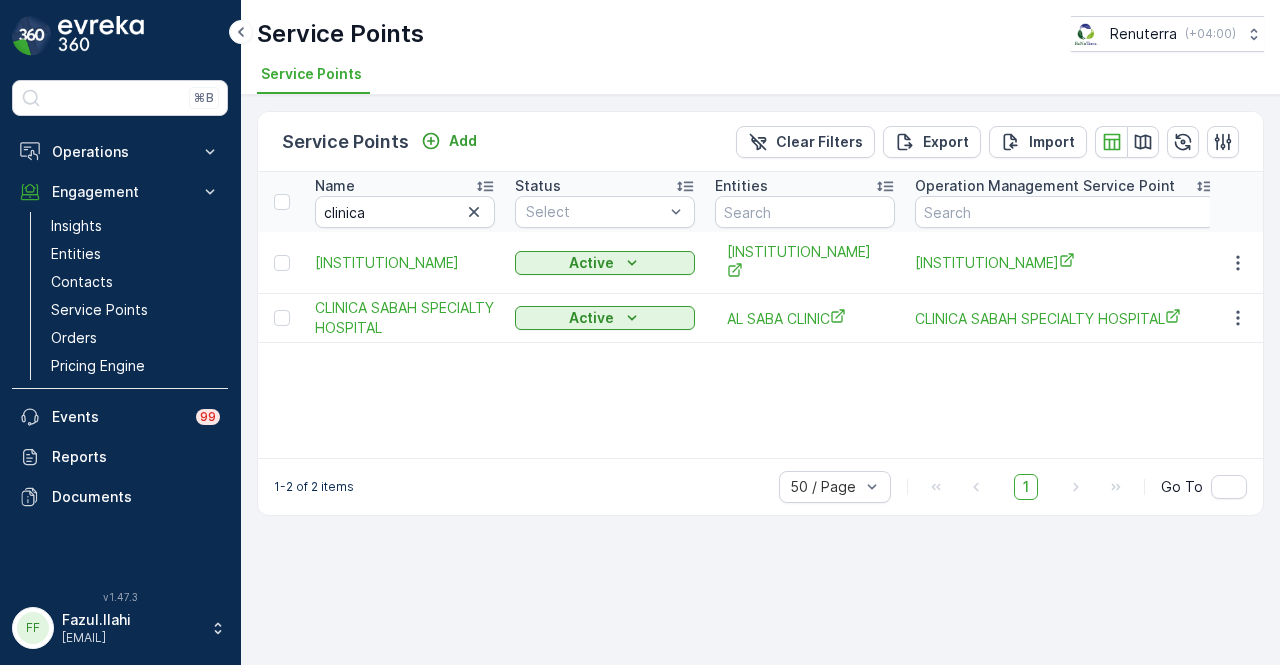 click on "Service Points Add Clear Filters Export Import Name clinica Status Select Entities Operation Management Service Point Address Order Settings Select Dynamics SP ID Trade License Number VAT Number Creation Time - Last Update Time - مركز الفا الطبي Alfa Clinica FUJ Active مركز الفا الطبي Alfa Clinica FUJ مركز الفا الطبي Alfa Clinica FUJ All Types Selected - - - 01.07.2025 13:01 01.07.2025 13:01 CLINICA SABAH SPECIALTY HOSPITAL Active AL SABA CLINIC  CLINICA SABAH SPECIALTY HOSPITAL All Types Selected 201819 - - 19.09.2024 10:27 12.06.2025 10:46 1-2 of 2 items 50 / Page 1 Go To" at bounding box center [760, 380] 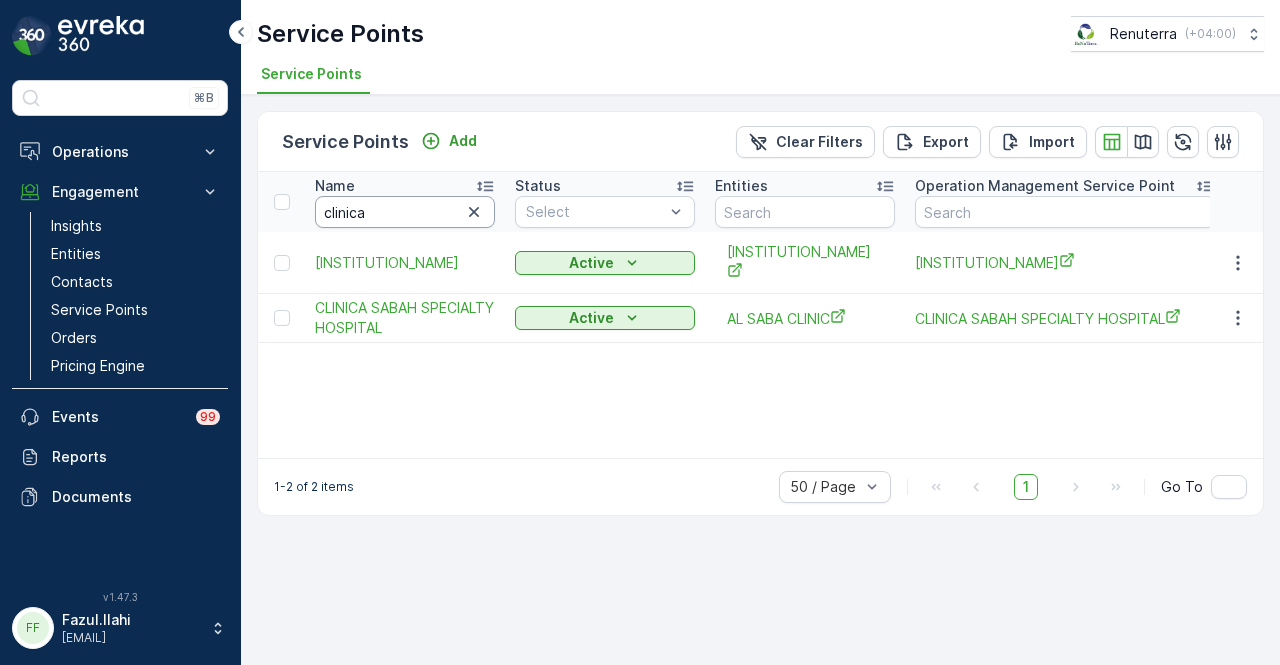 click on "clinica" at bounding box center (405, 212) 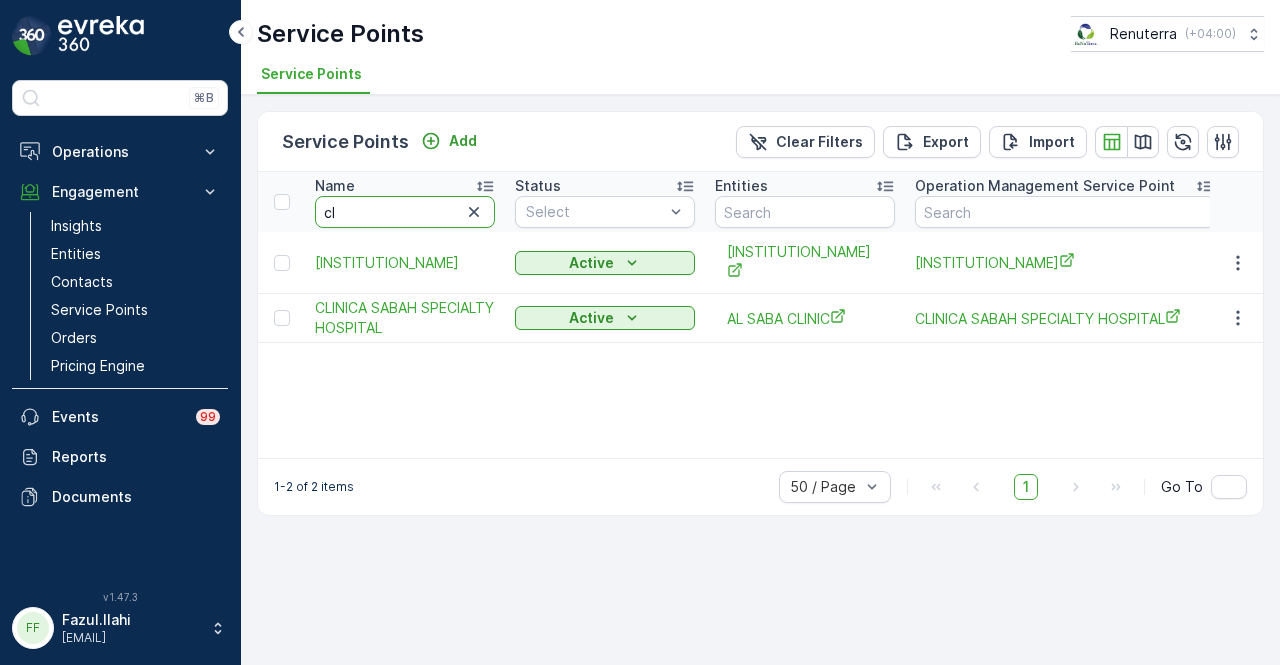 type on "c" 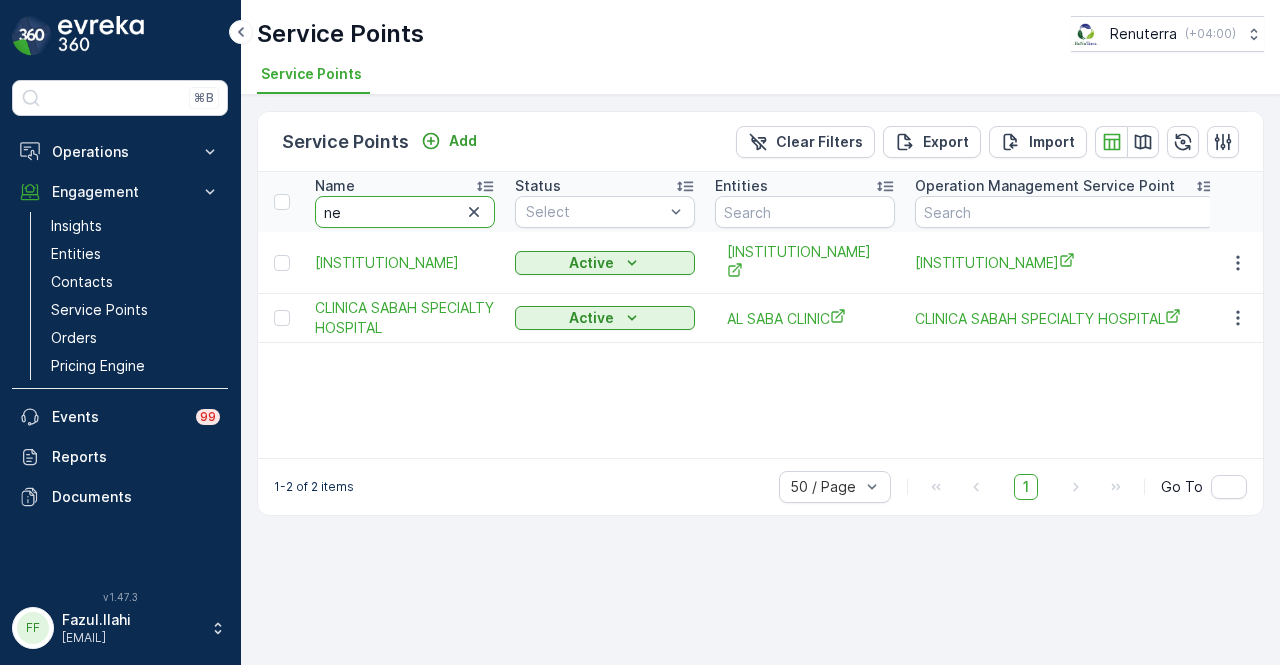 type on "new" 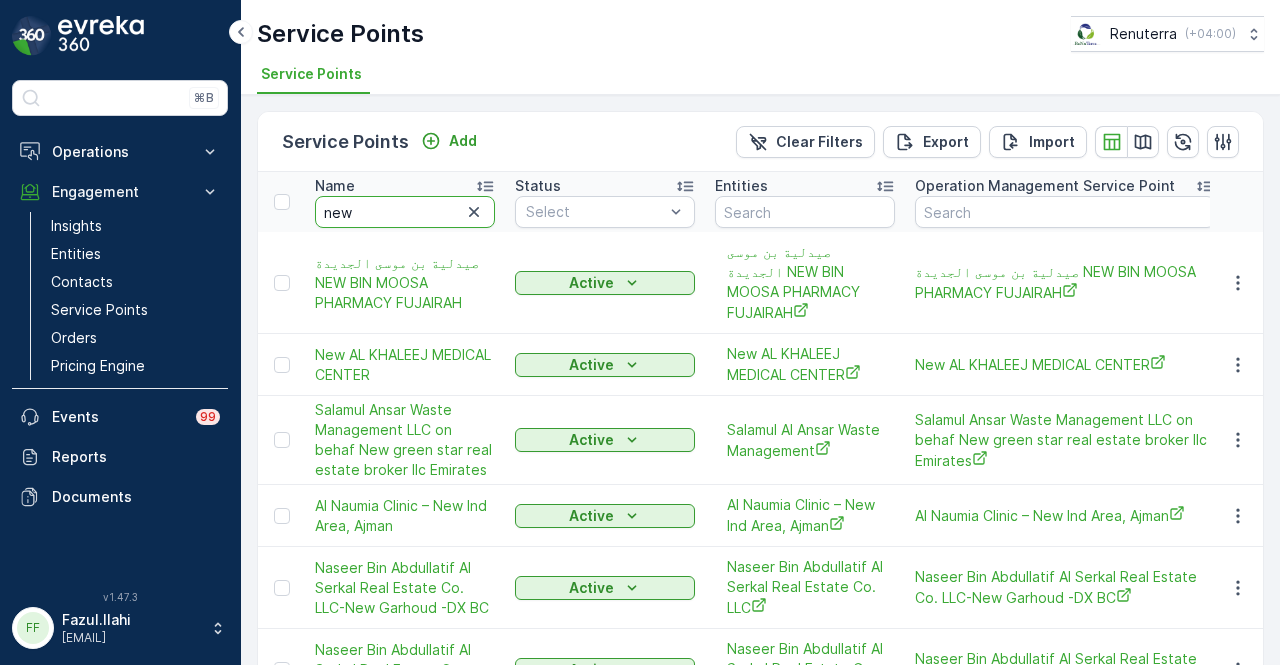 click on "new" at bounding box center (405, 212) 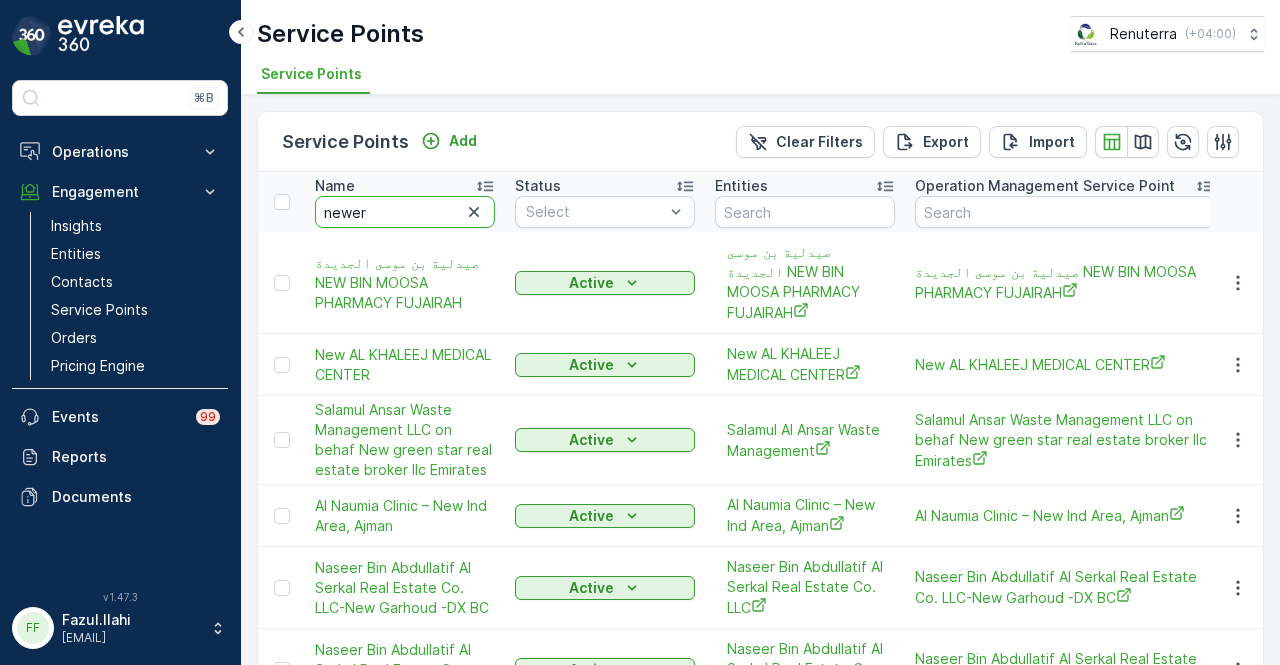 type on "newera" 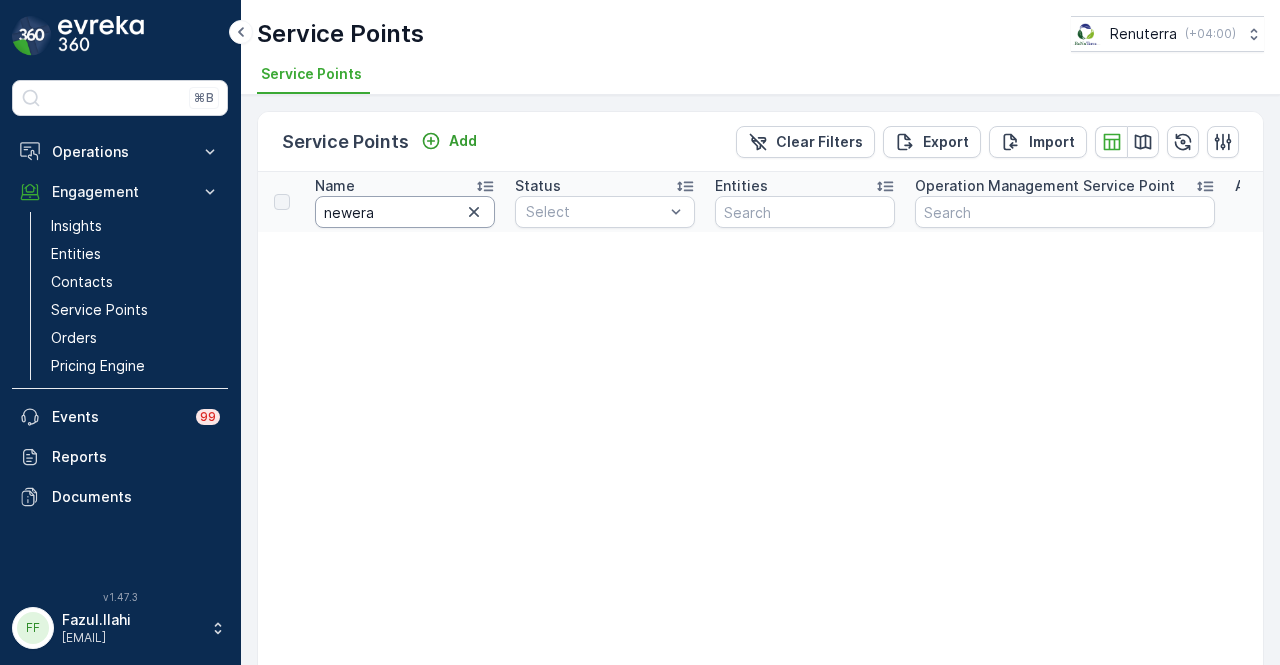 click on "newera" at bounding box center (405, 212) 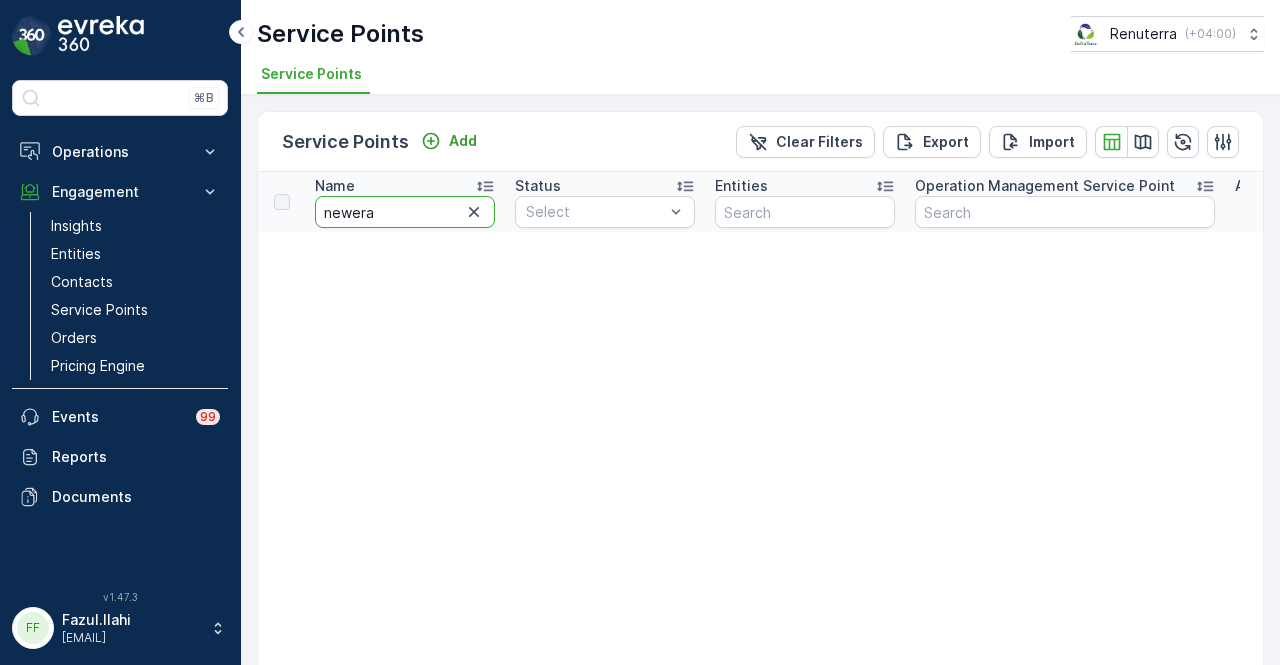 type on "new era" 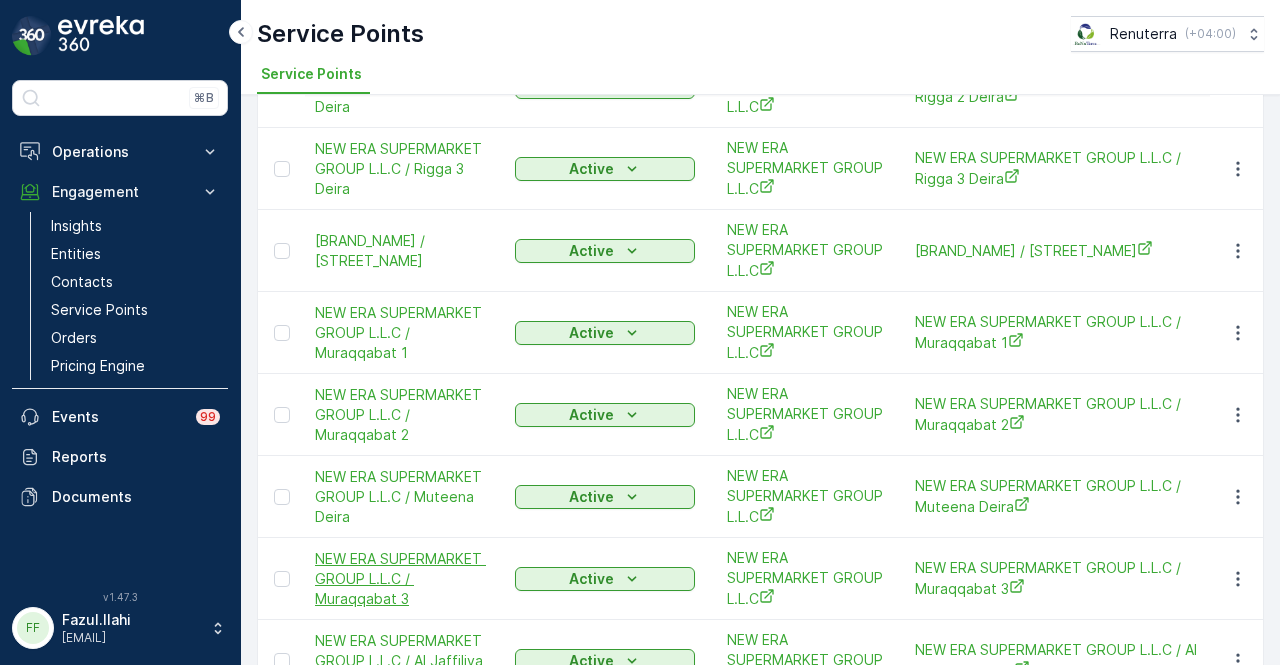 scroll, scrollTop: 0, scrollLeft: 0, axis: both 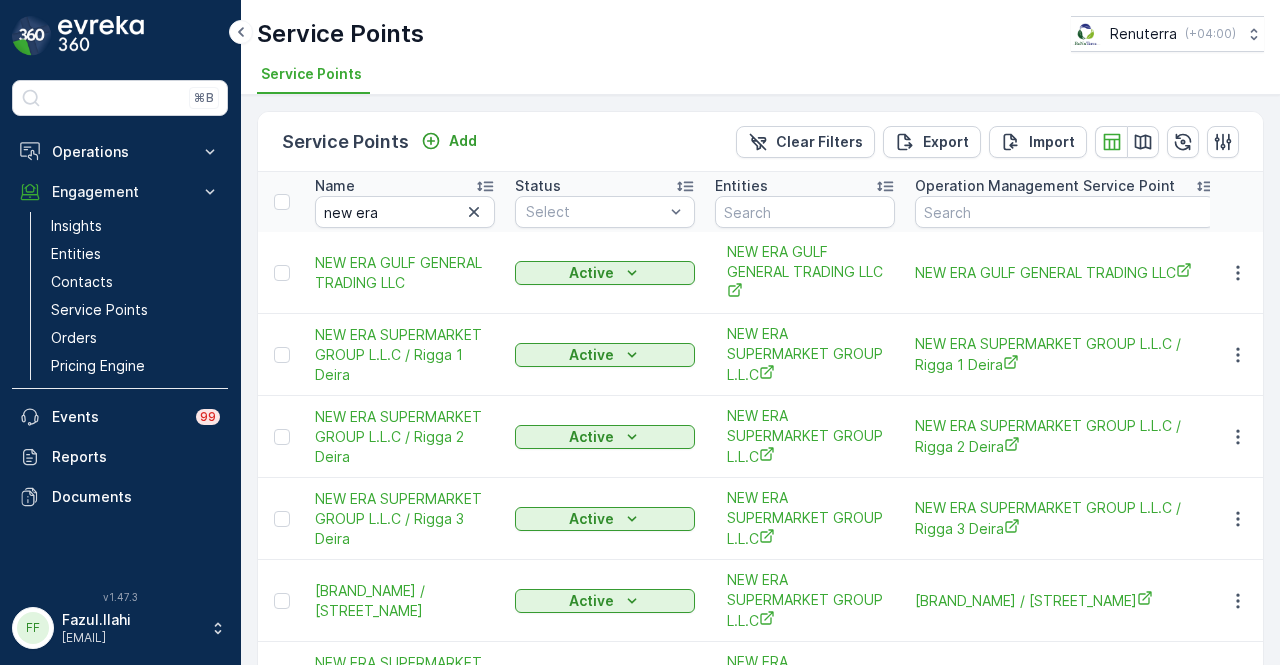 click at bounding box center (1238, 273) 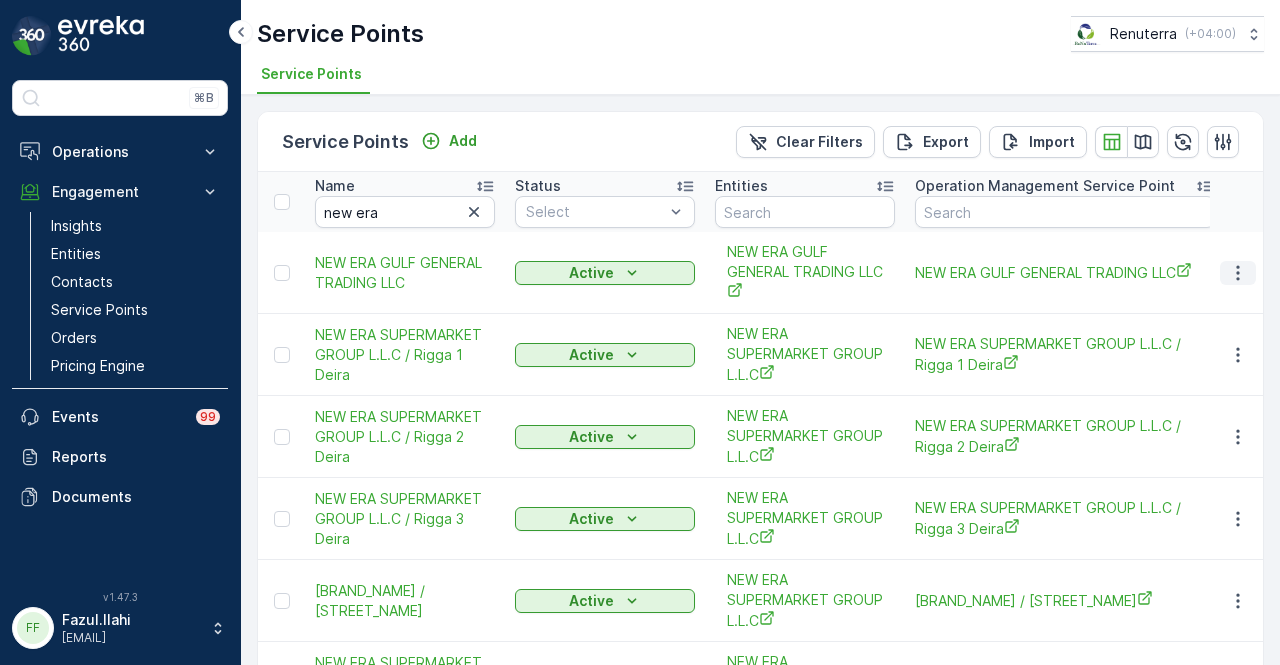 click 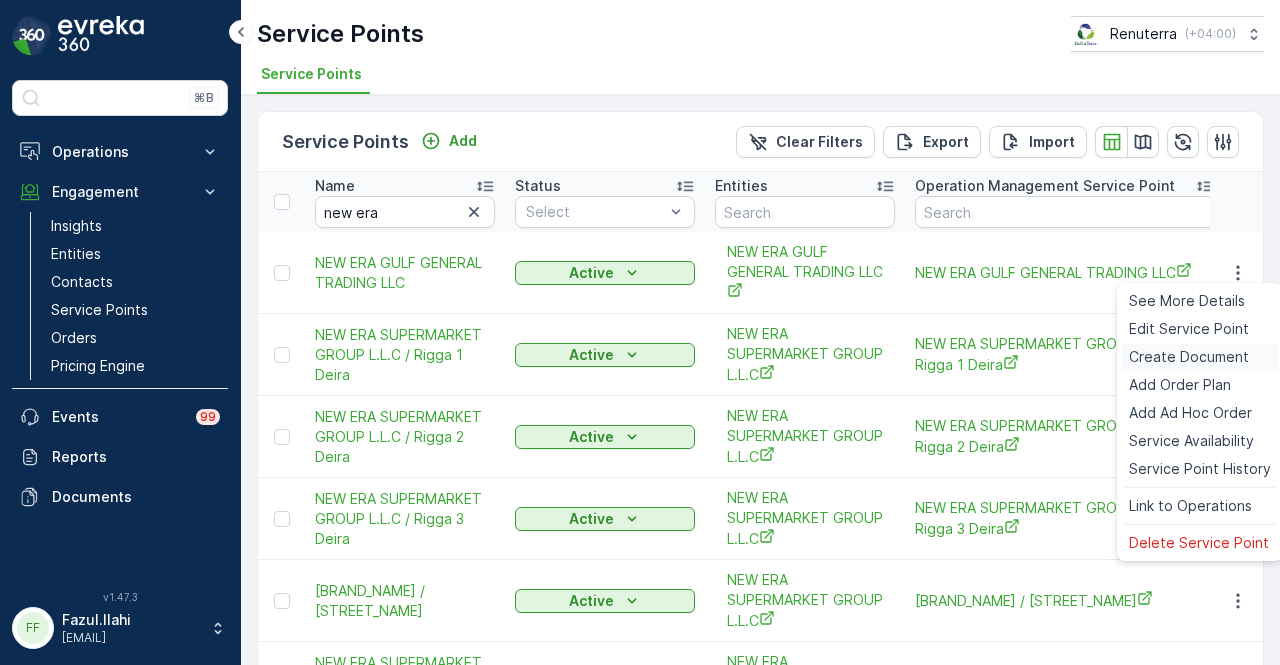 click on "Create Document" at bounding box center (1189, 357) 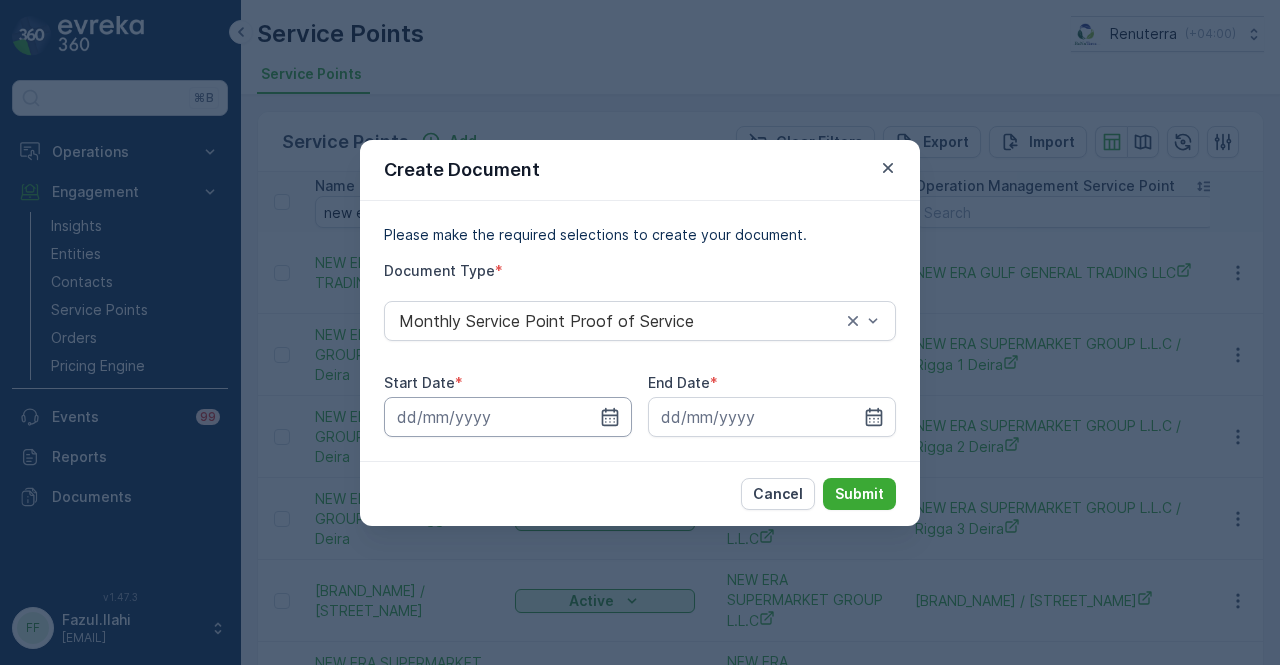click at bounding box center (508, 417) 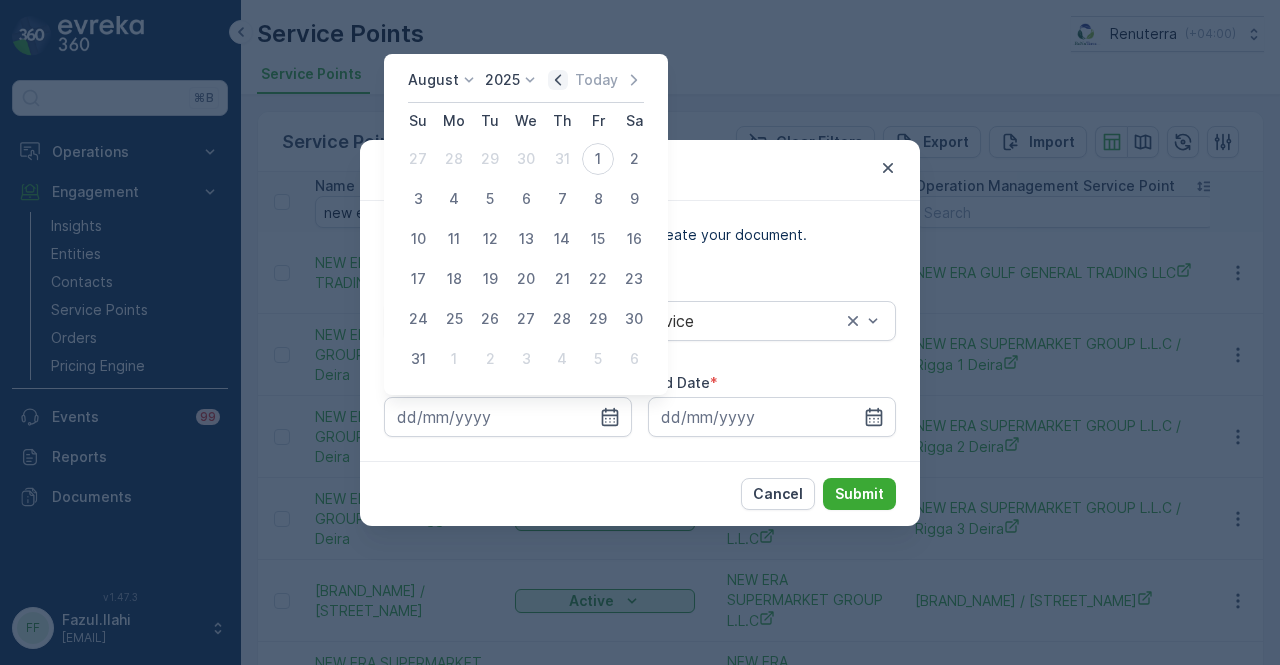 click 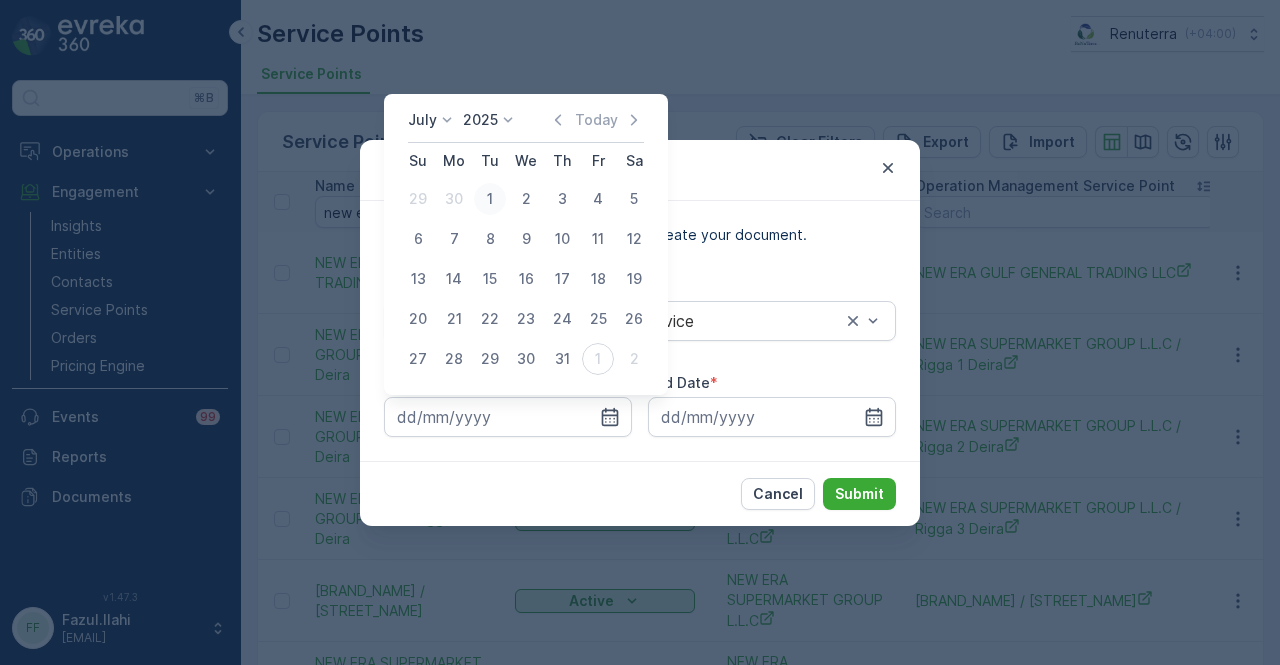 click on "1" at bounding box center (490, 199) 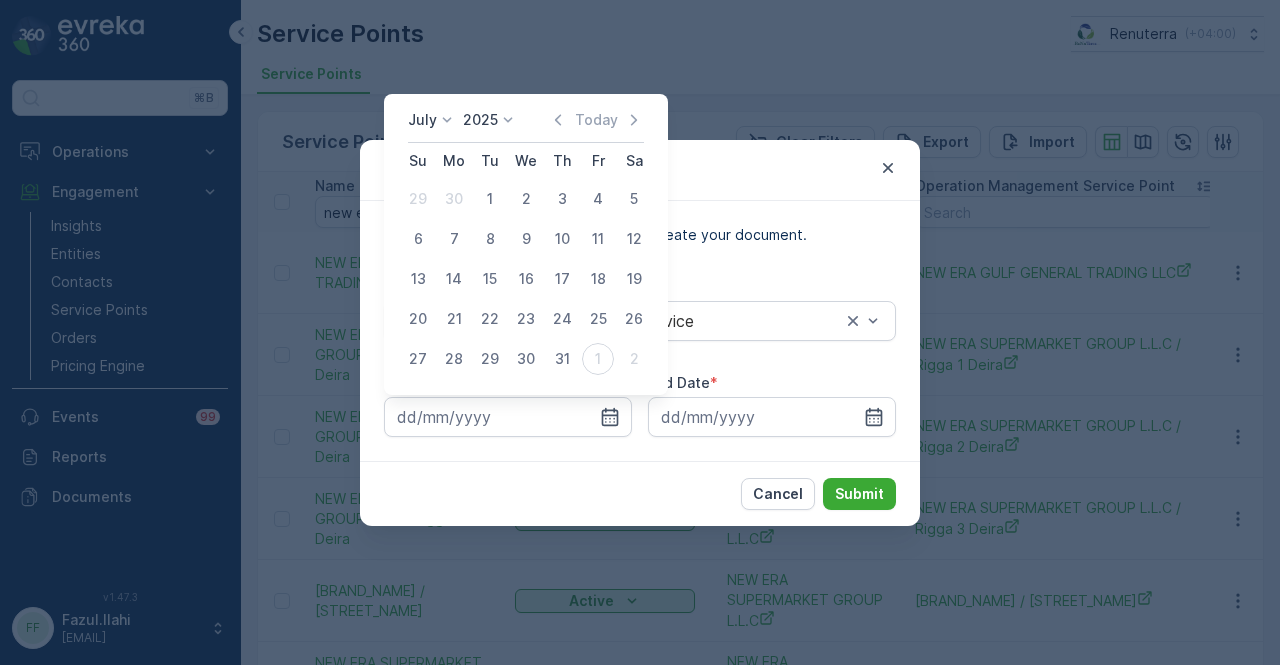 type on "01.07.2025" 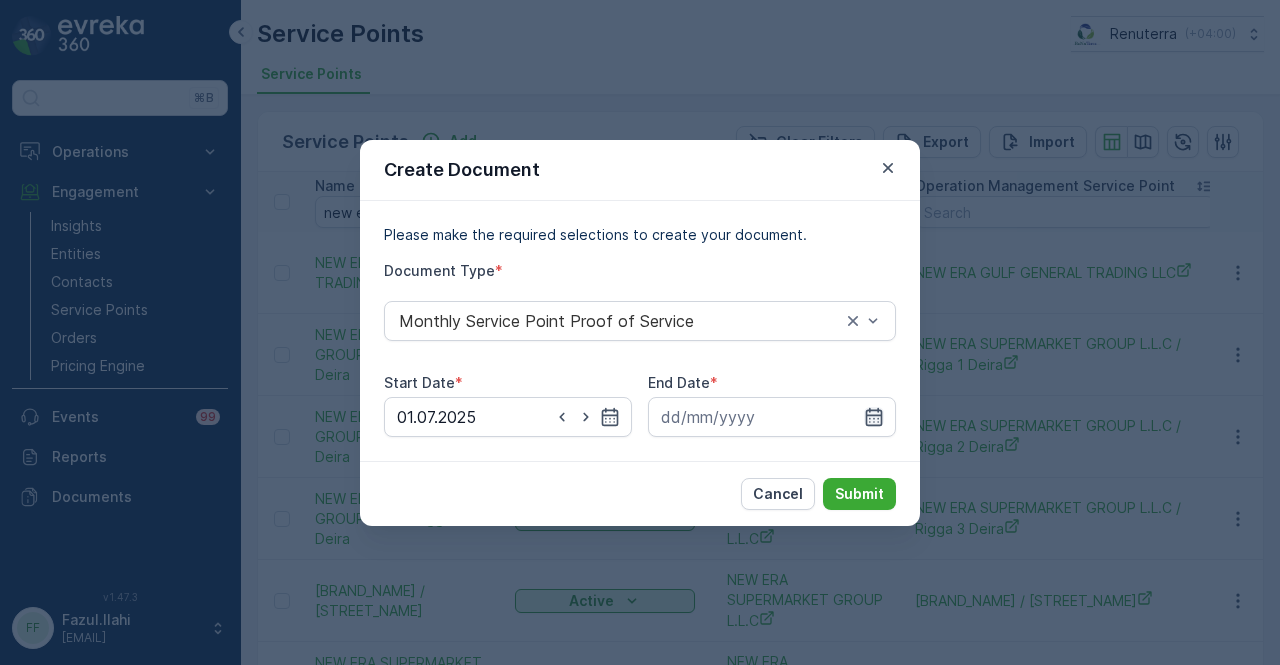 click 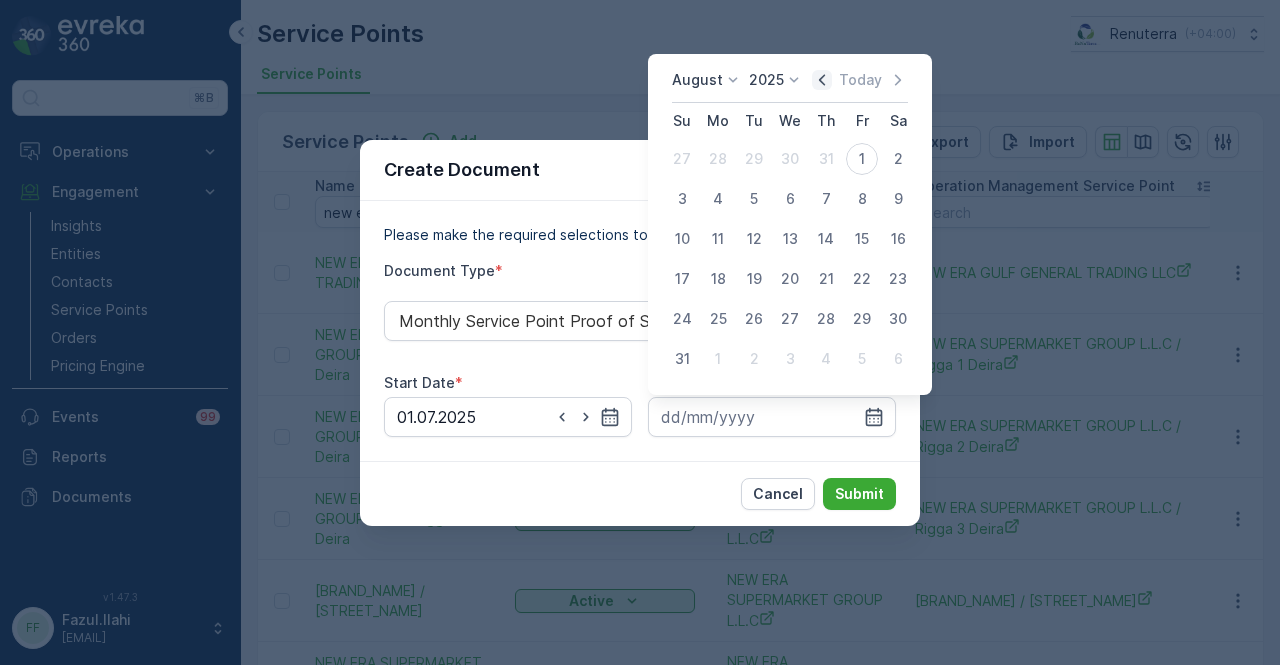 click 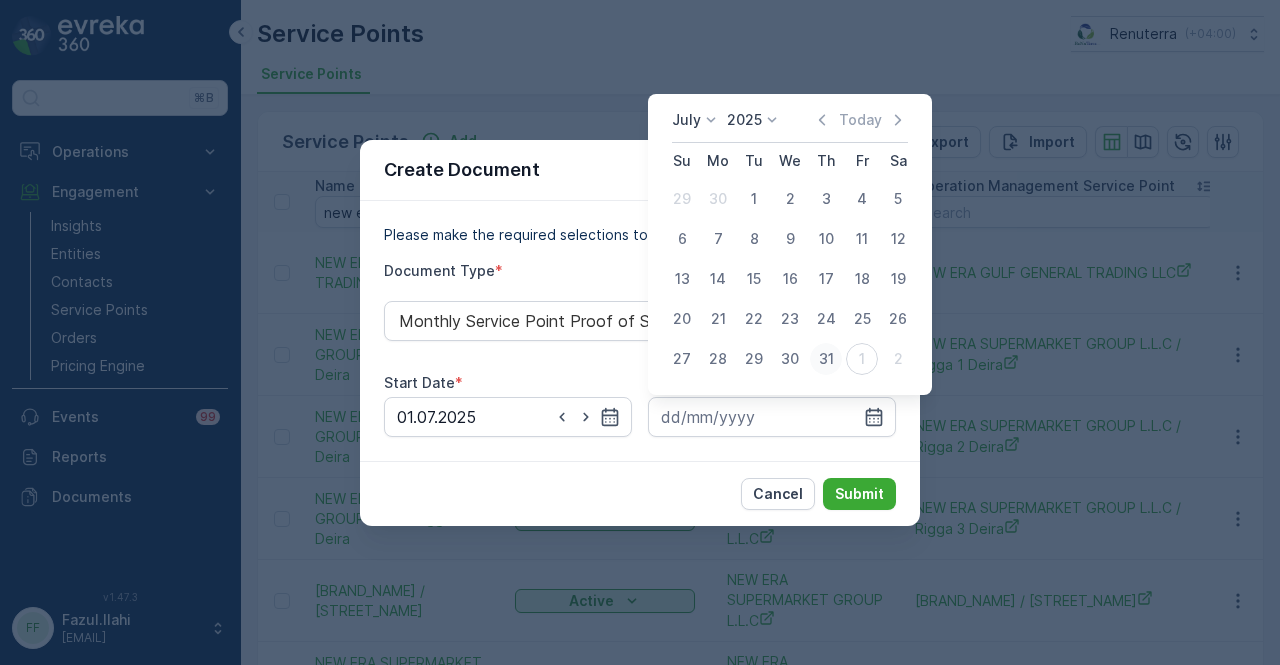 click on "31" at bounding box center [826, 359] 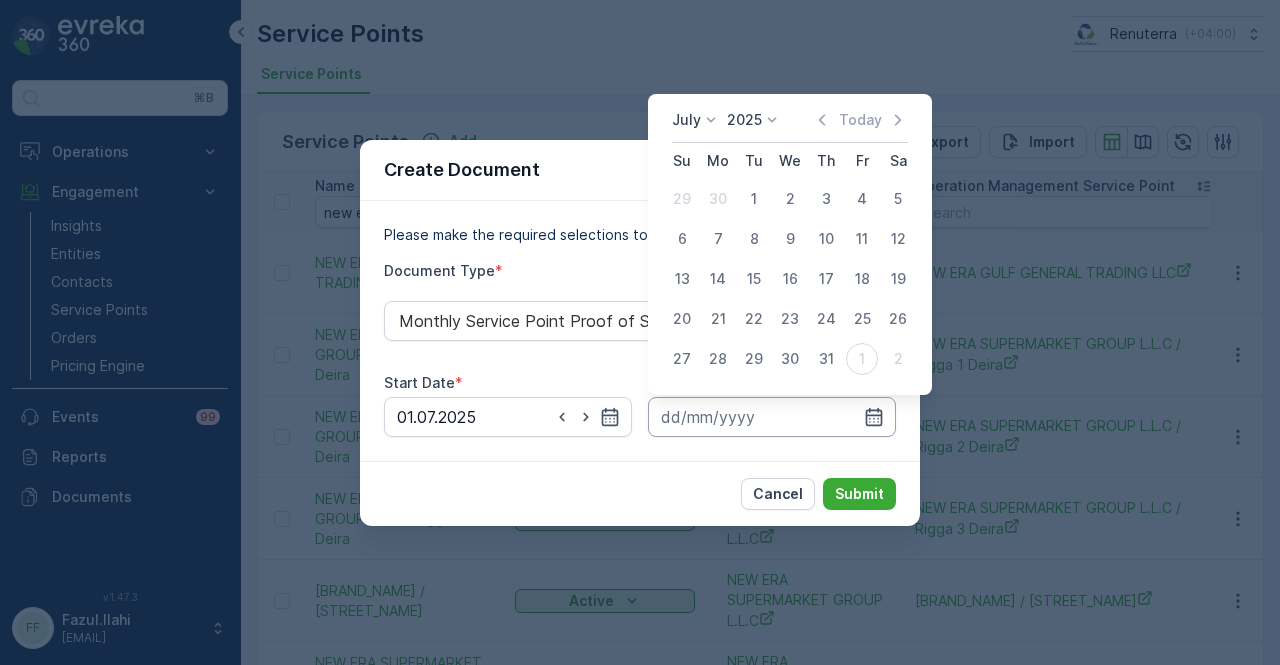 type on "31.07.2025" 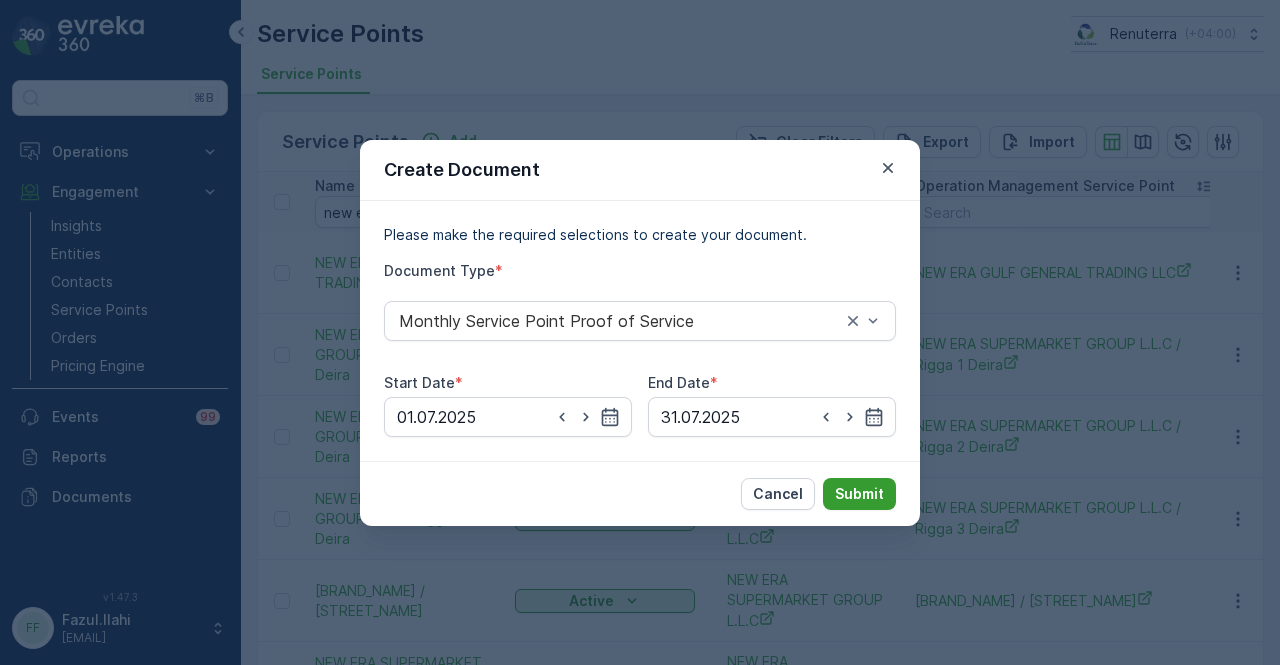 click on "Submit" at bounding box center (859, 494) 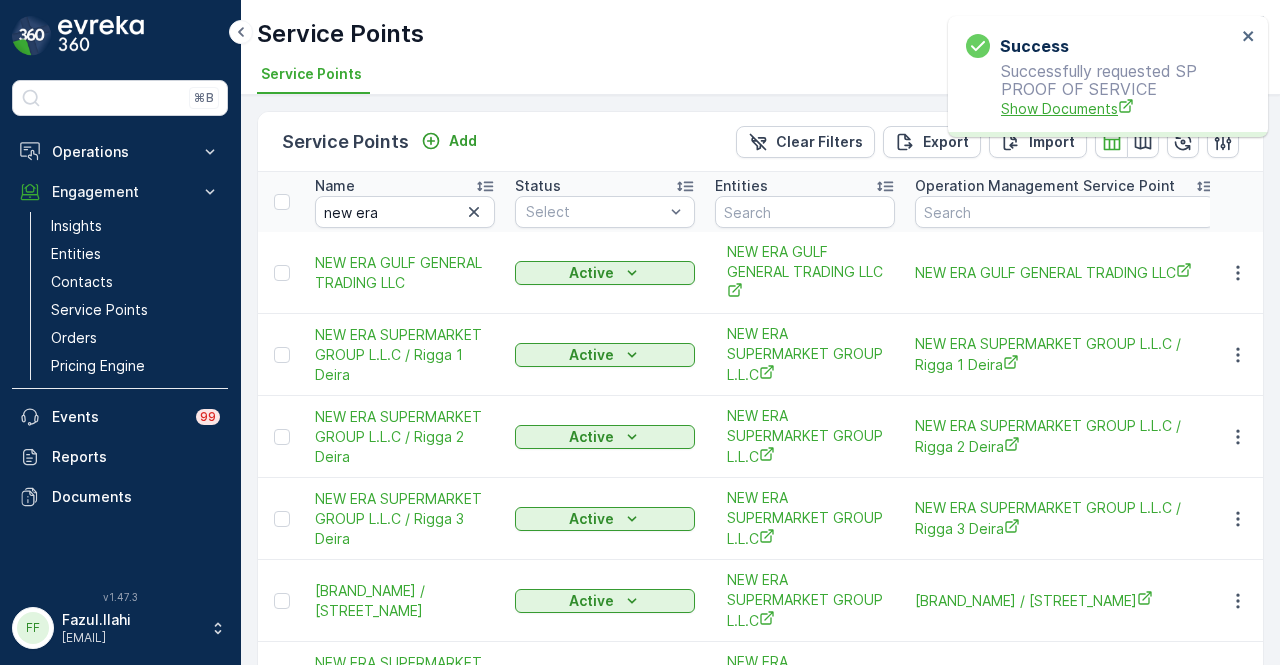 click on "Show Documents" at bounding box center [1118, 108] 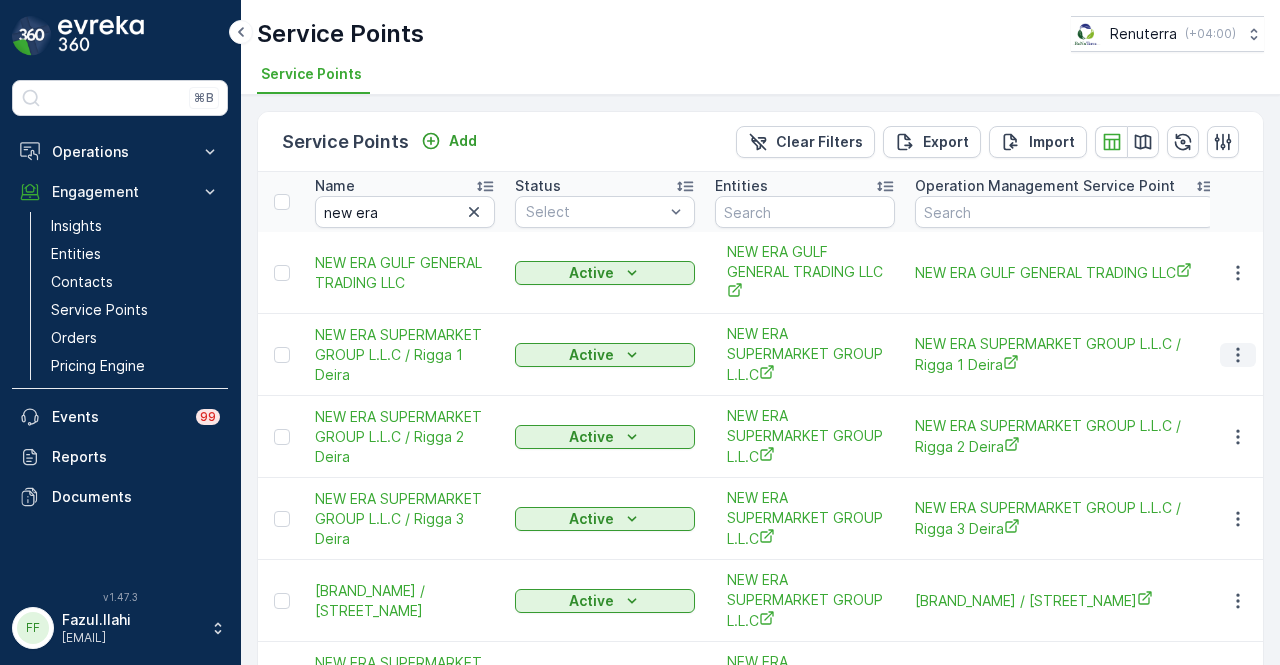 click 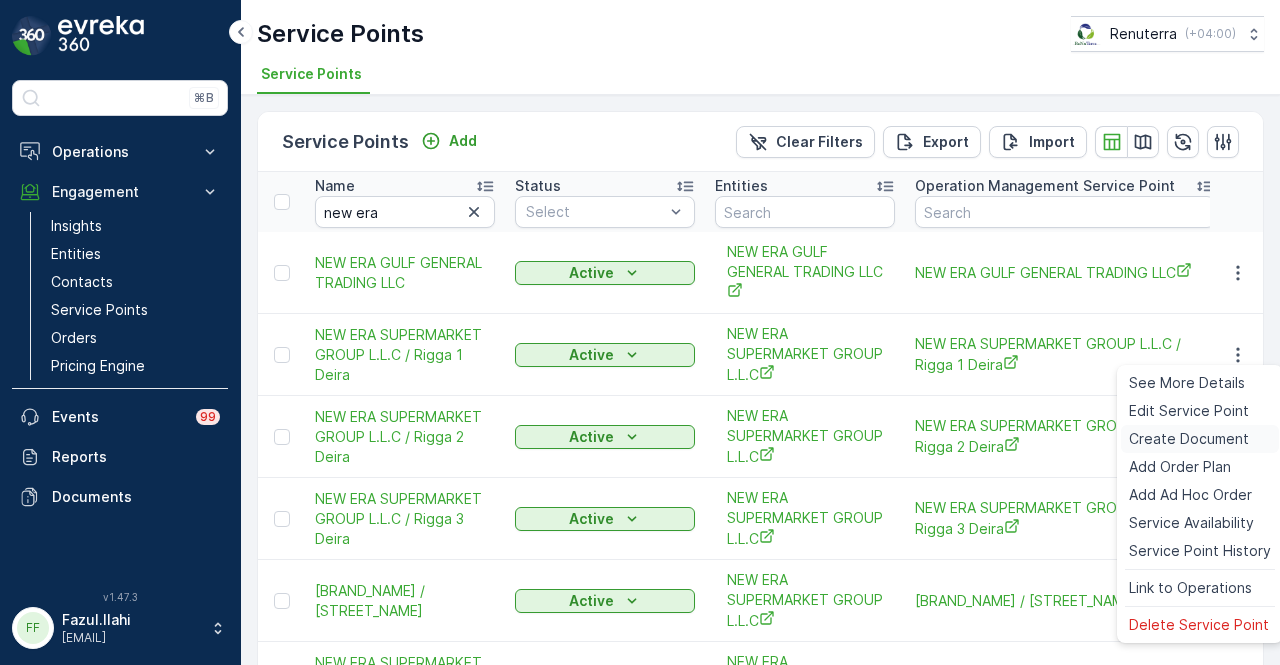 click on "Create Document" at bounding box center (1189, 439) 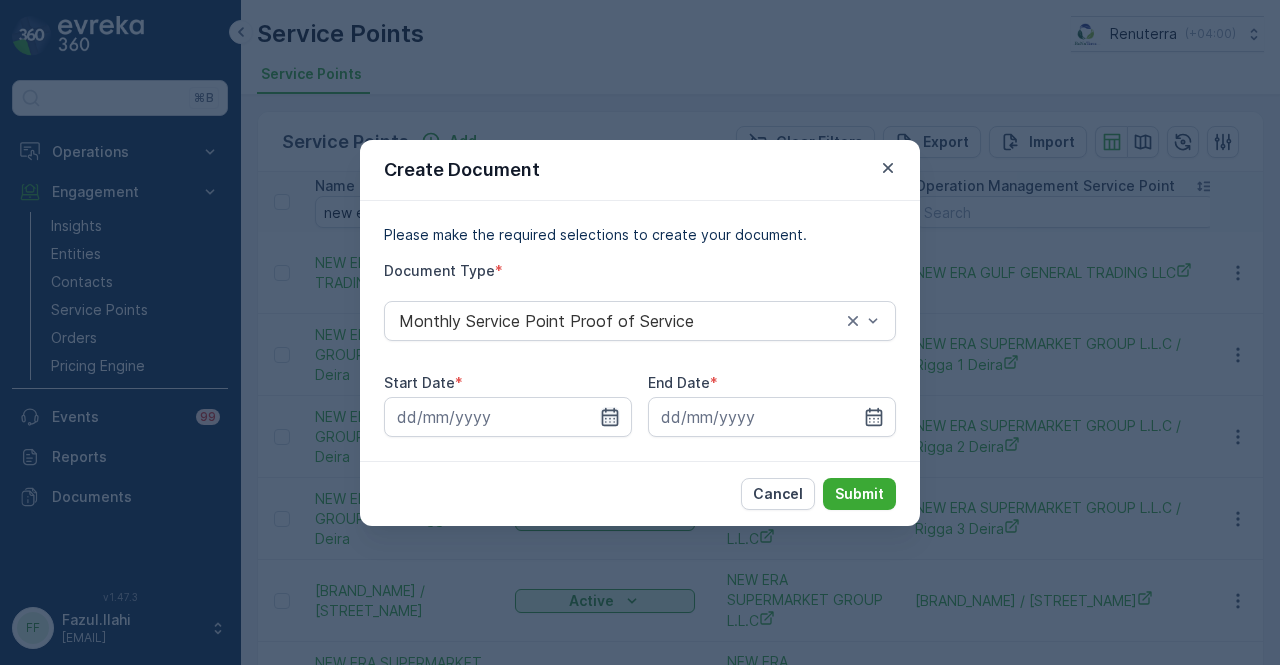 click at bounding box center [508, 417] 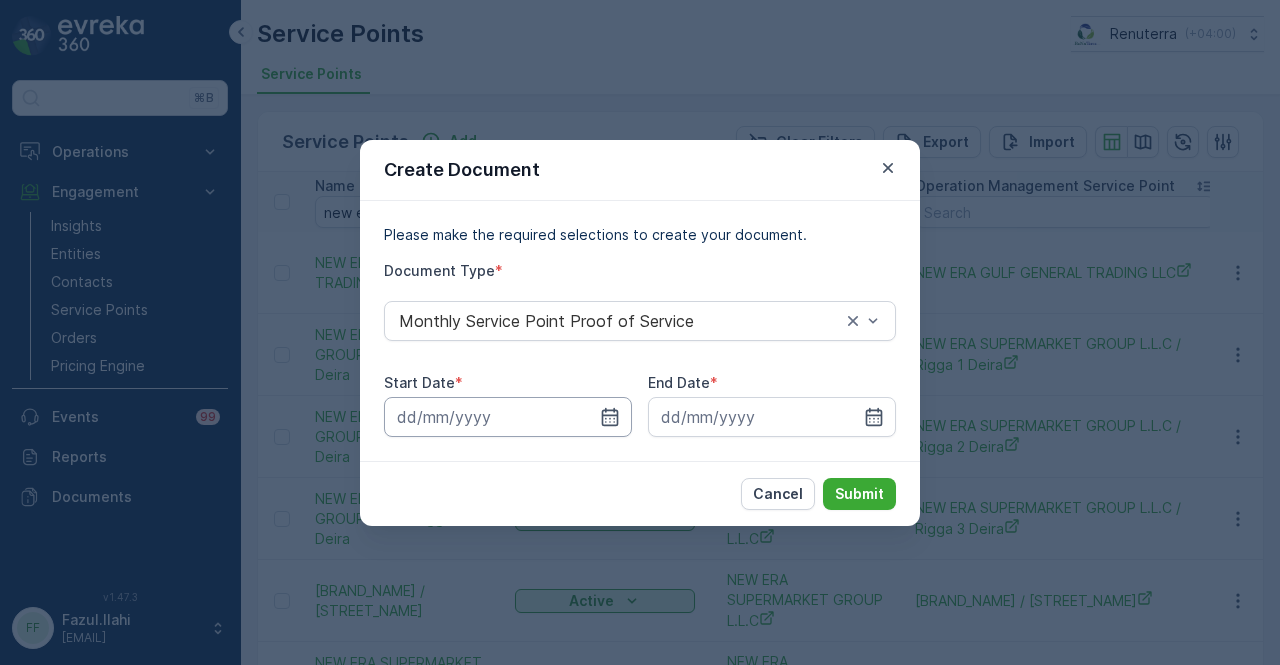 click at bounding box center (508, 417) 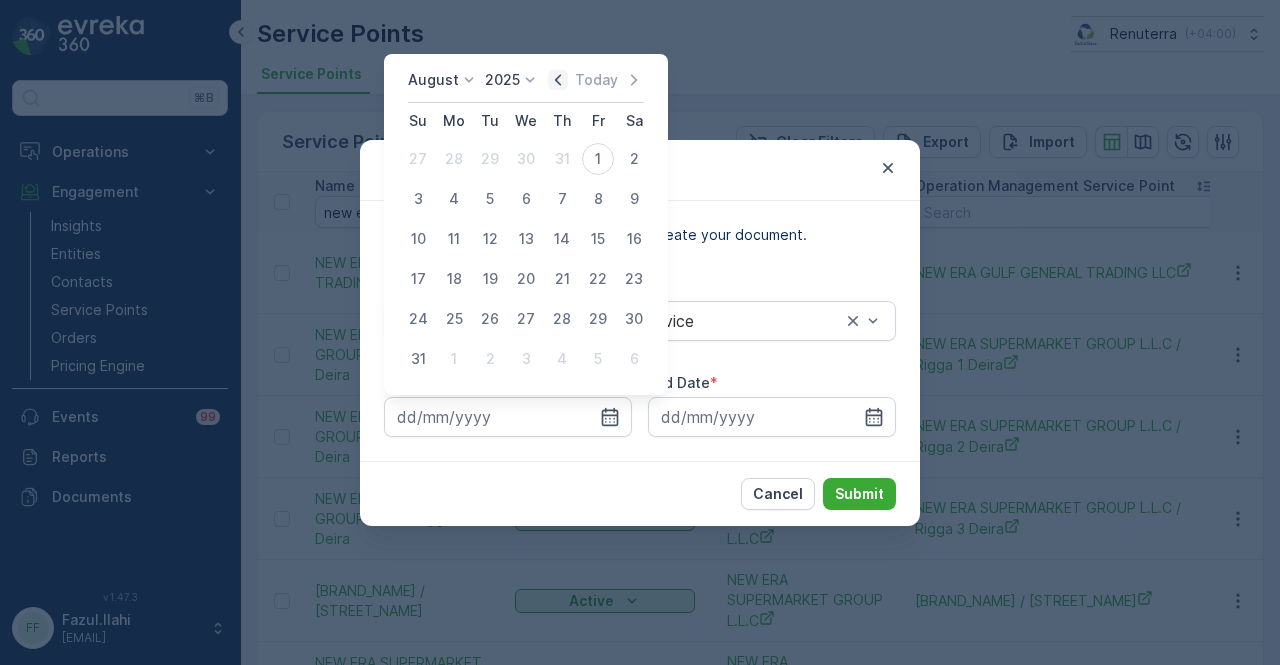 click 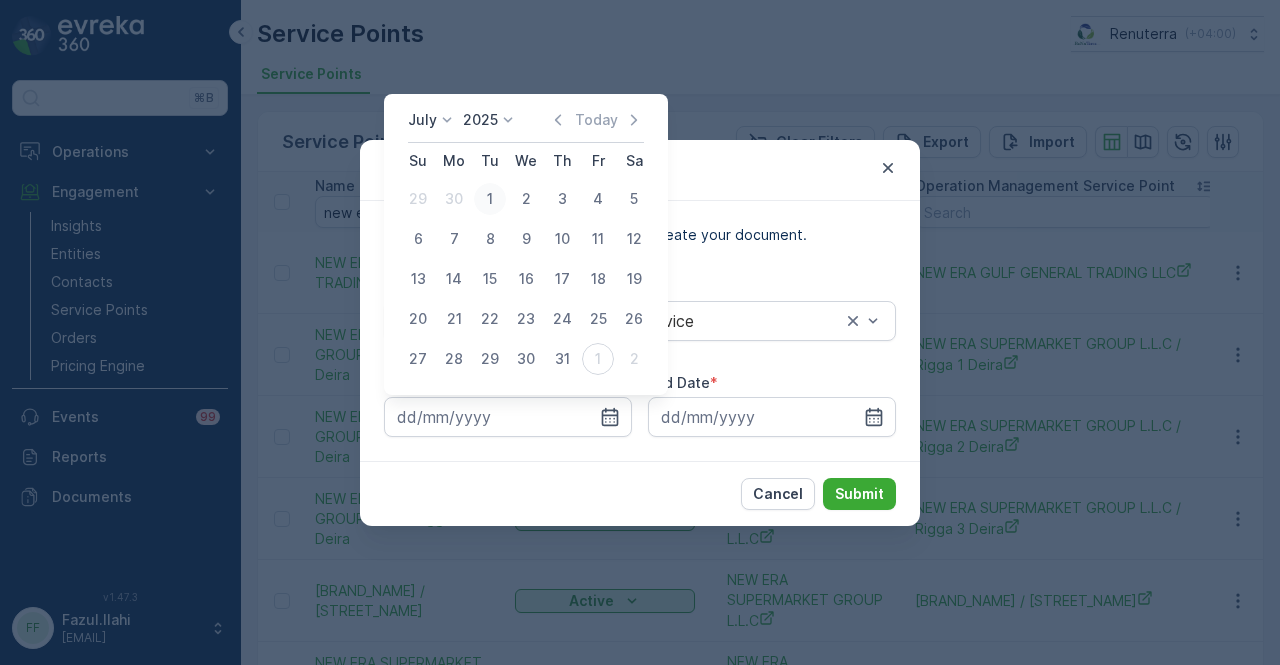 click on "1" at bounding box center (490, 199) 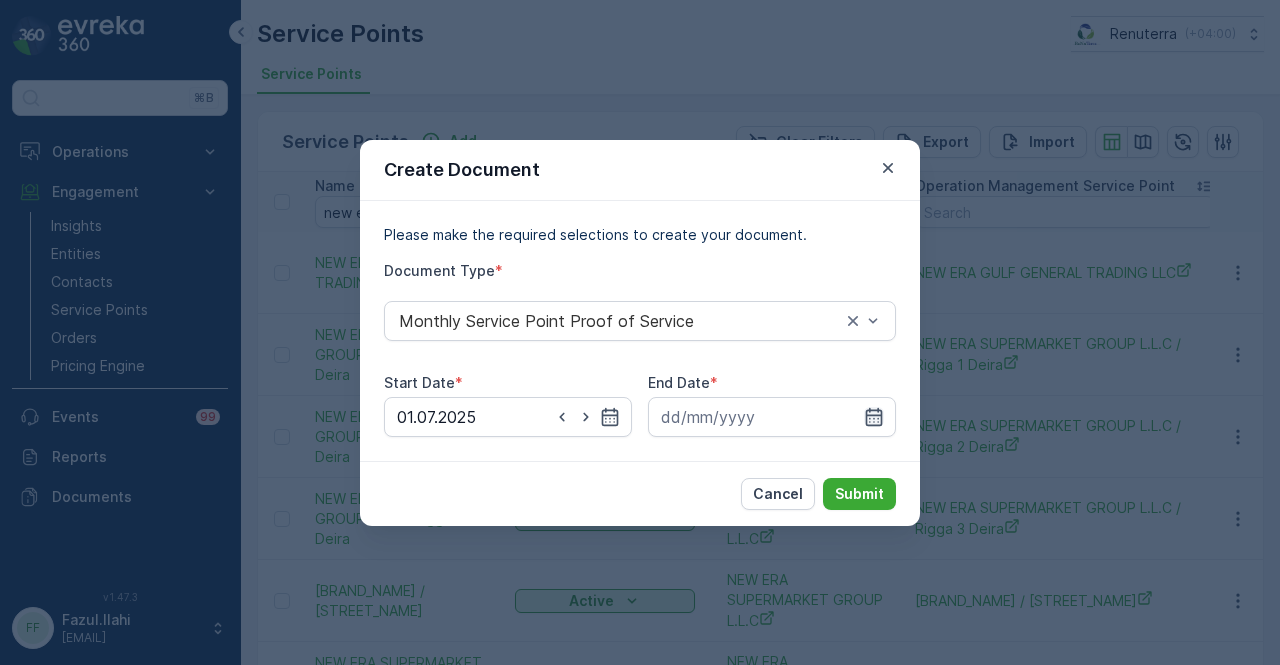 click 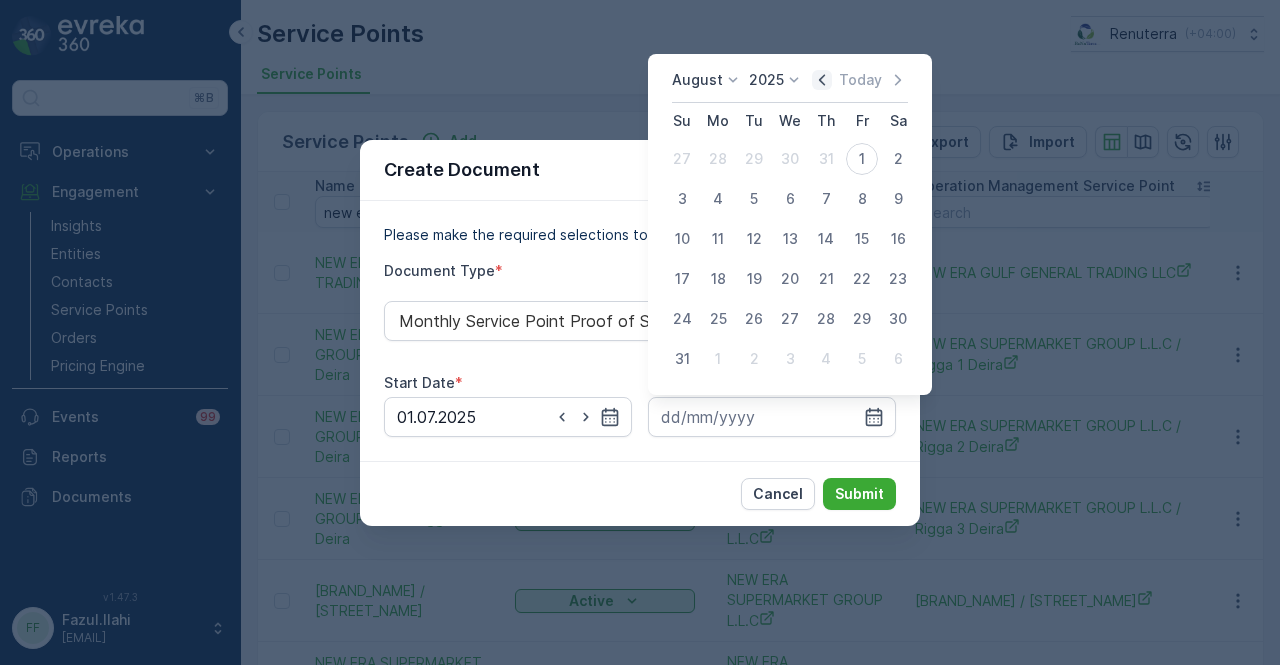 click 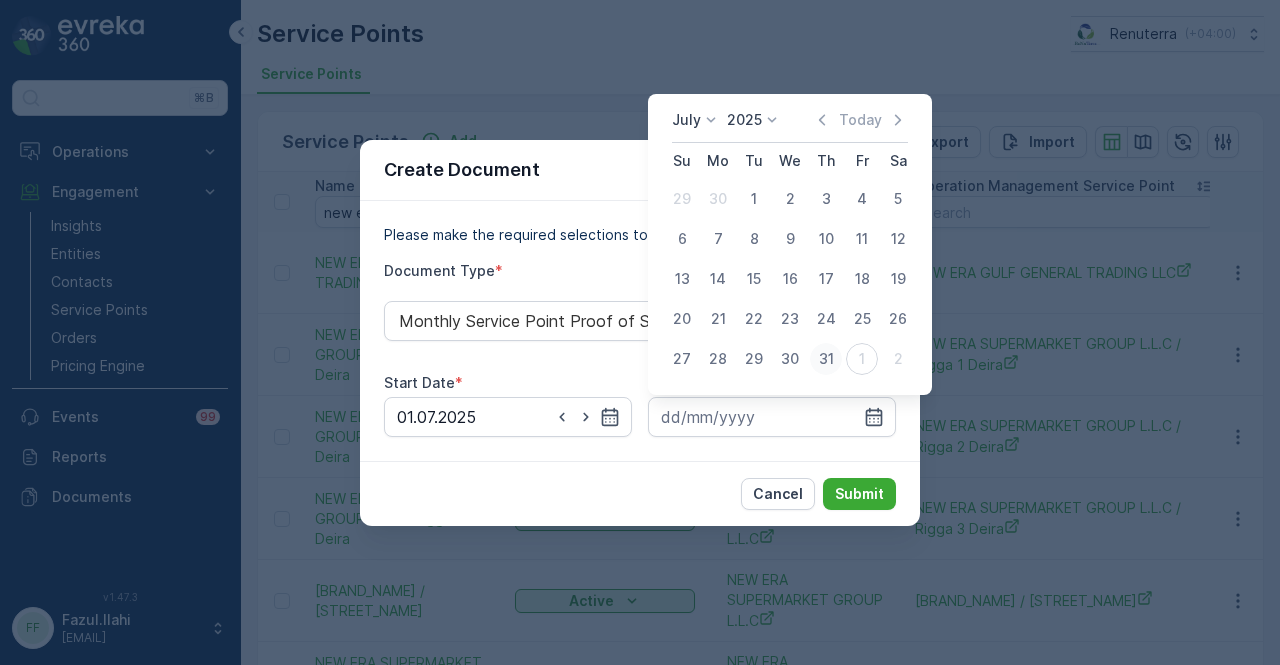 click on "31" at bounding box center (826, 359) 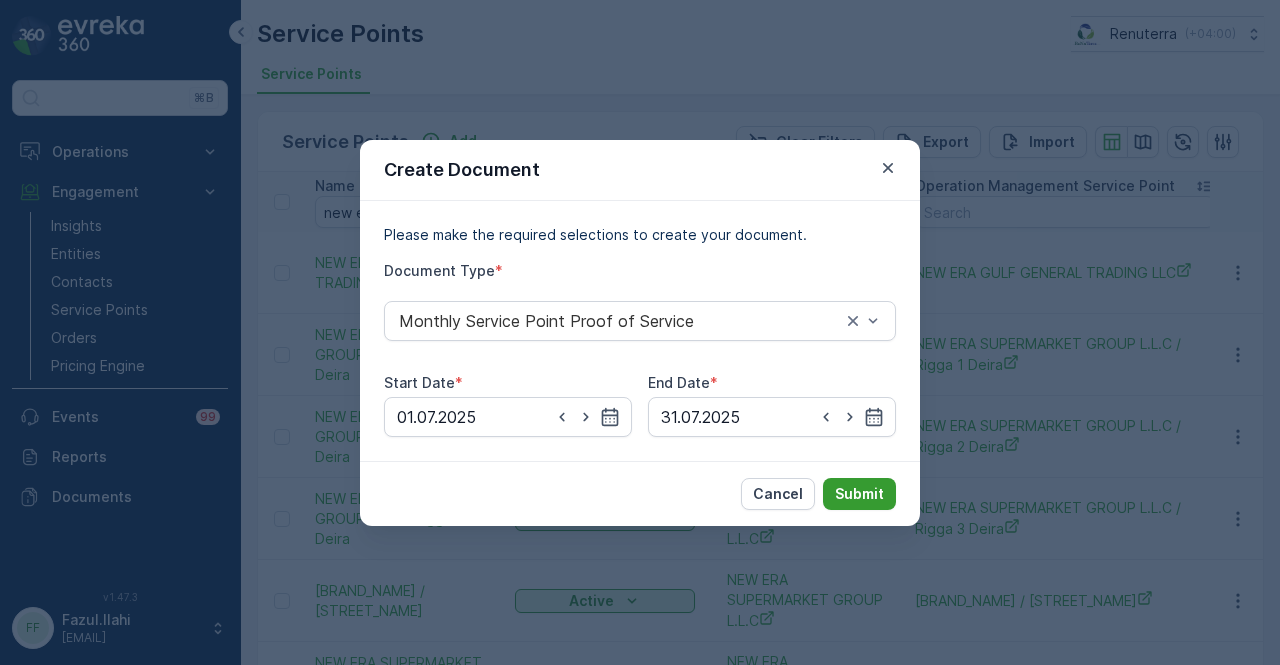 click on "Submit" at bounding box center [859, 494] 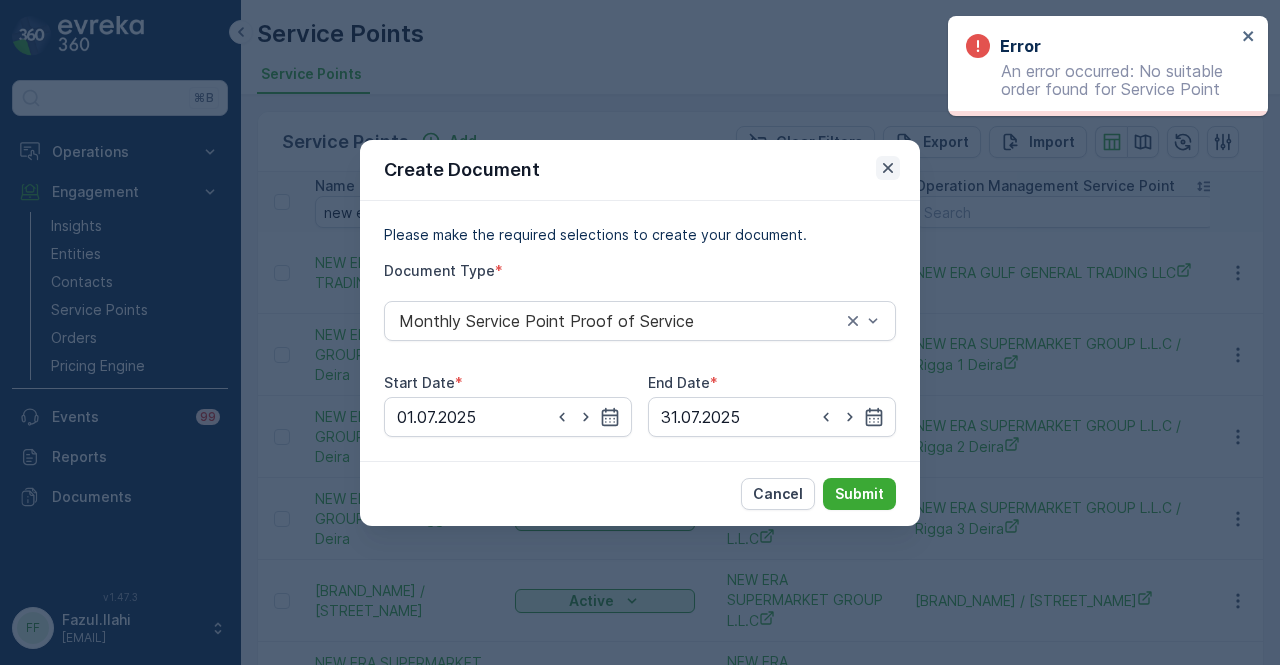 click 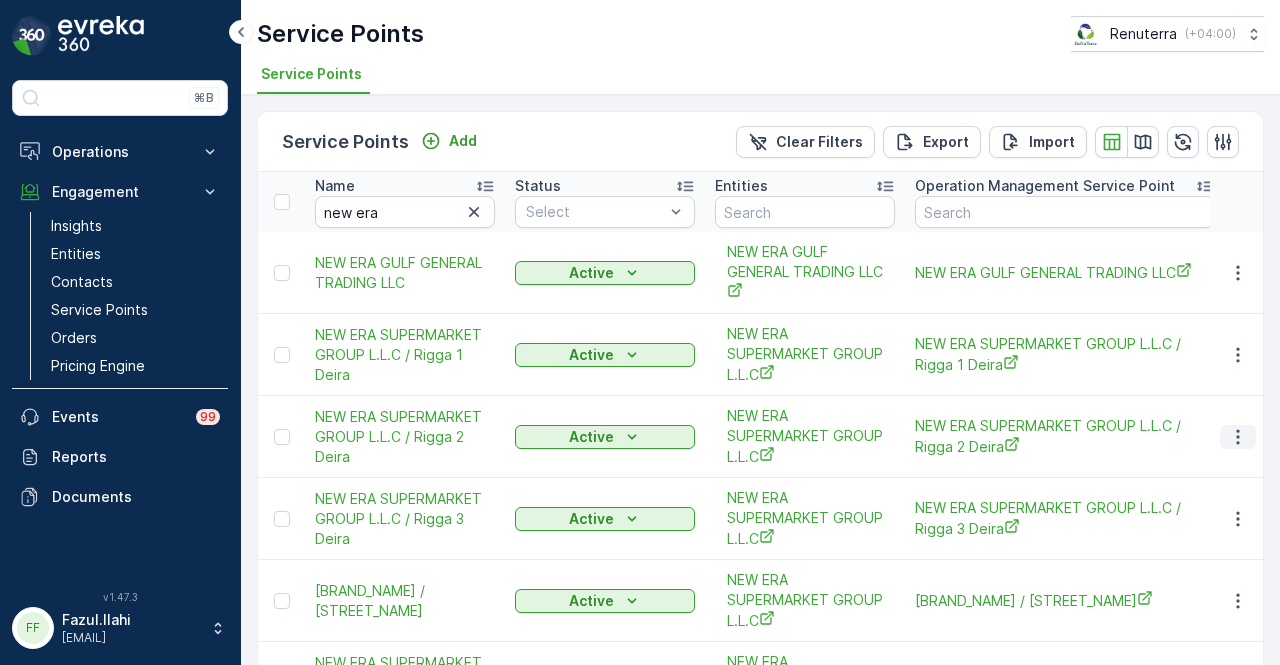 click 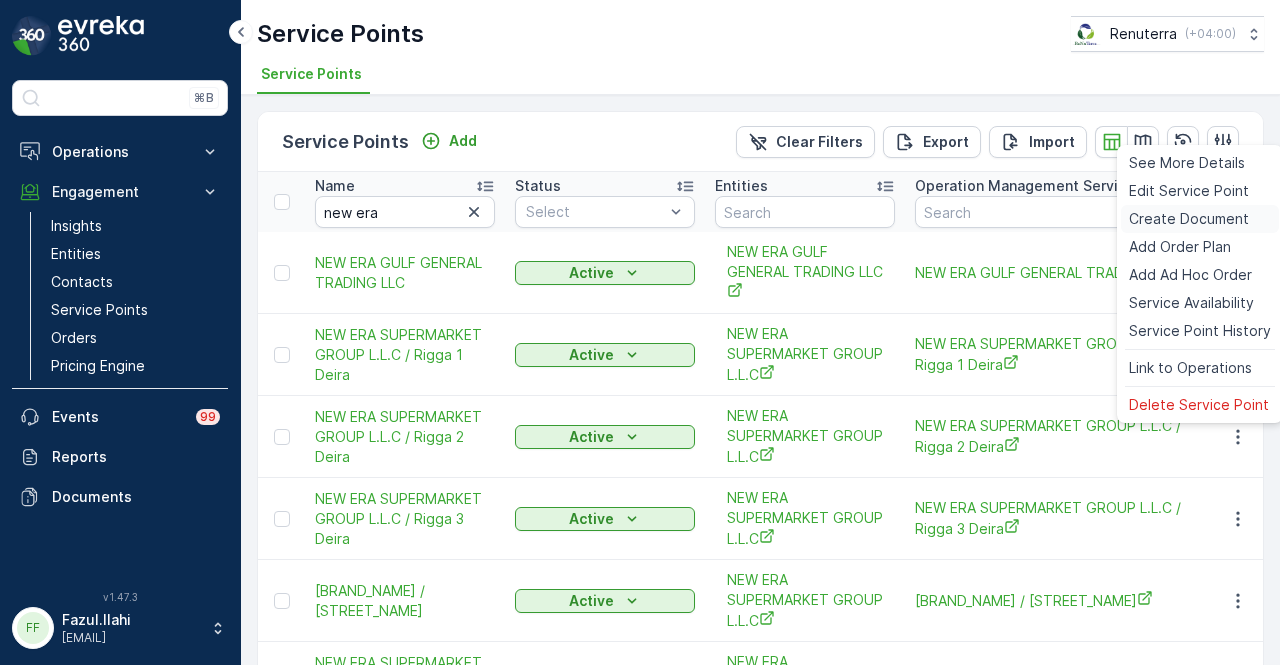 click on "Create Document" at bounding box center (1189, 219) 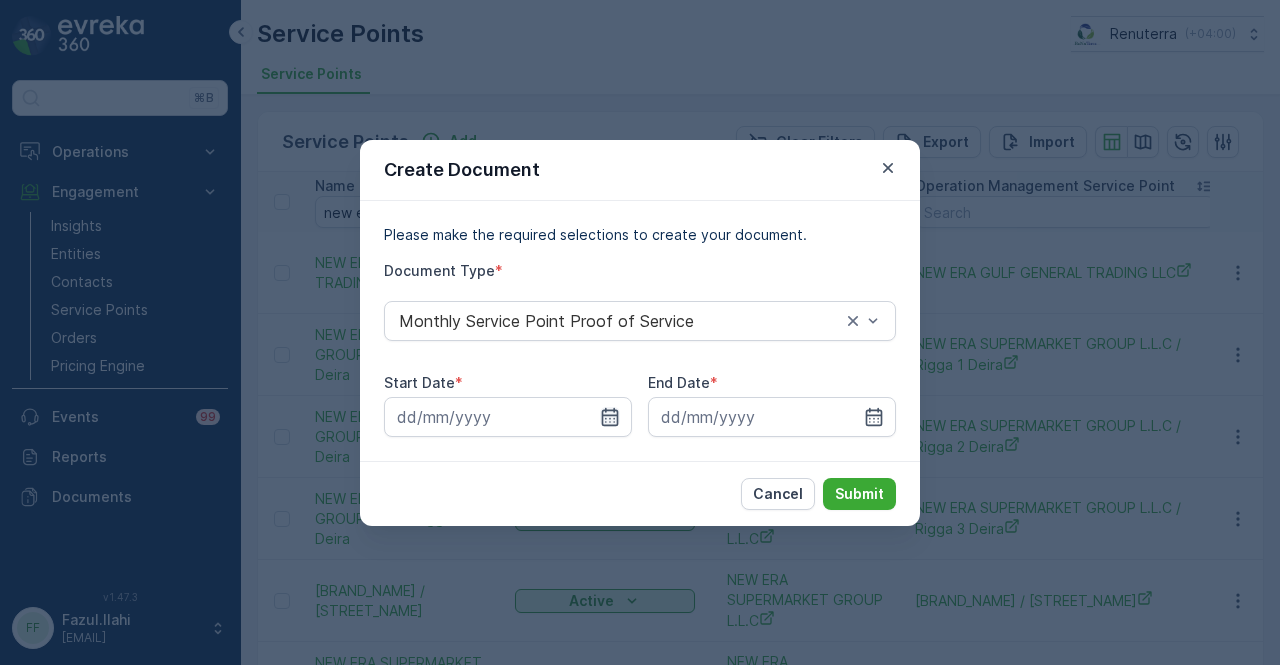 click 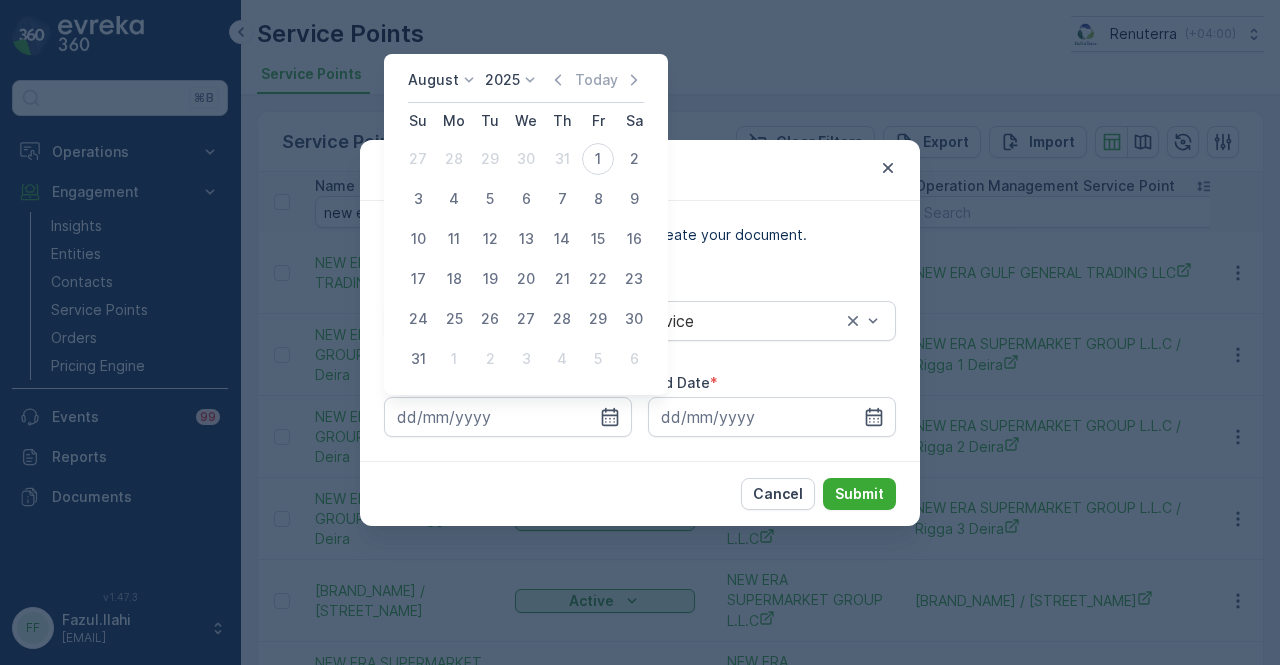 click on "August 2025 Today" at bounding box center (526, 86) 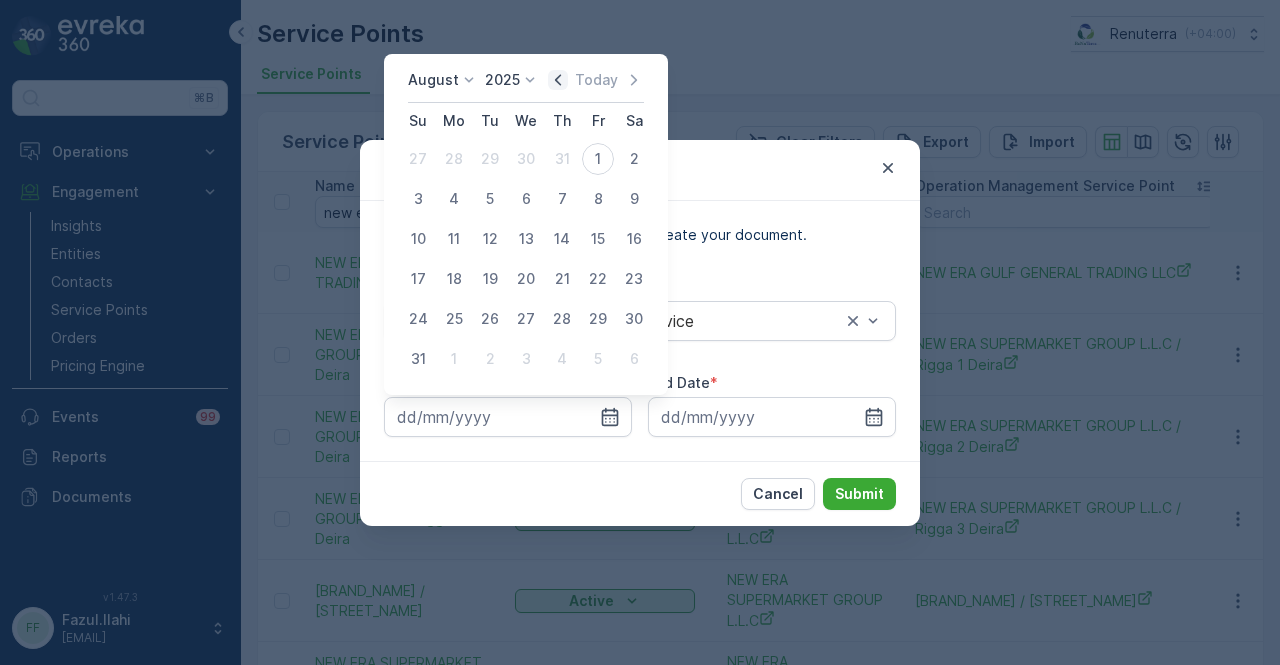 click 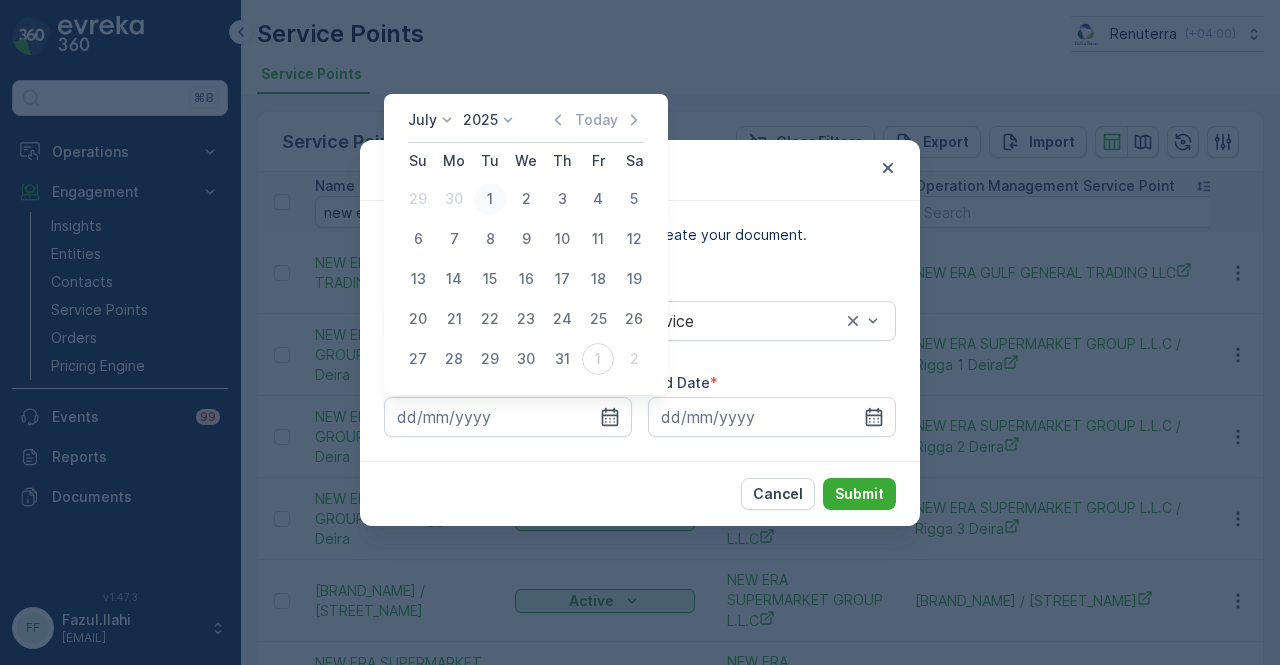 click on "1" at bounding box center (490, 199) 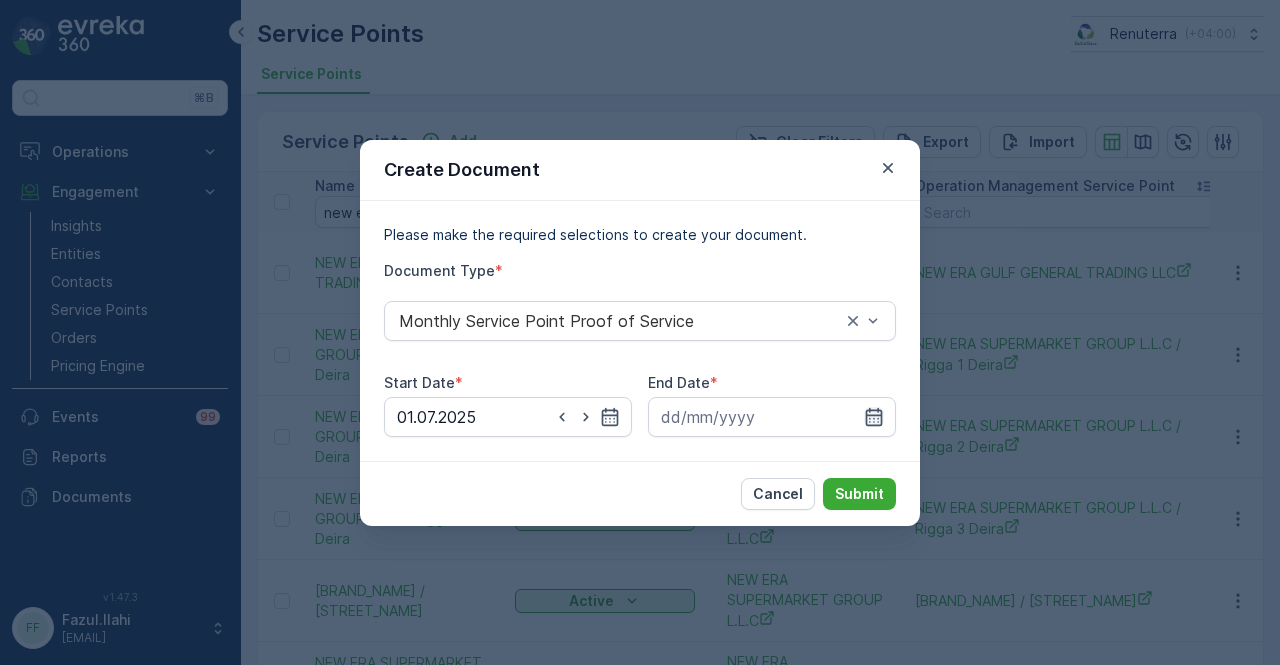 click 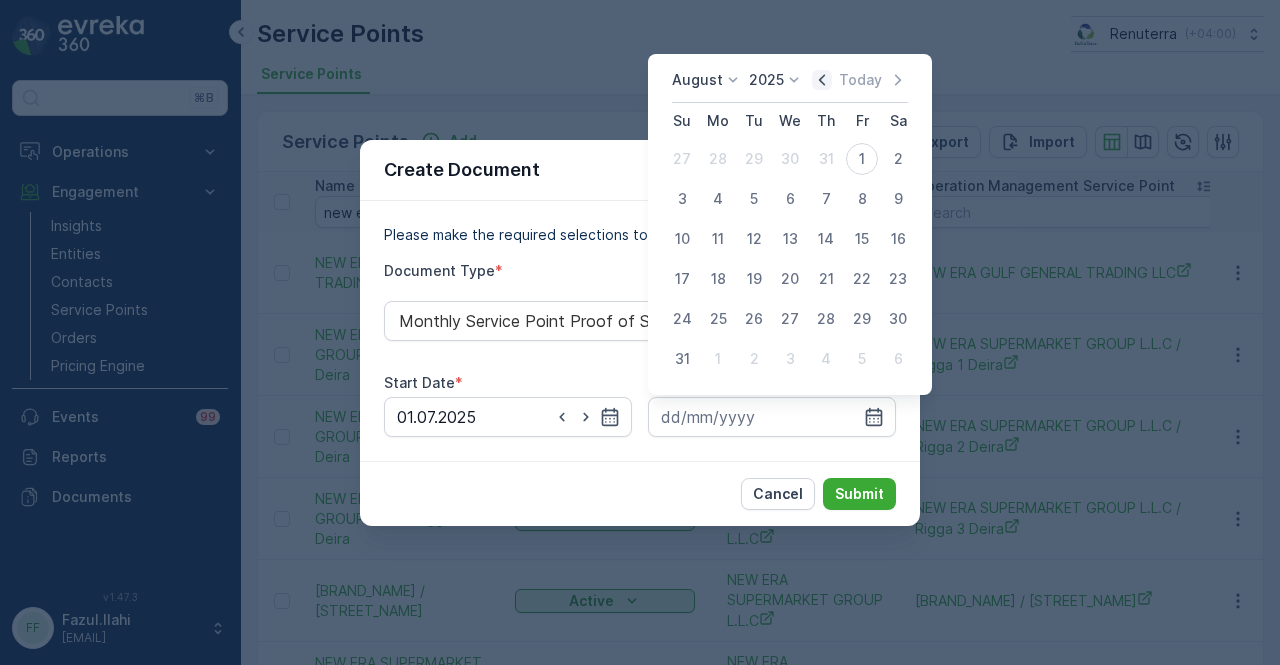 click 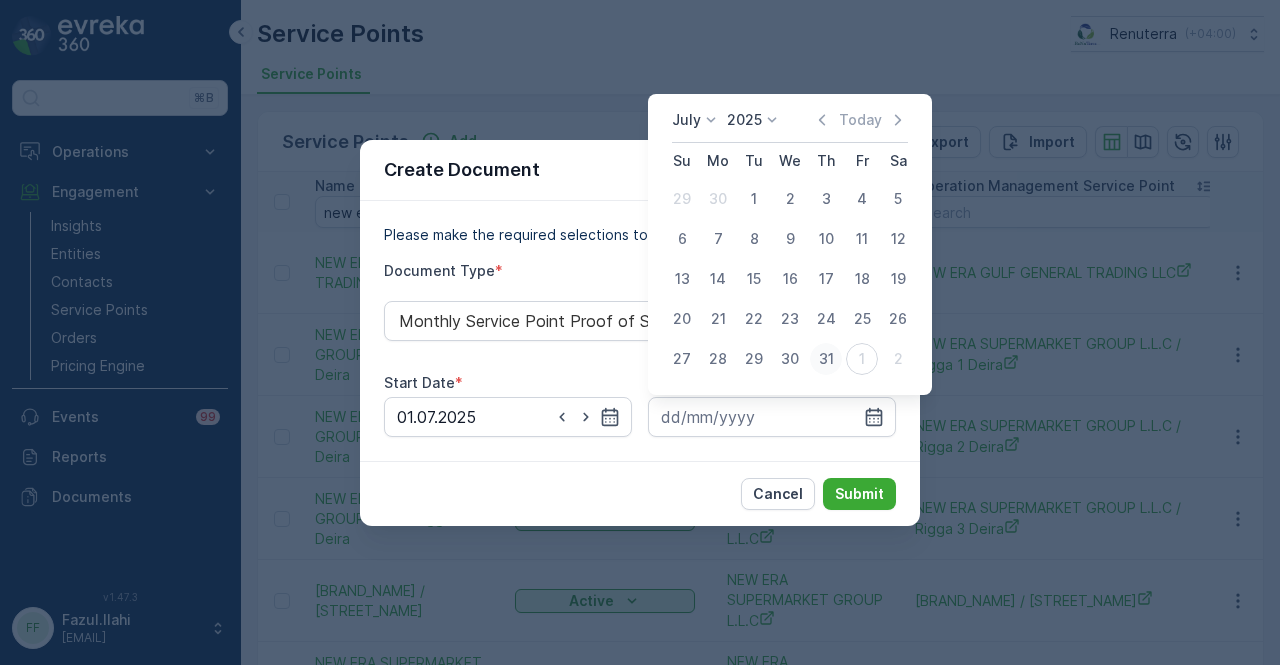 click on "31" at bounding box center (826, 359) 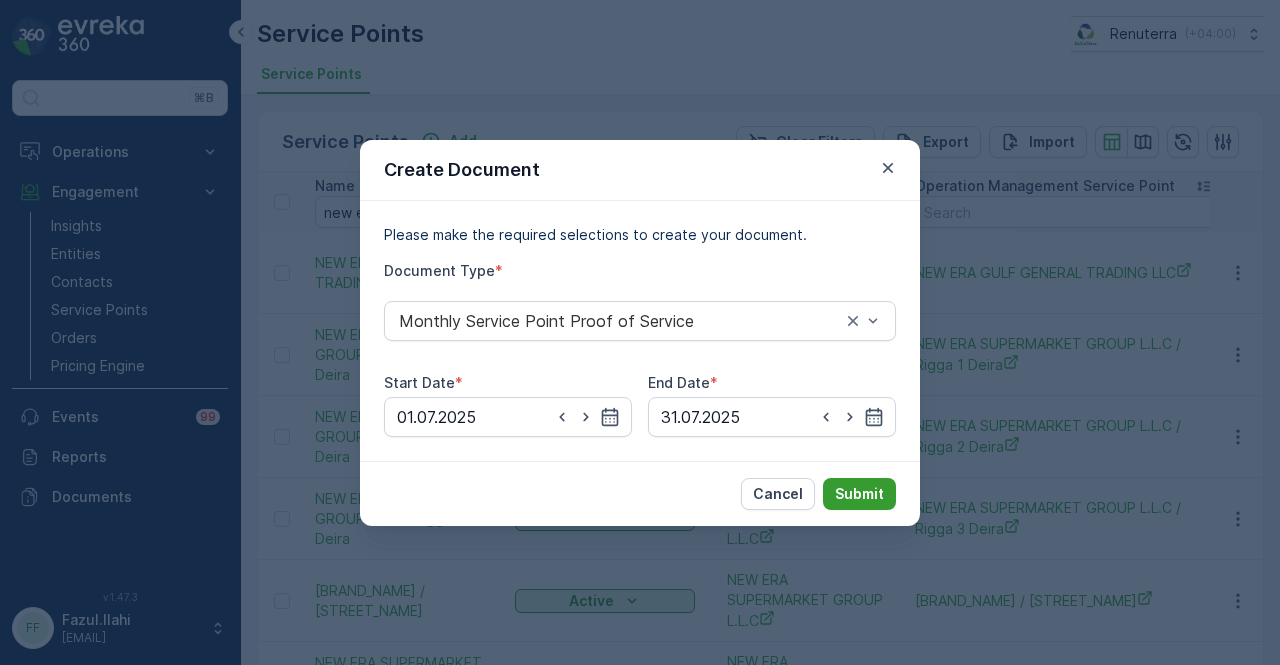 click on "Submit" at bounding box center (859, 494) 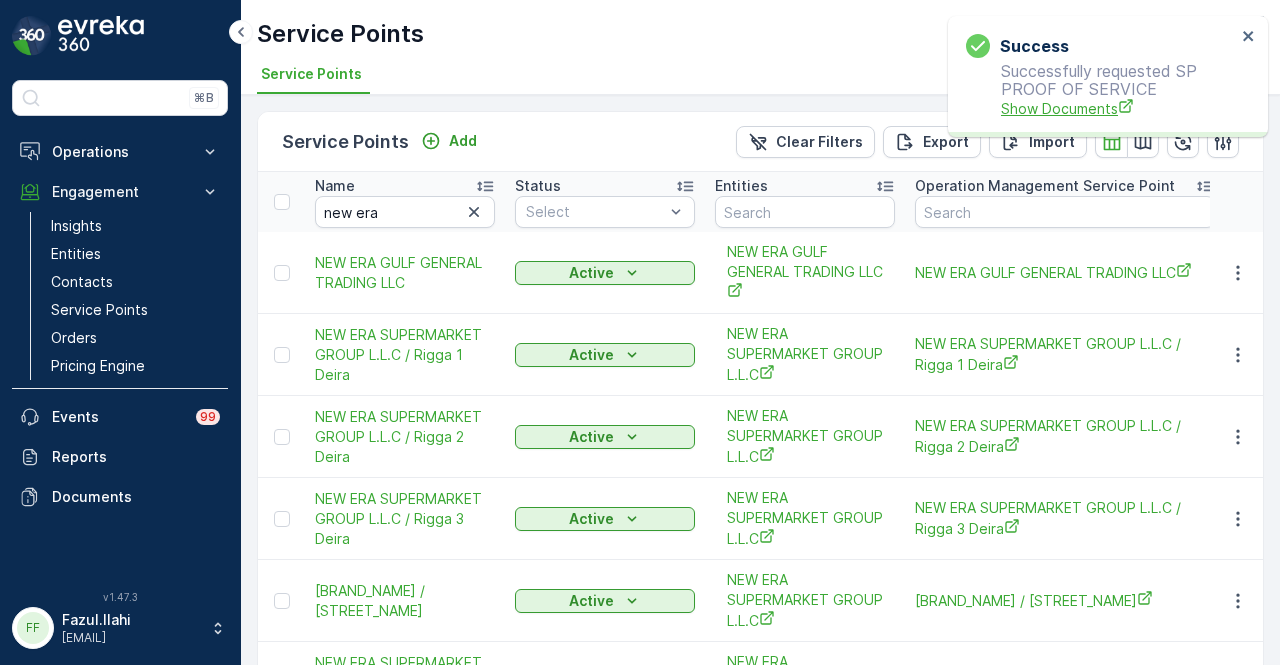 click on "Show Documents" at bounding box center [1118, 108] 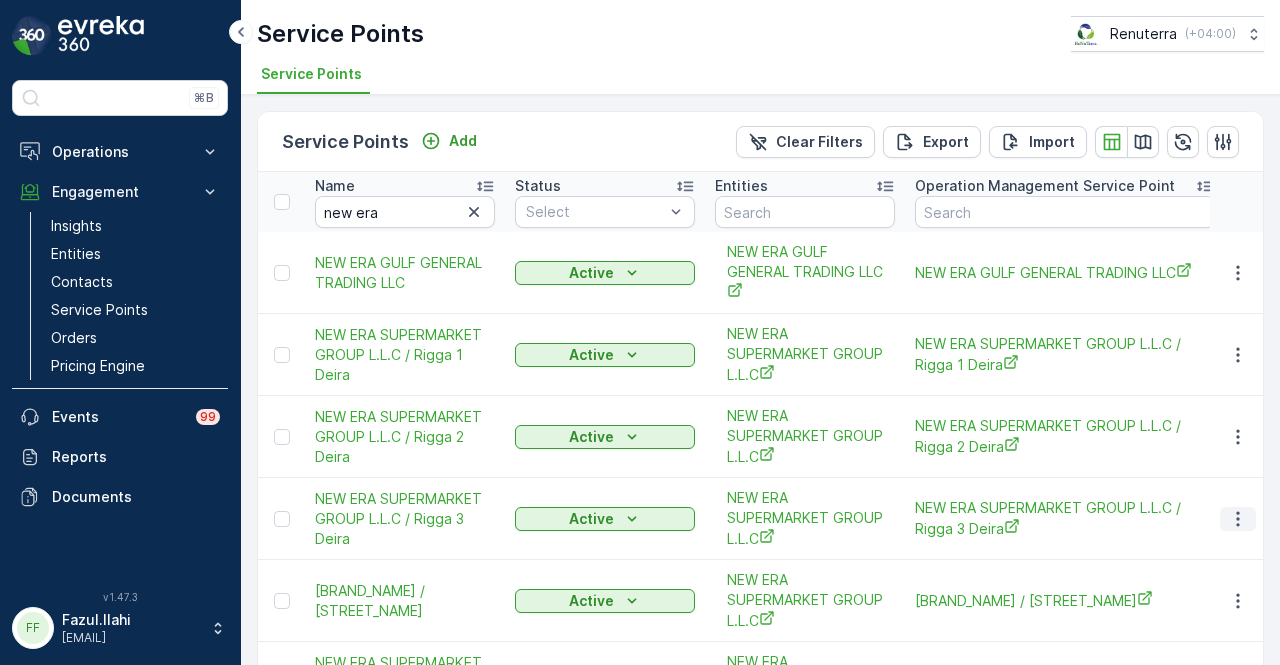click 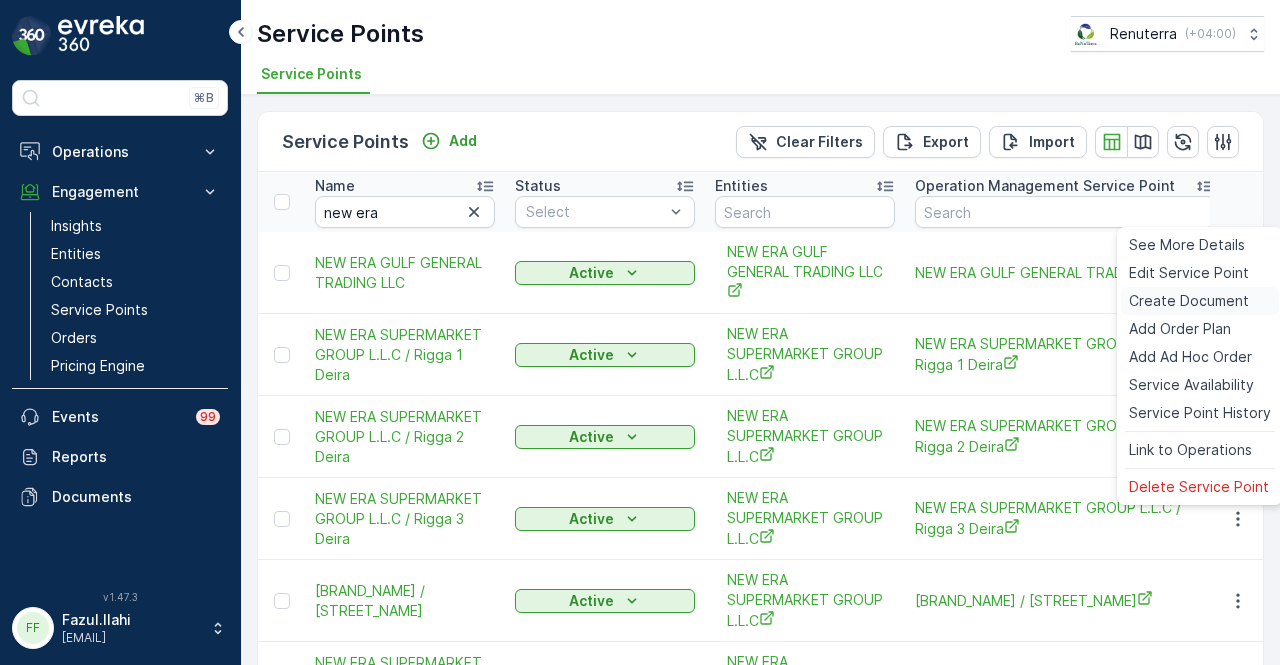 click on "Create Document" at bounding box center [1189, 301] 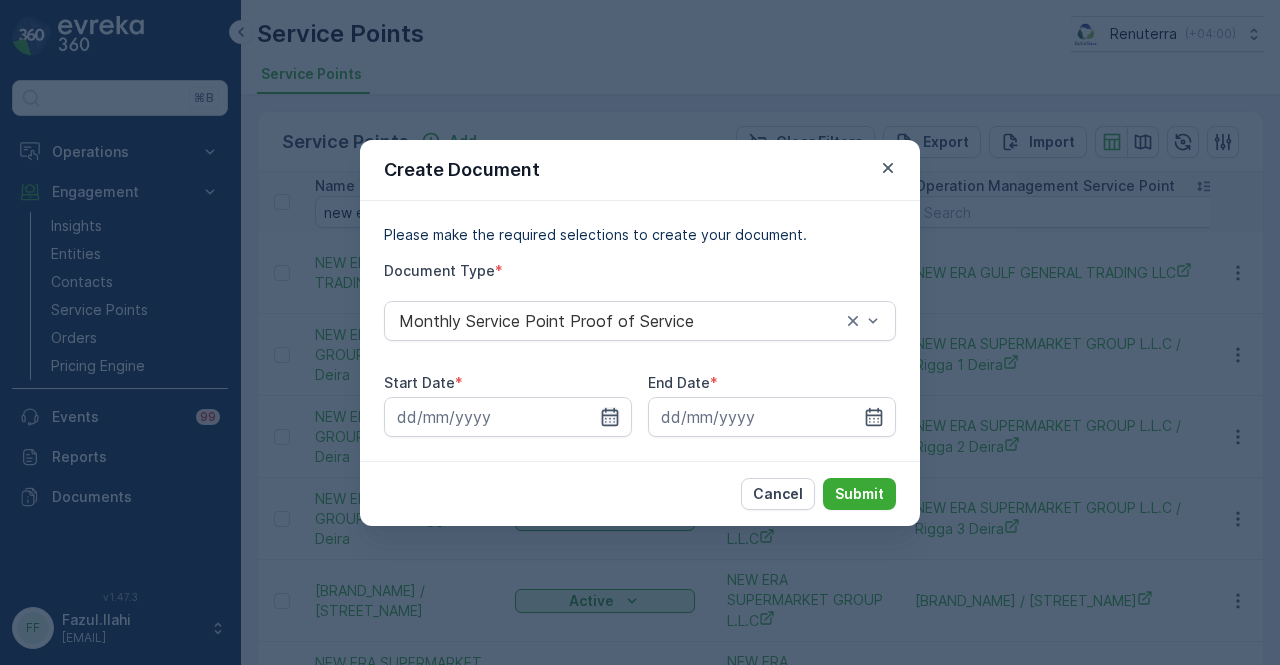 click 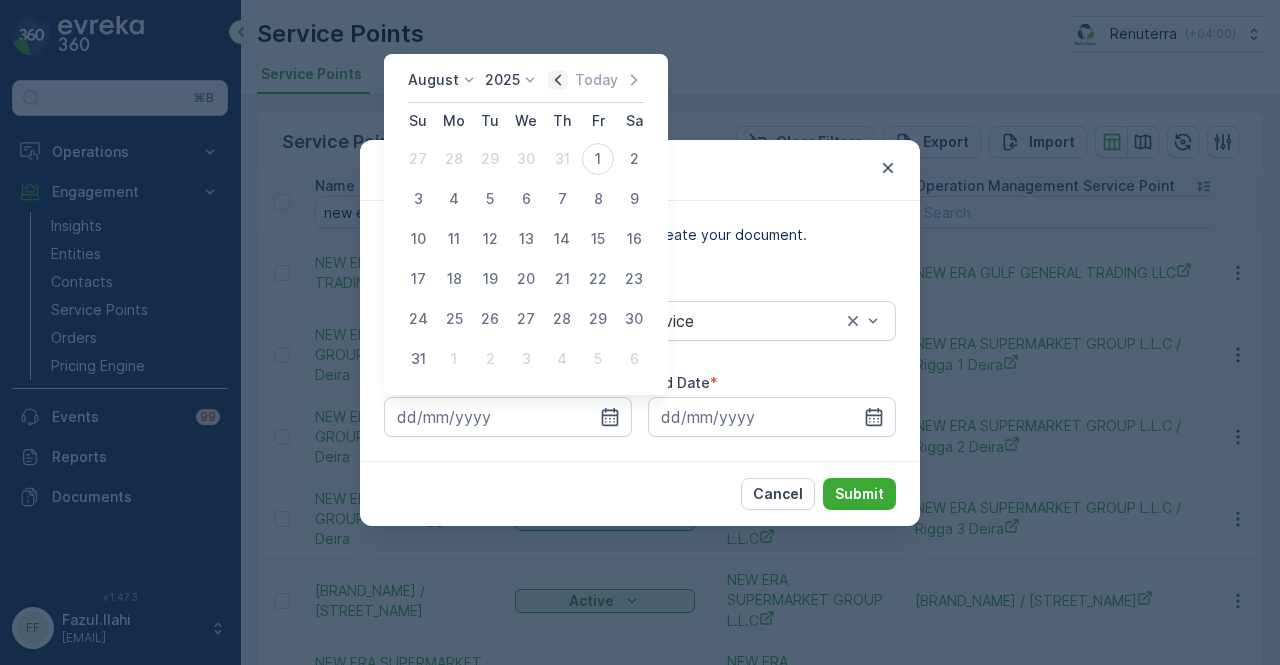 click 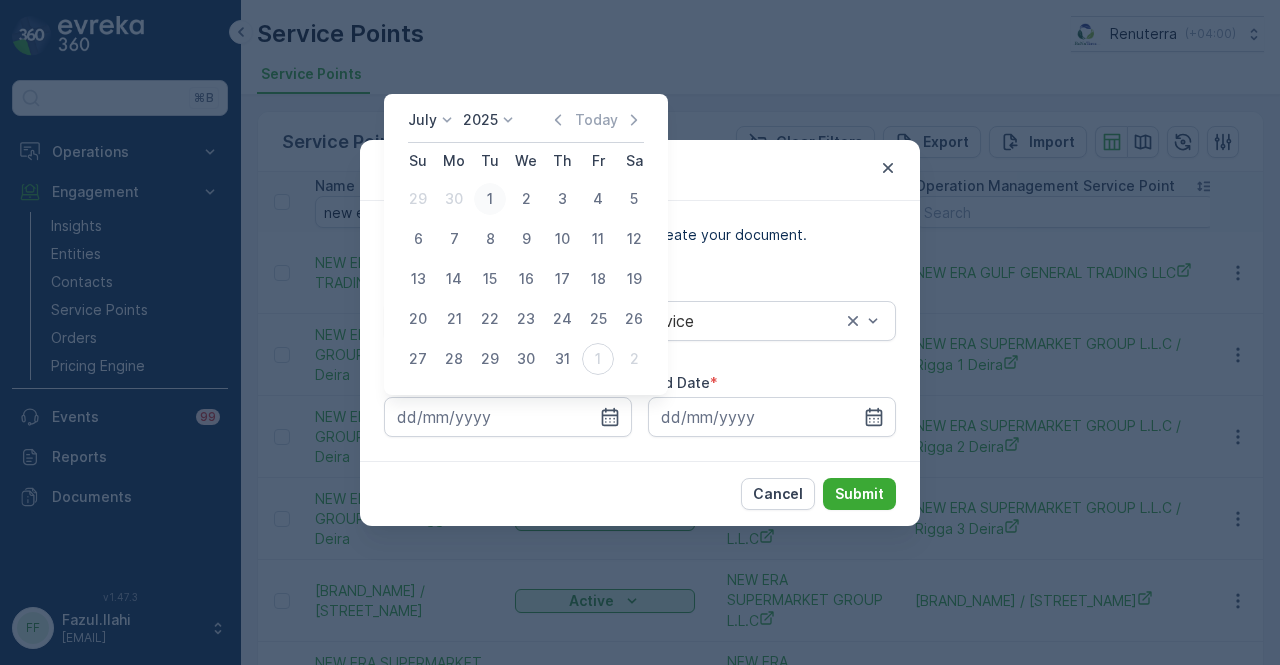 click on "1" at bounding box center (490, 199) 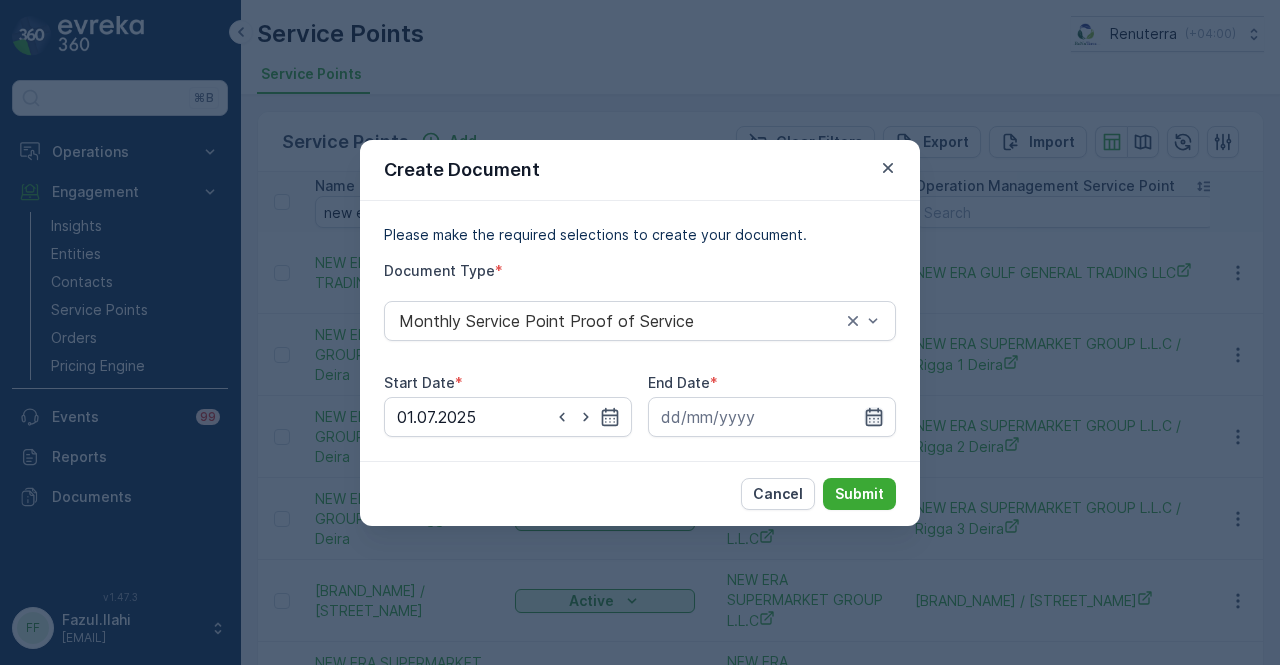click 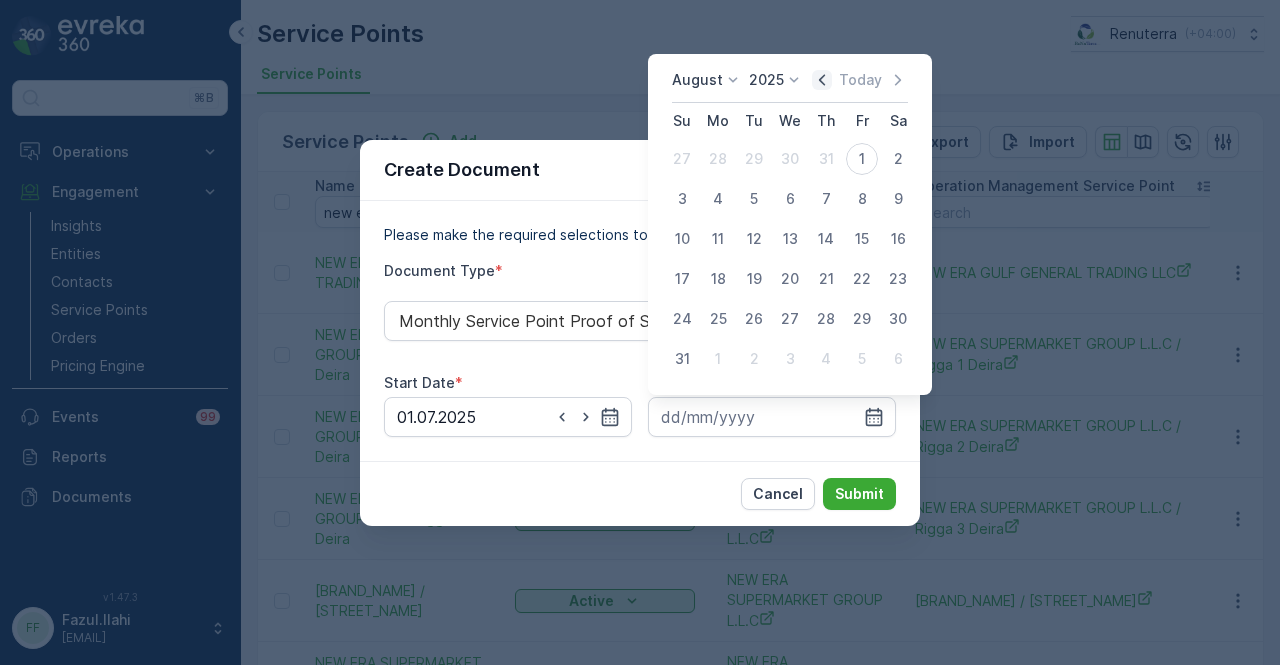 click 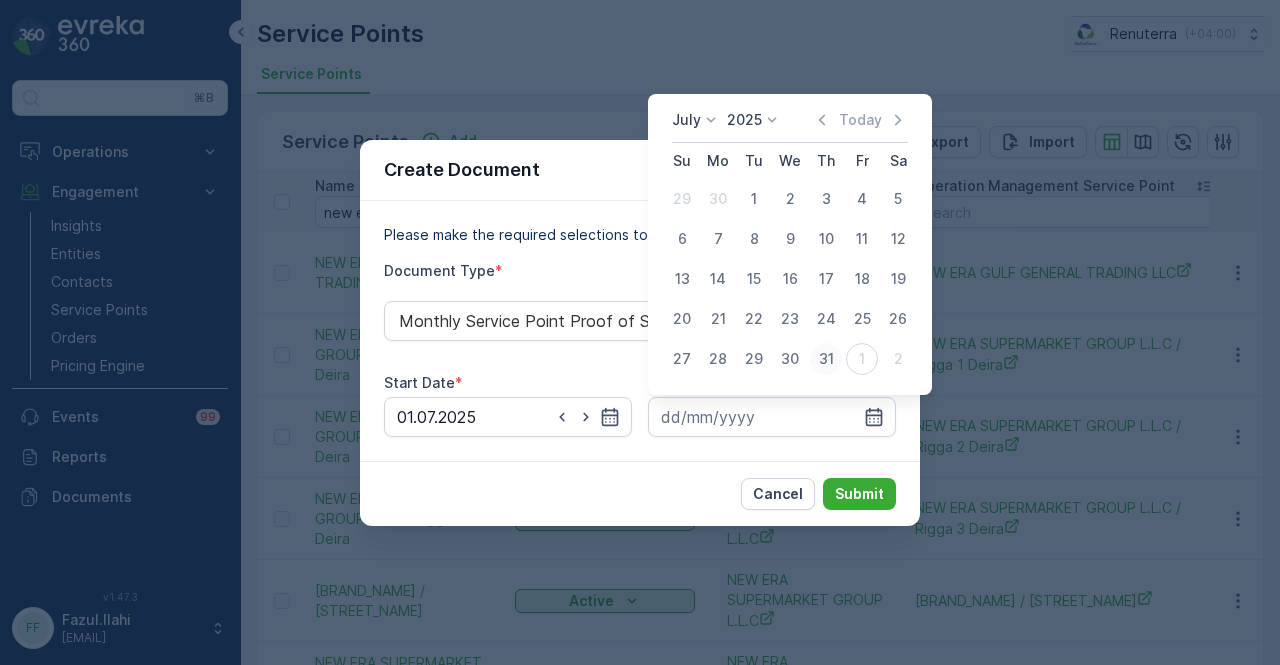 click on "31" at bounding box center [826, 359] 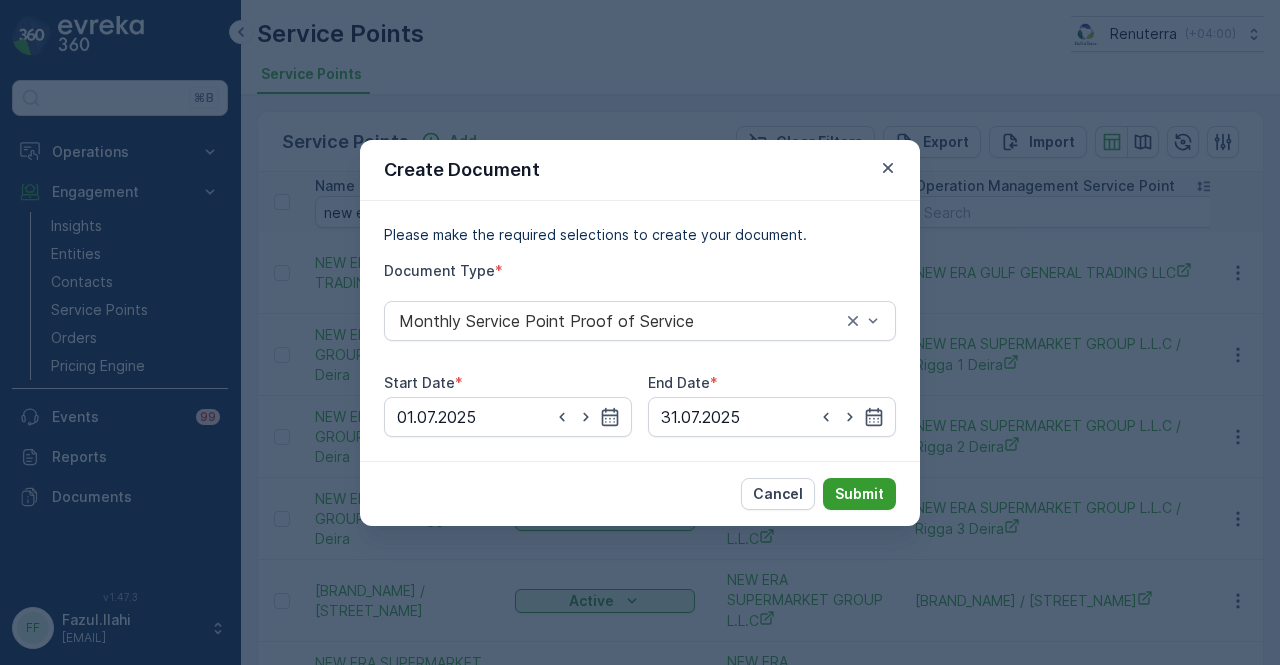click on "Submit" at bounding box center [859, 494] 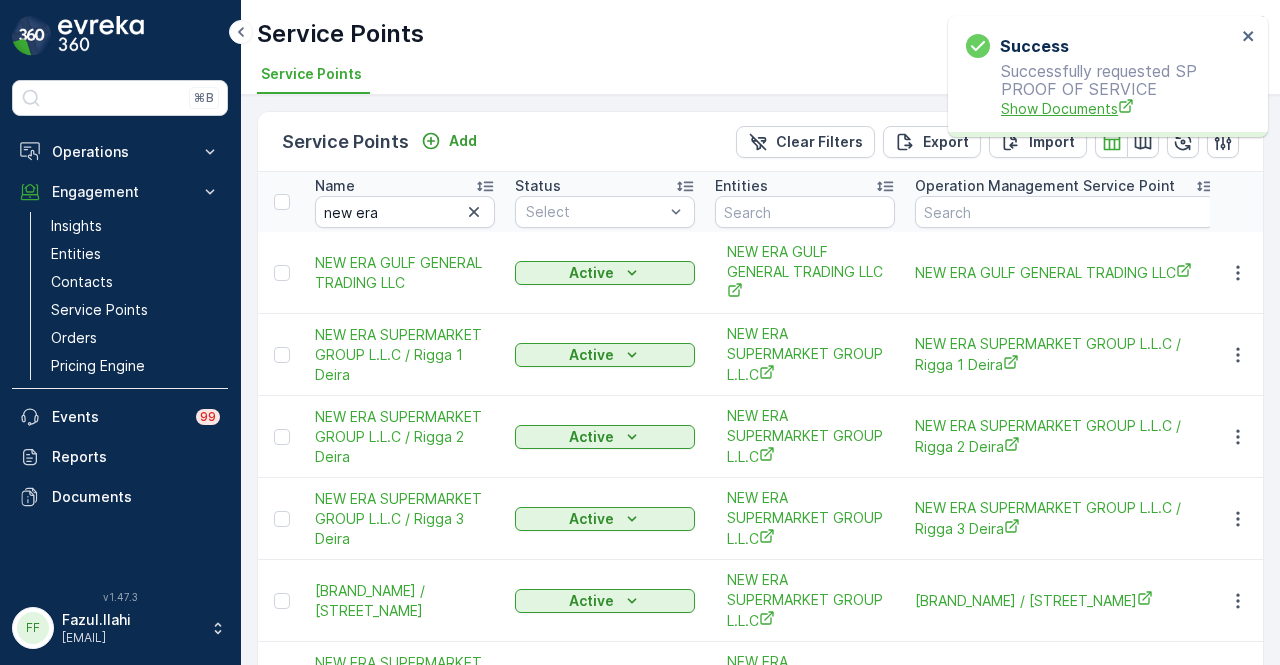 click on "Show Documents" at bounding box center [1118, 108] 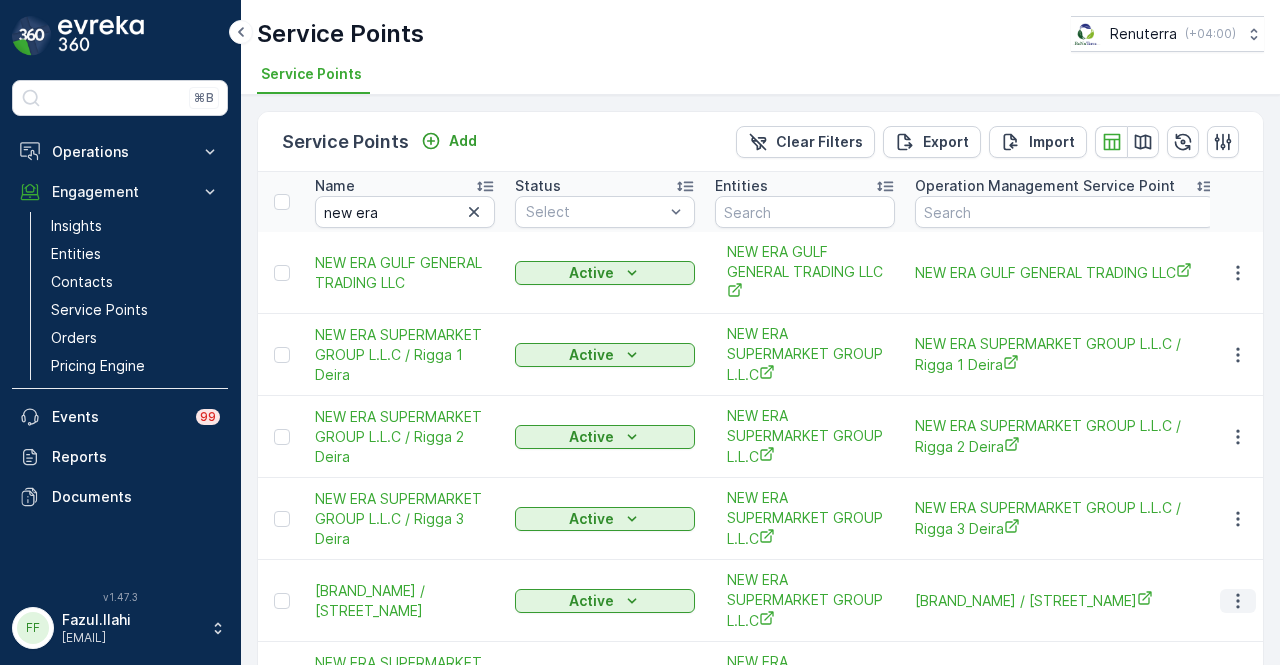 click 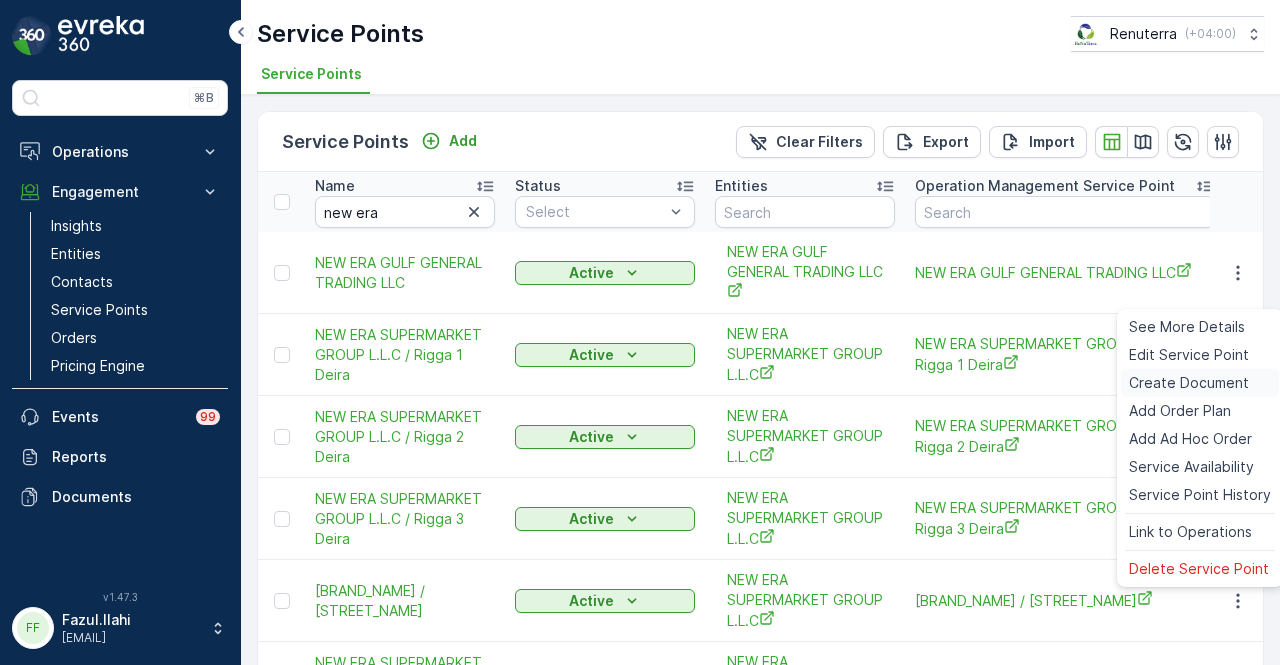 click on "Create Document" at bounding box center (1189, 383) 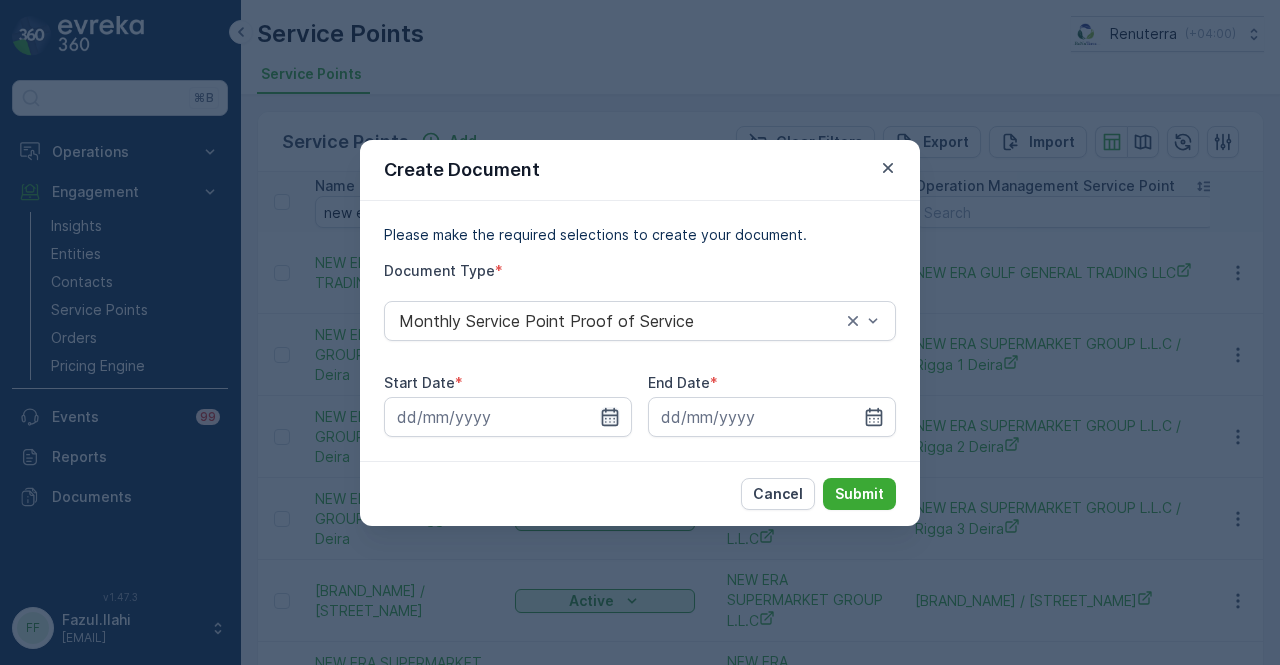 click 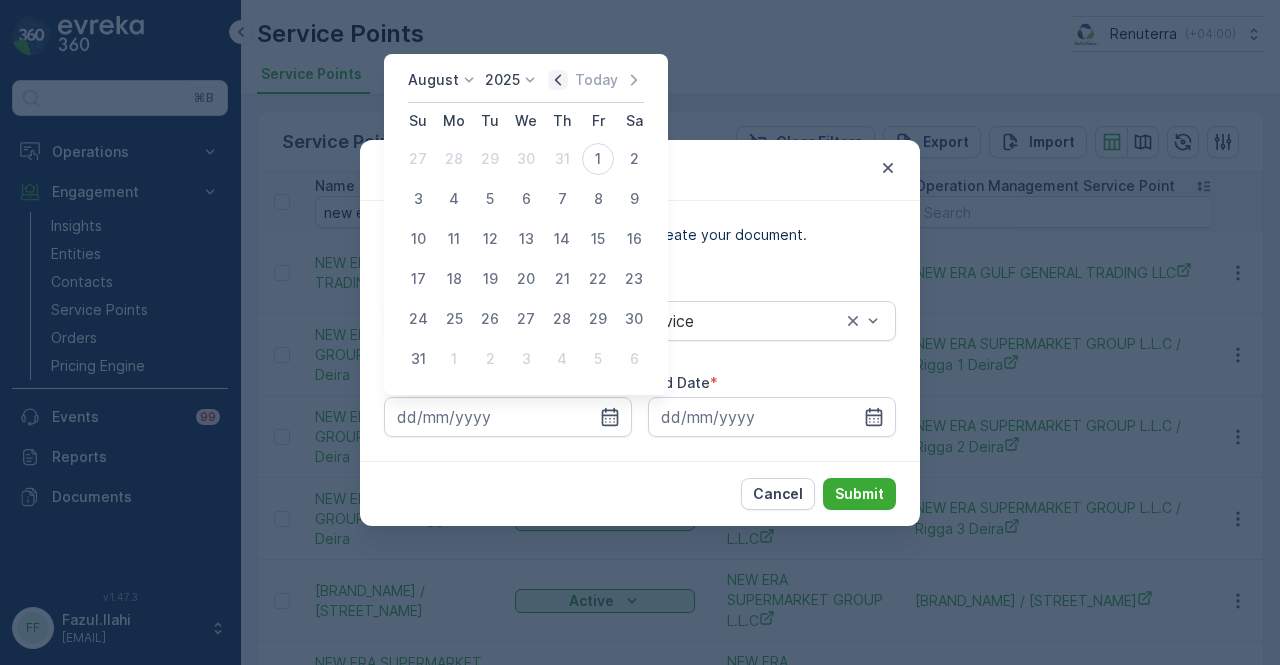 click 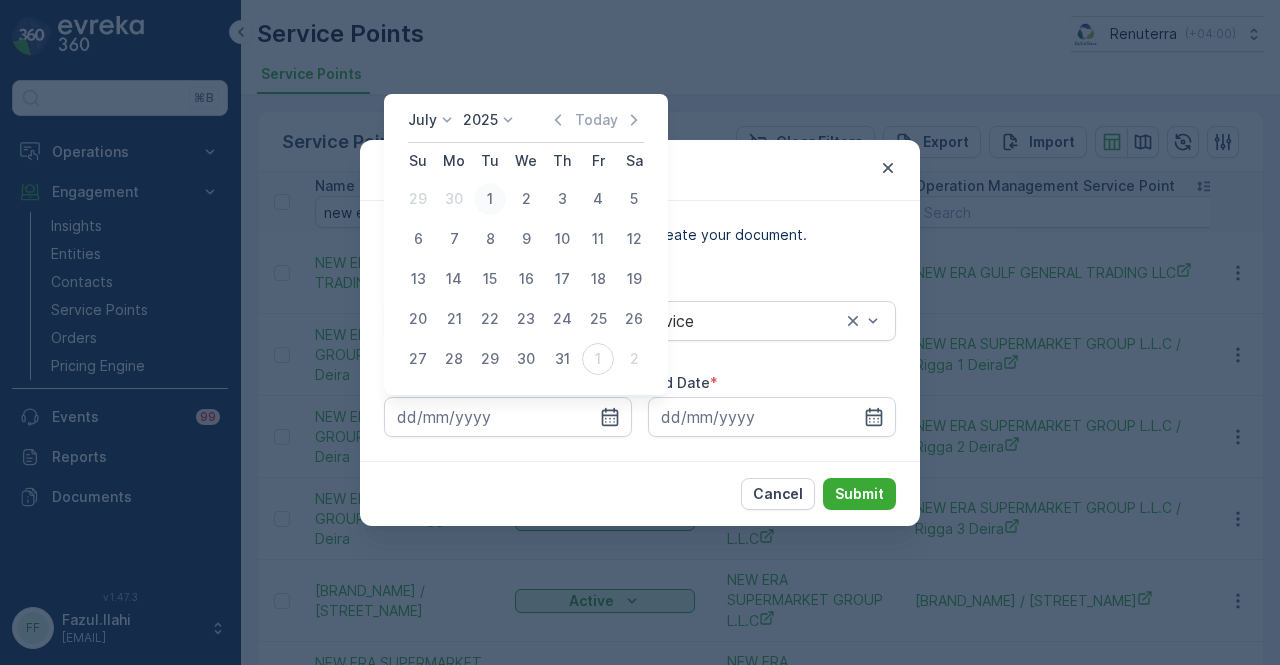 click on "1" at bounding box center (490, 199) 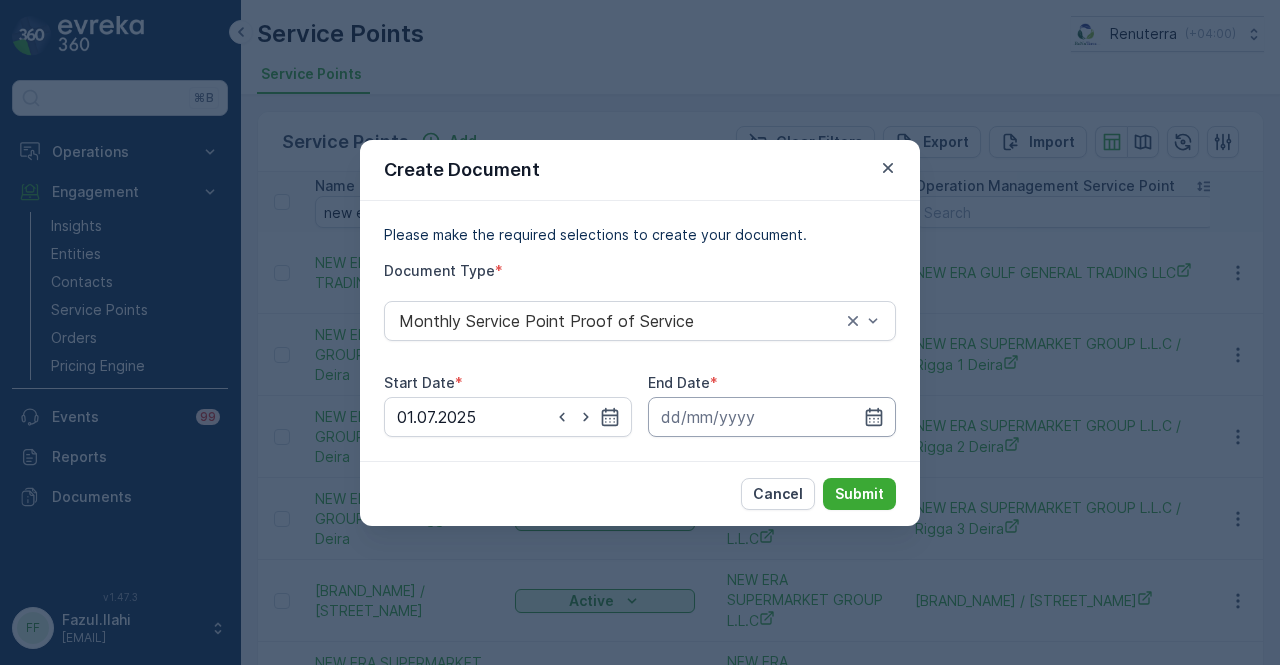 click at bounding box center (772, 417) 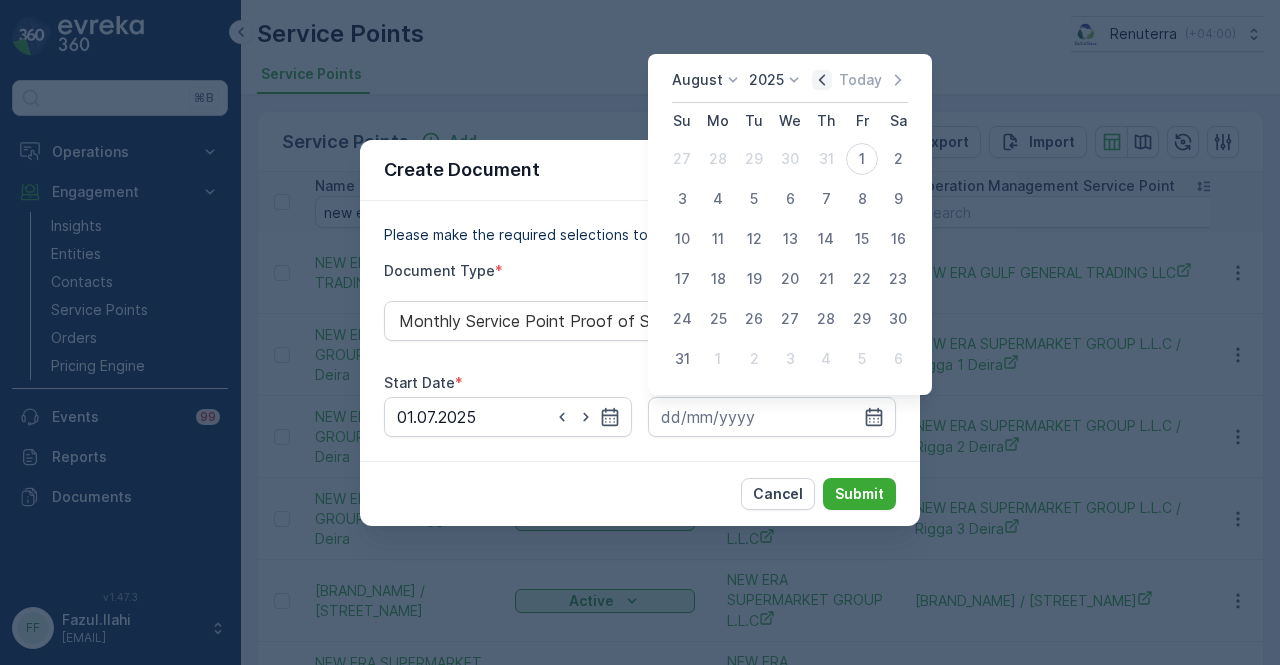 click 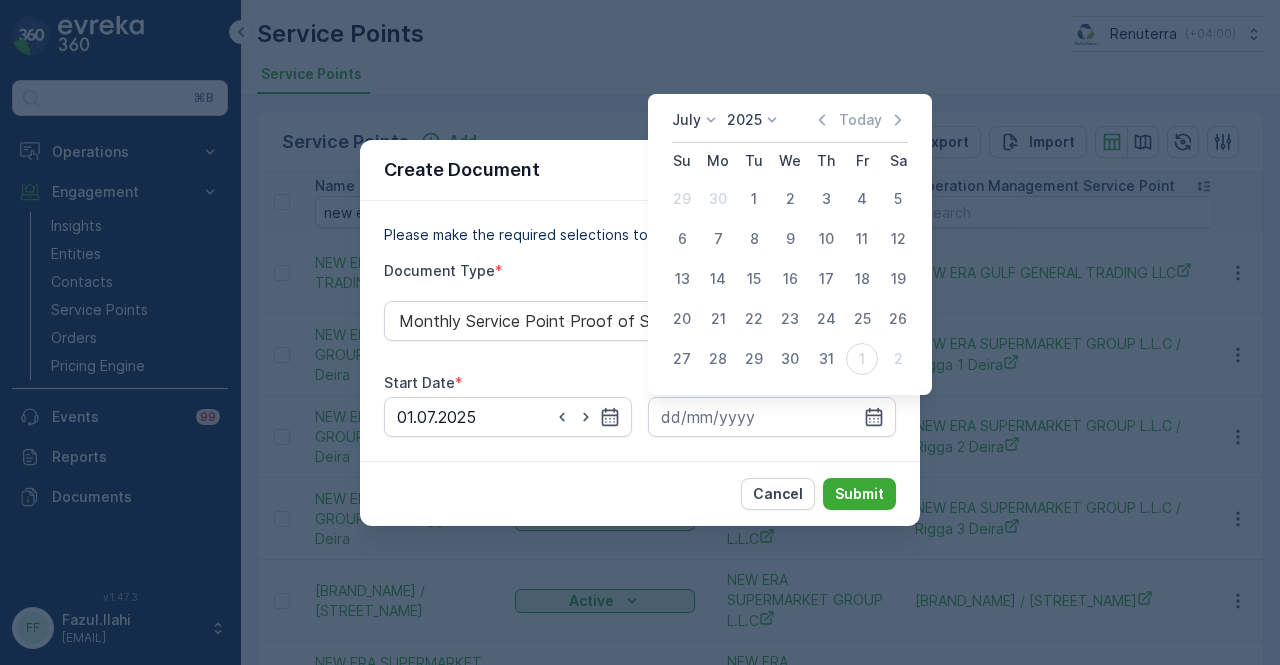 drag, startPoint x: 828, startPoint y: 363, endPoint x: 838, endPoint y: 473, distance: 110.45361 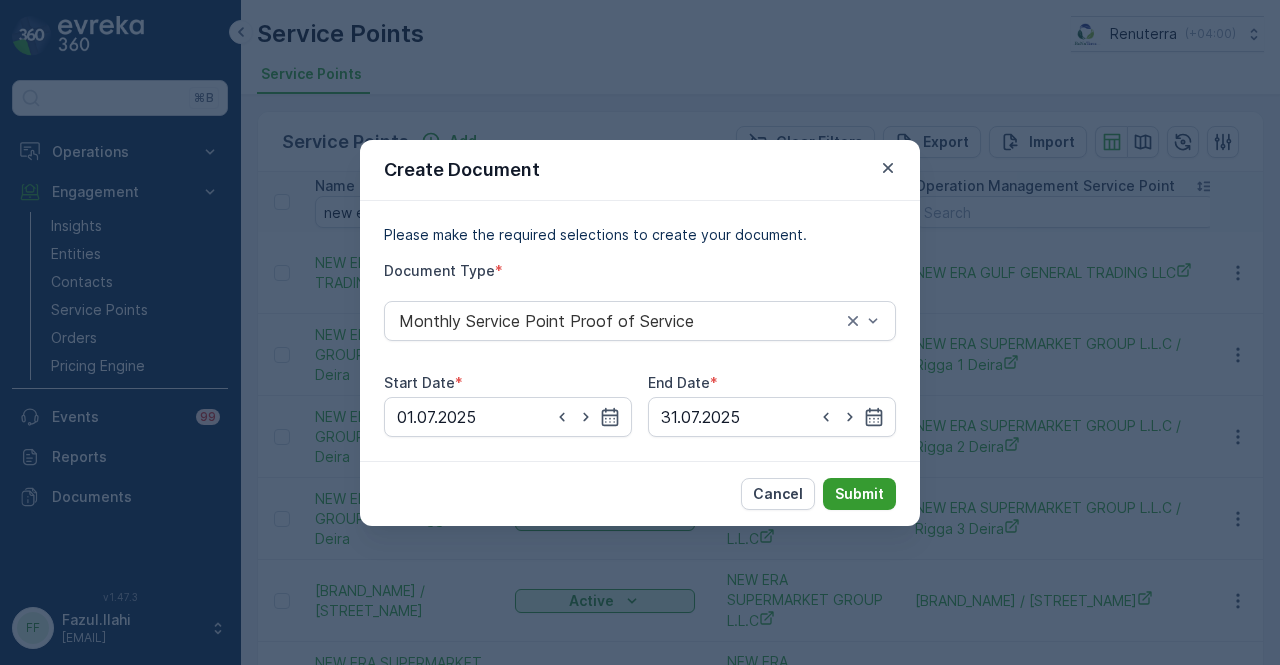 click on "Submit" at bounding box center [859, 494] 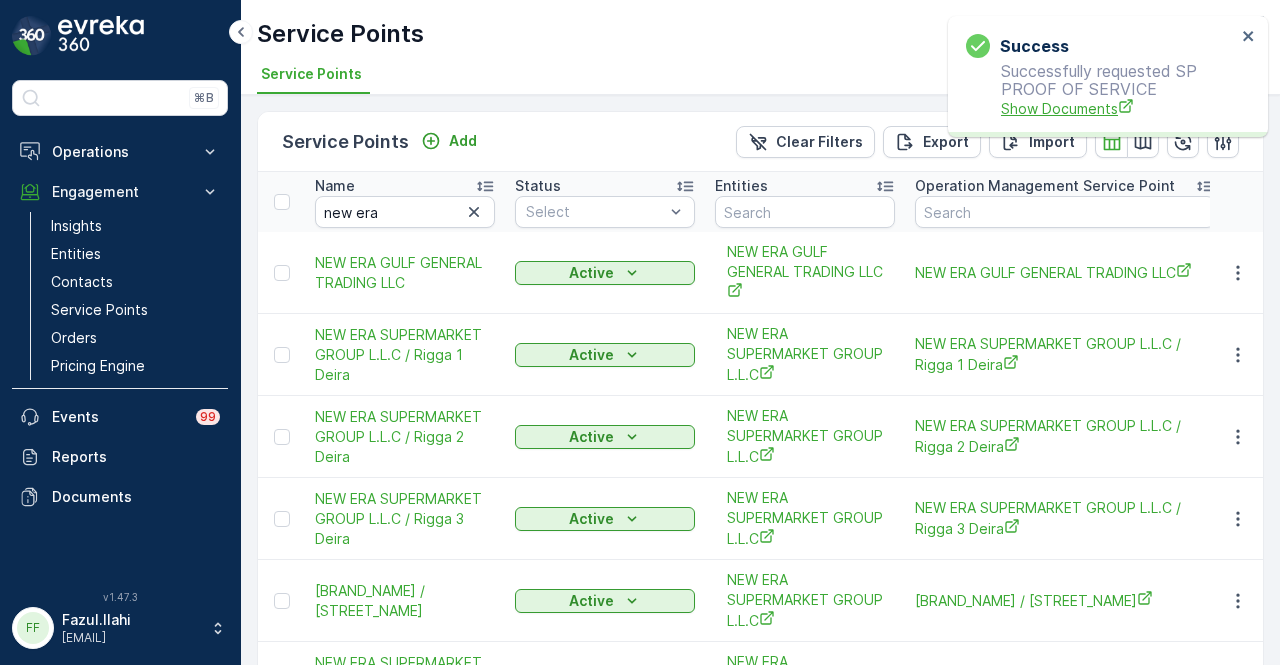 click on "Show Documents" at bounding box center [1118, 108] 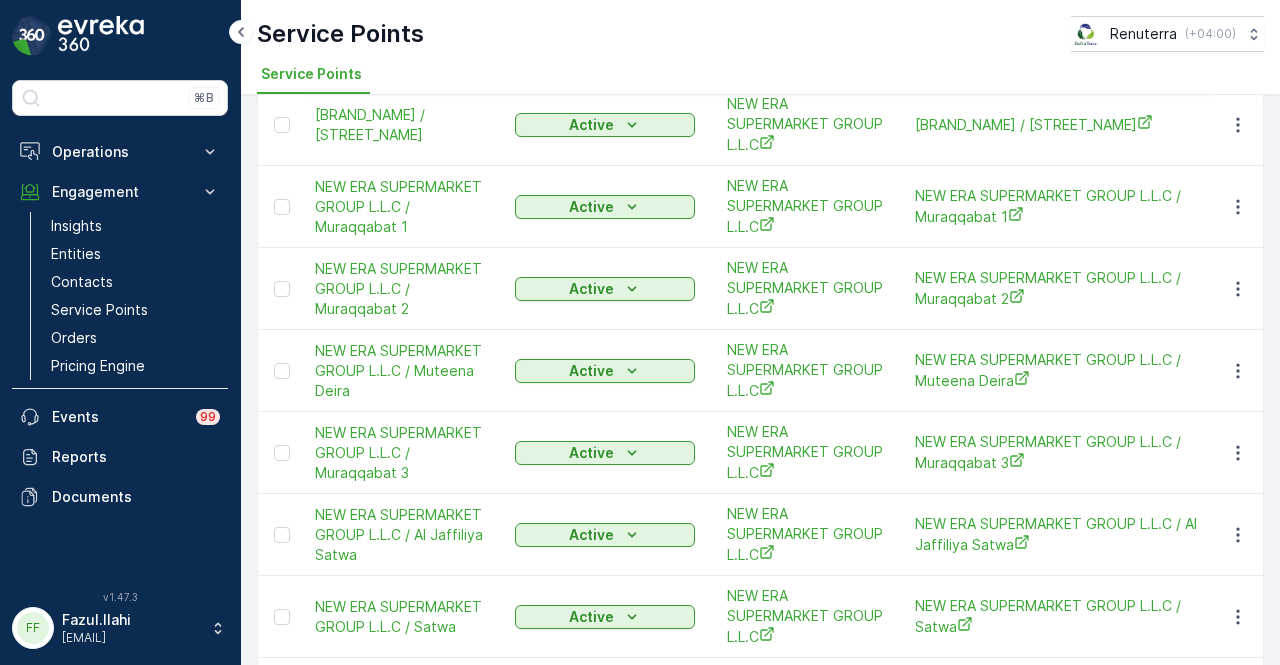 scroll, scrollTop: 500, scrollLeft: 0, axis: vertical 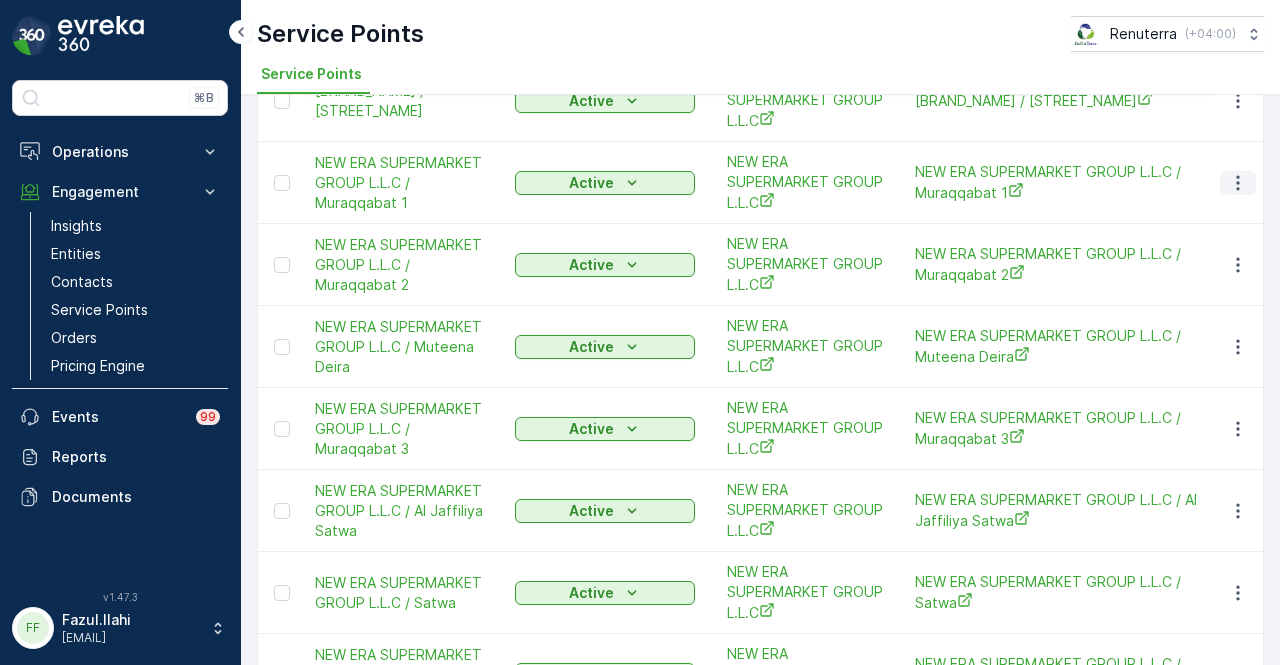 click at bounding box center (1238, 183) 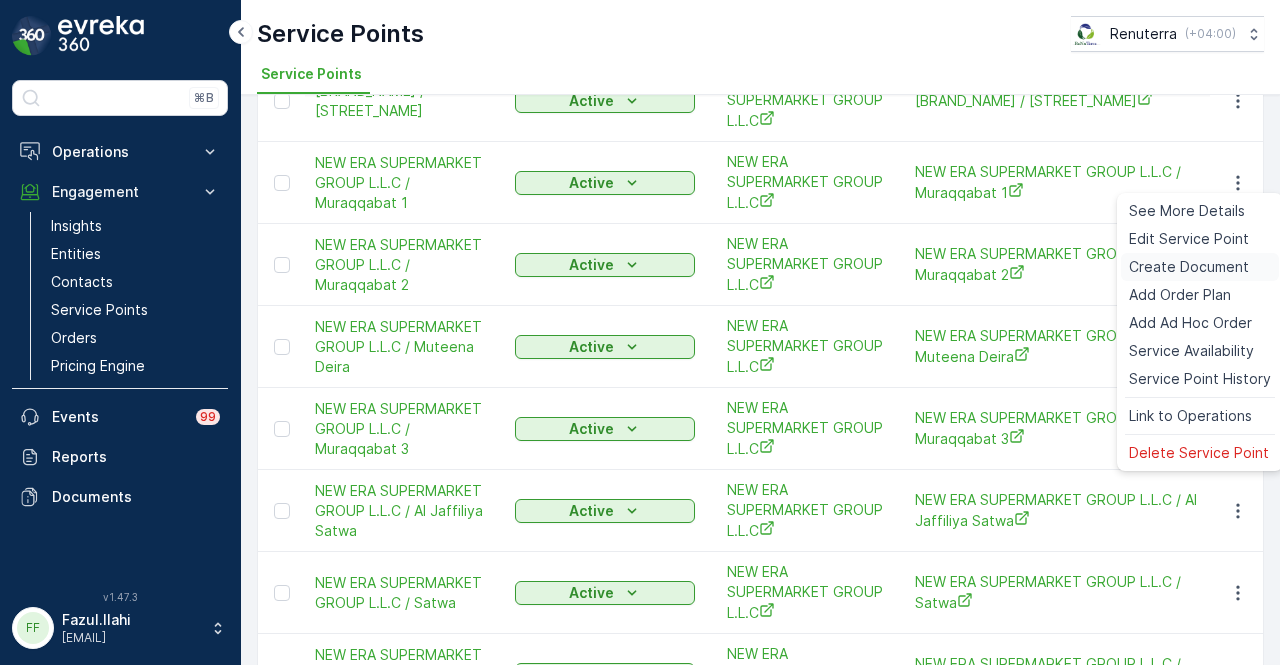 click on "Create Document" at bounding box center (1189, 267) 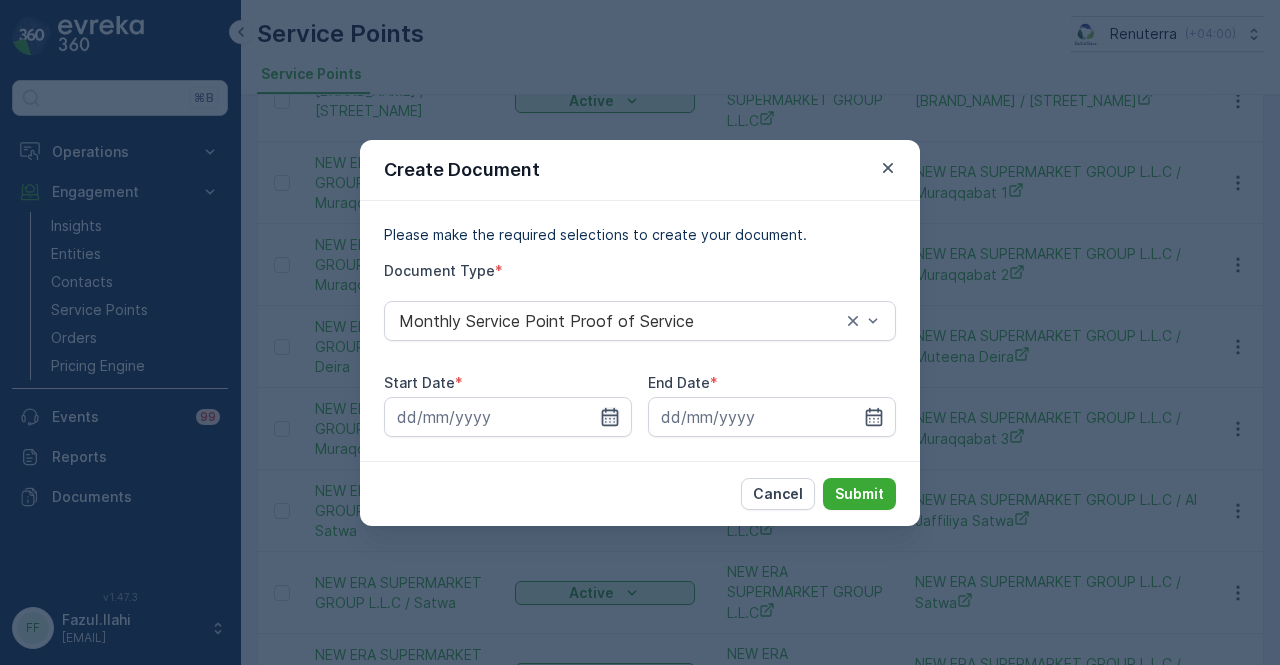 click 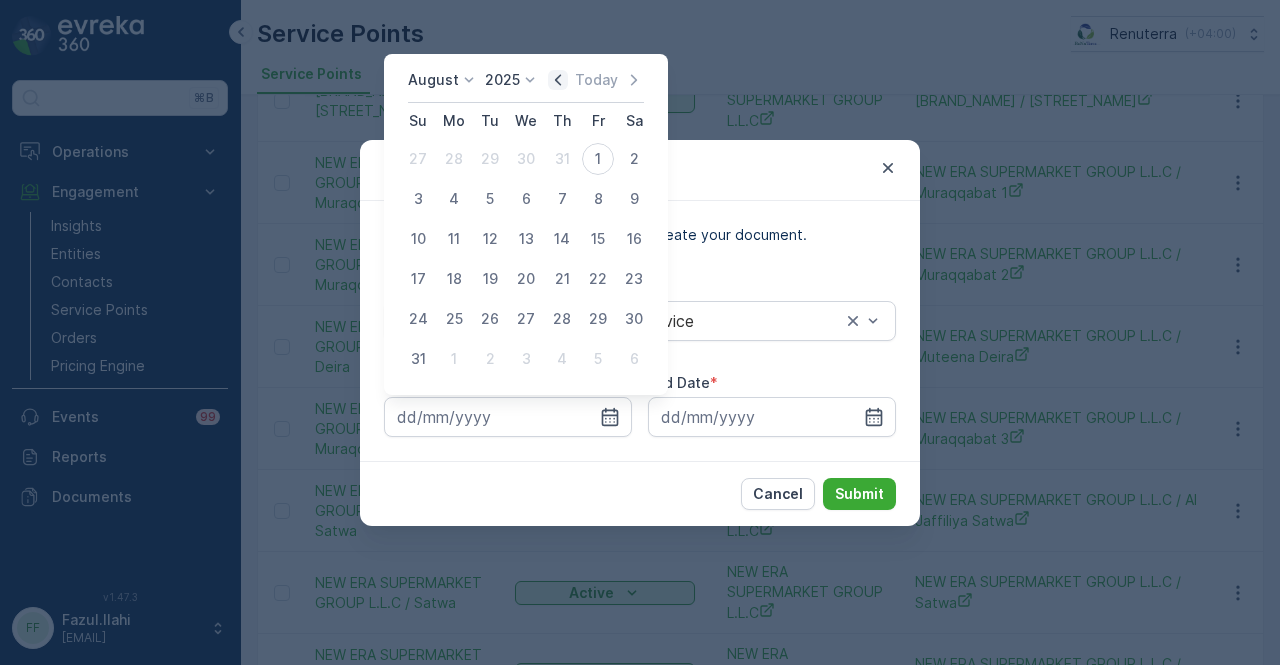 click 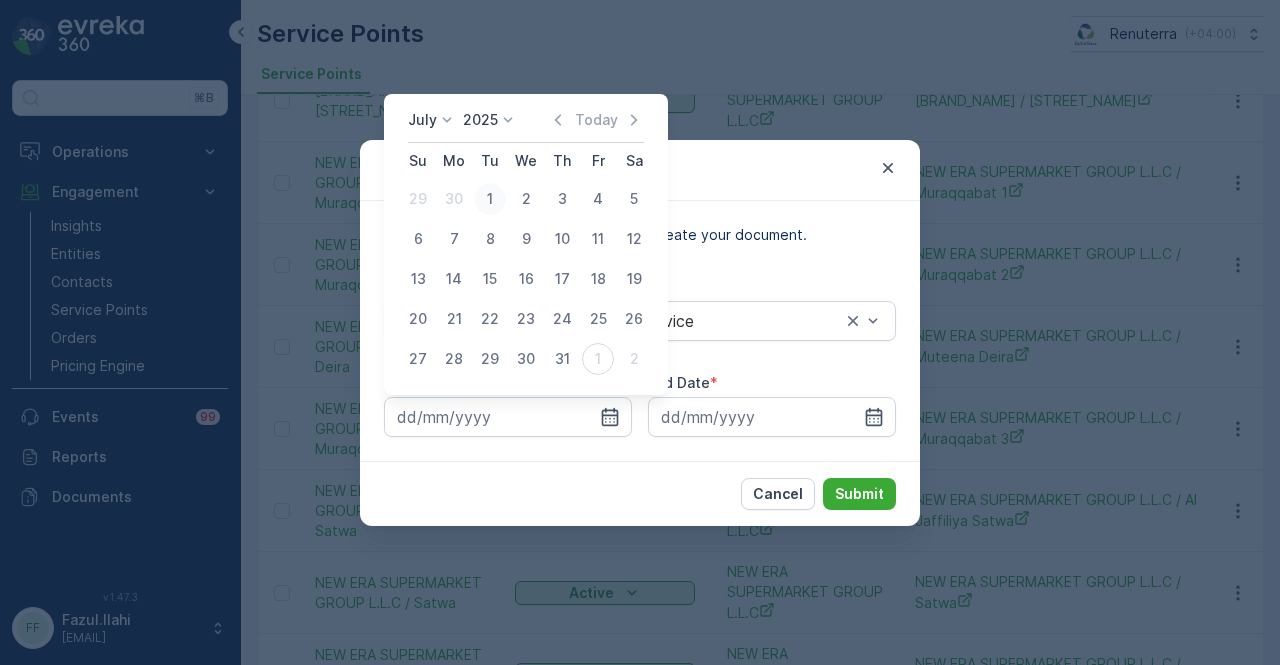 click on "1" at bounding box center (490, 199) 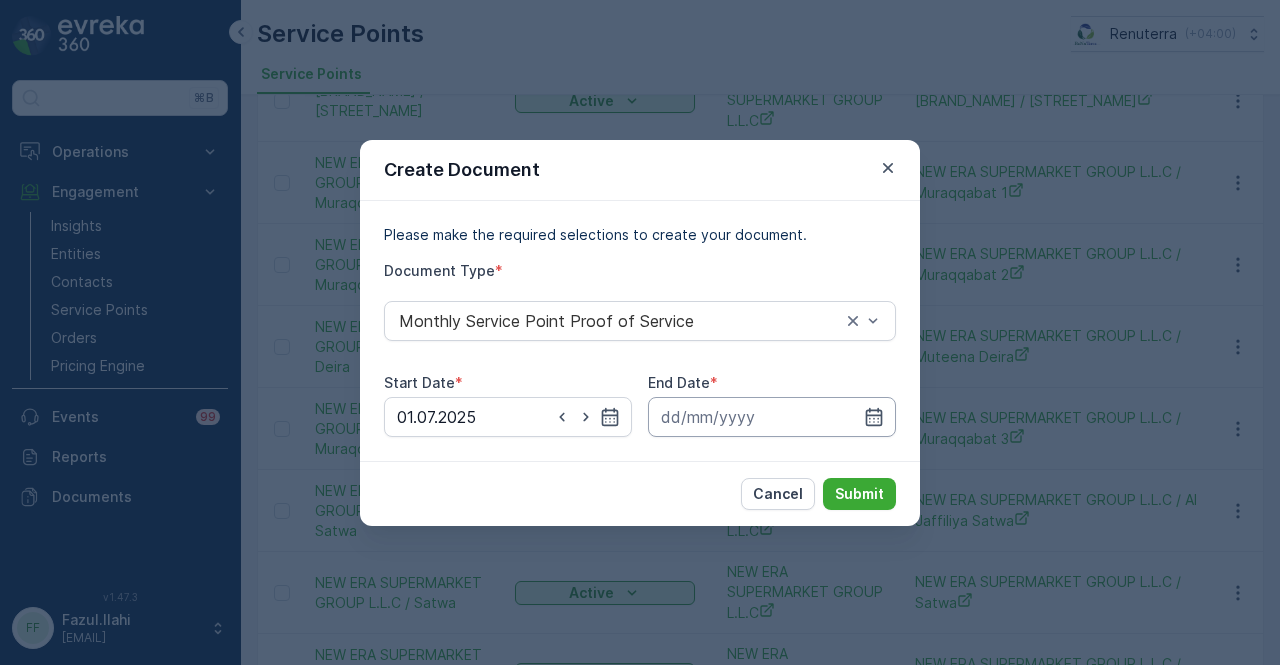 click at bounding box center [772, 417] 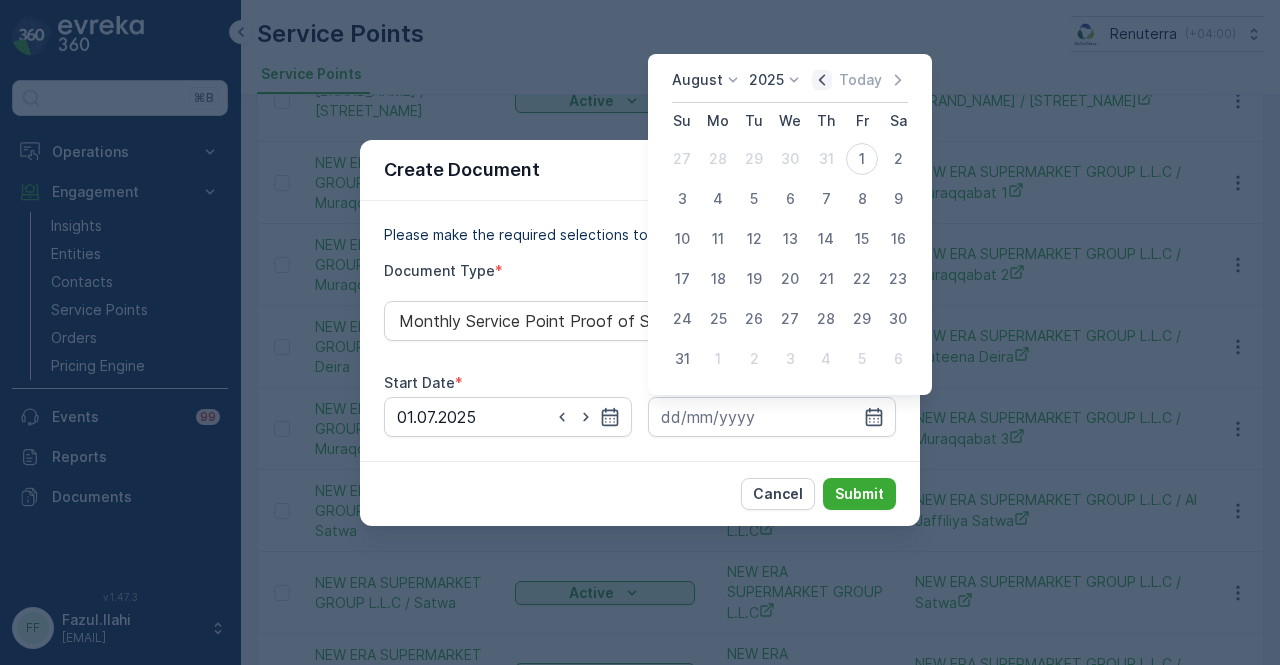 click 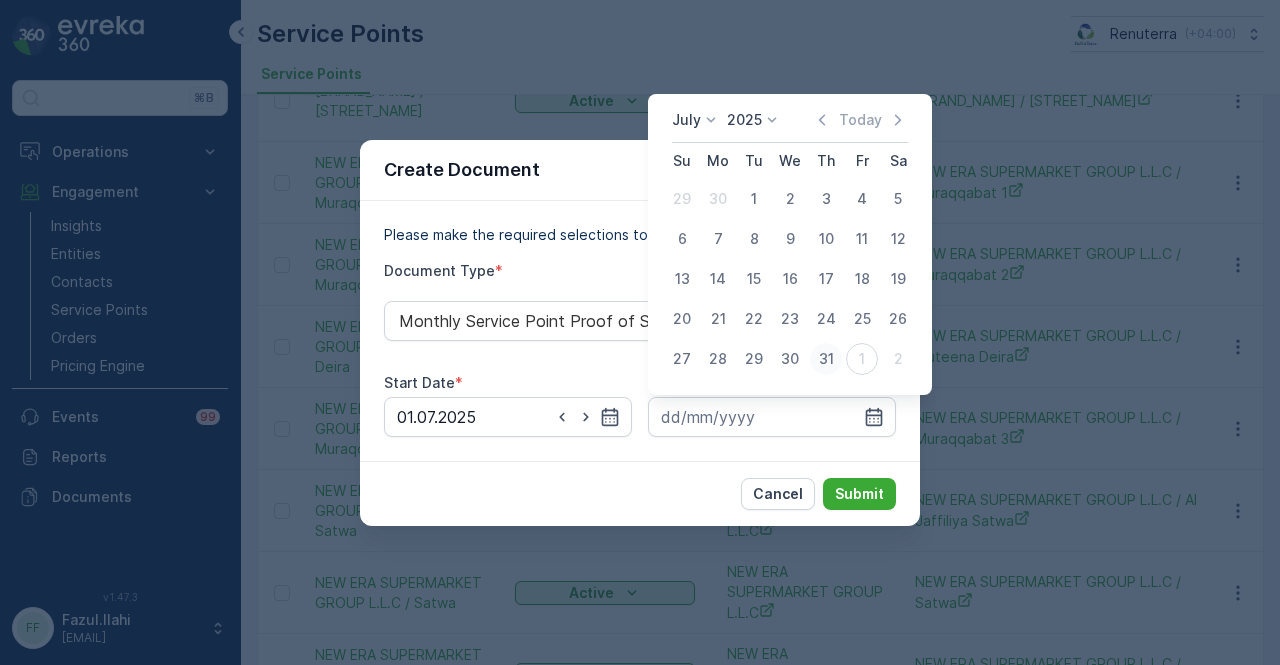 click on "31" at bounding box center (826, 359) 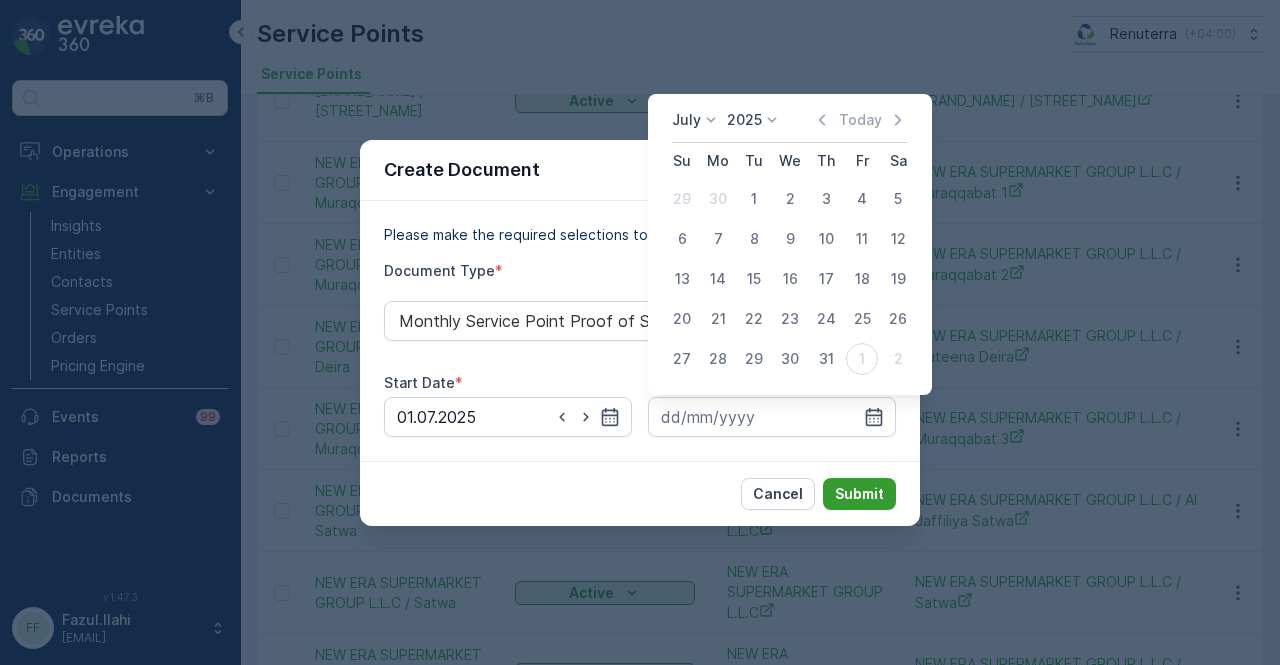 type on "31.07.2025" 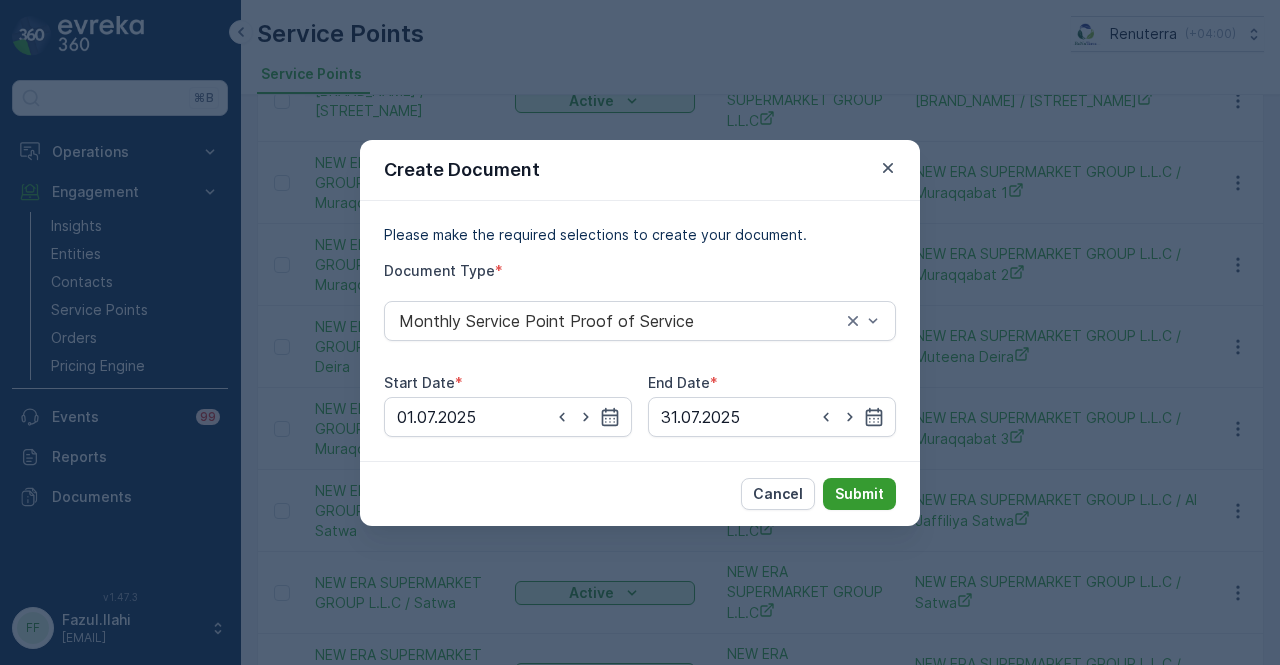 click on "Submit" at bounding box center [859, 494] 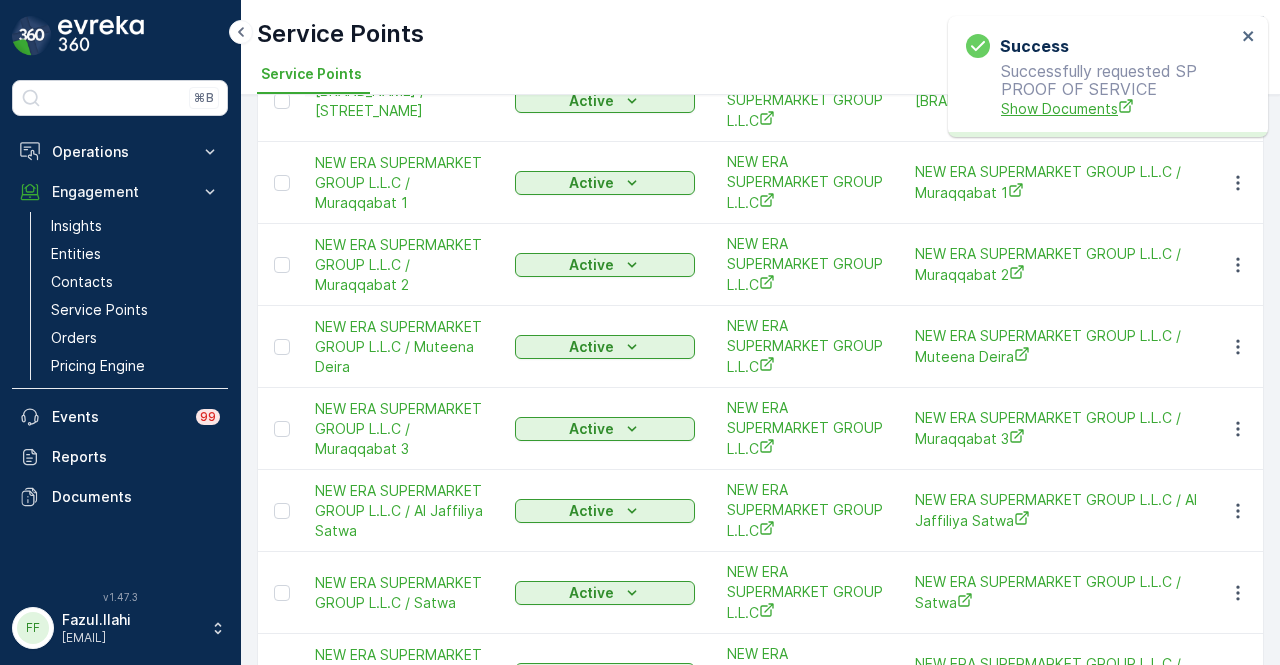 click on "Show Documents" at bounding box center [1118, 108] 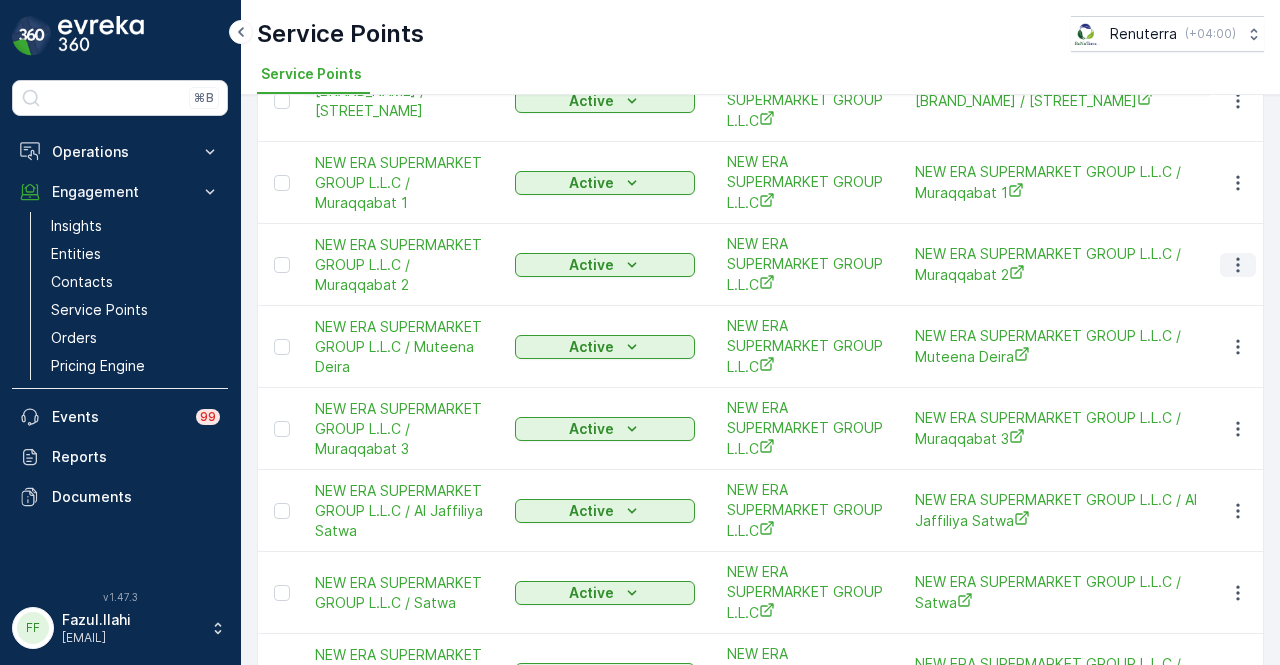 click 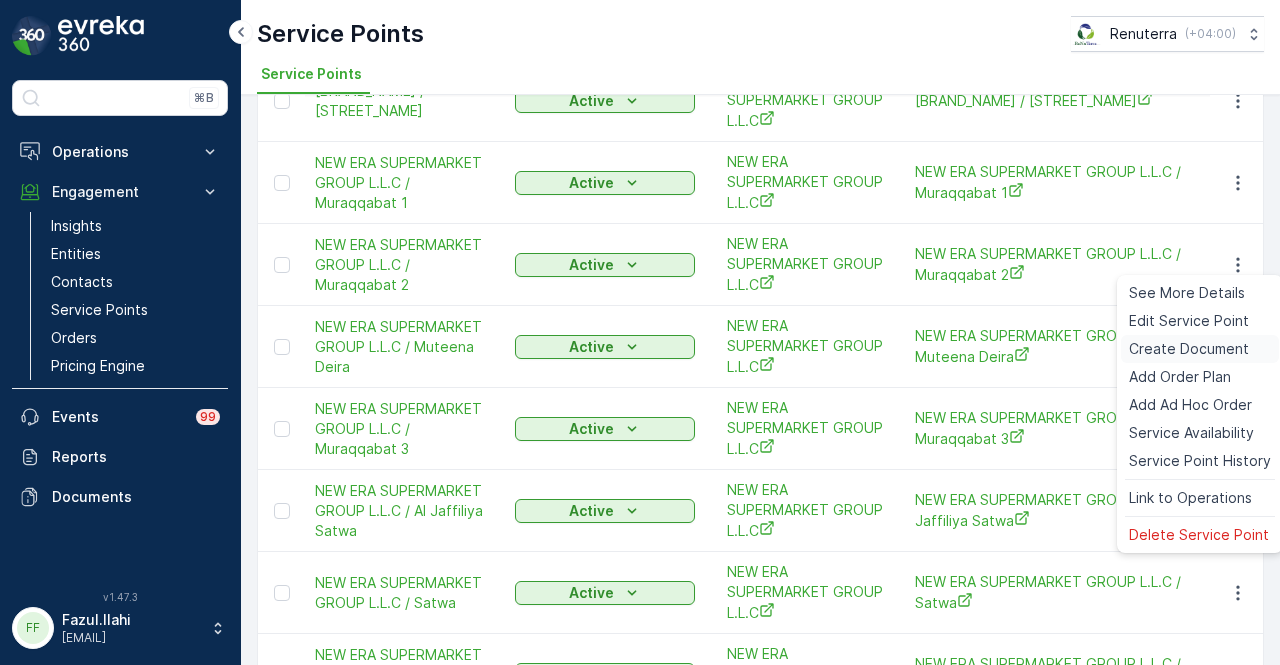 click on "Create Document" at bounding box center [1189, 349] 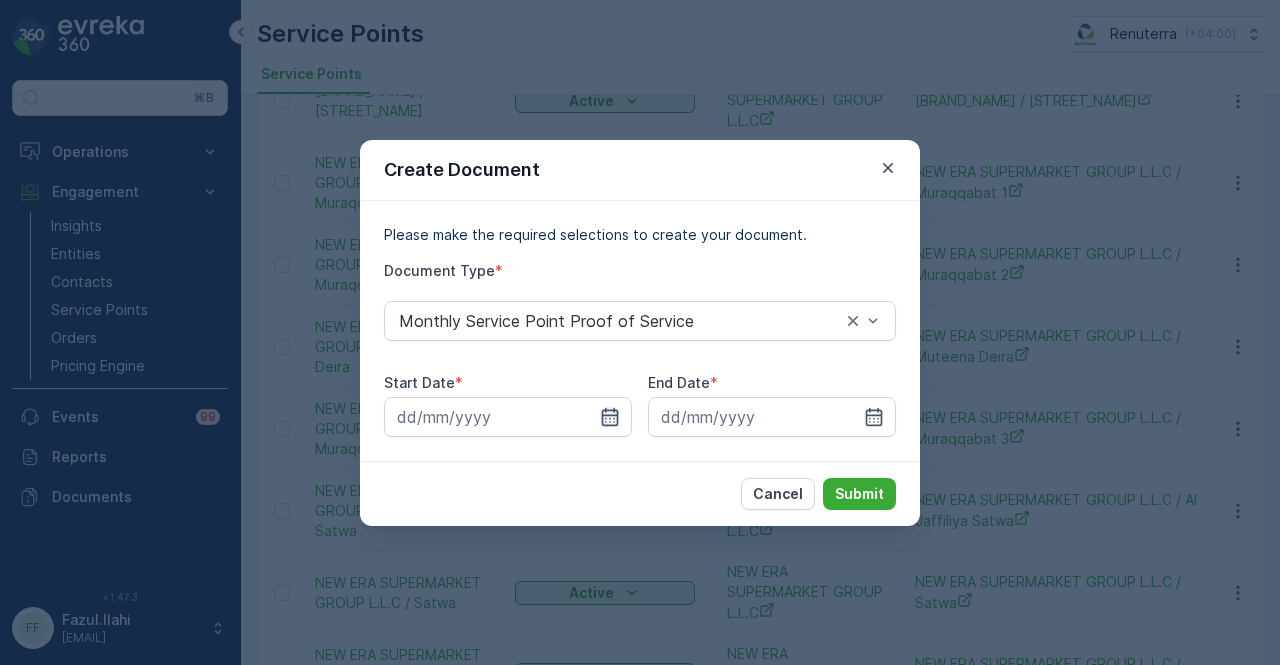 click 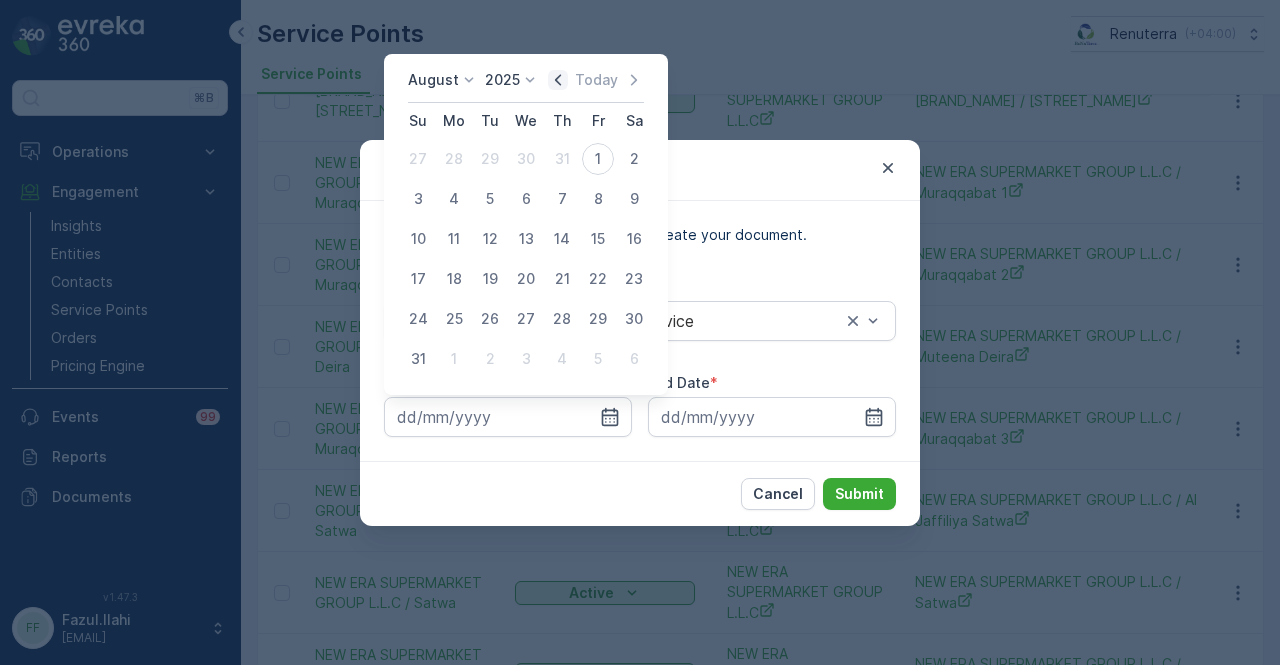 click 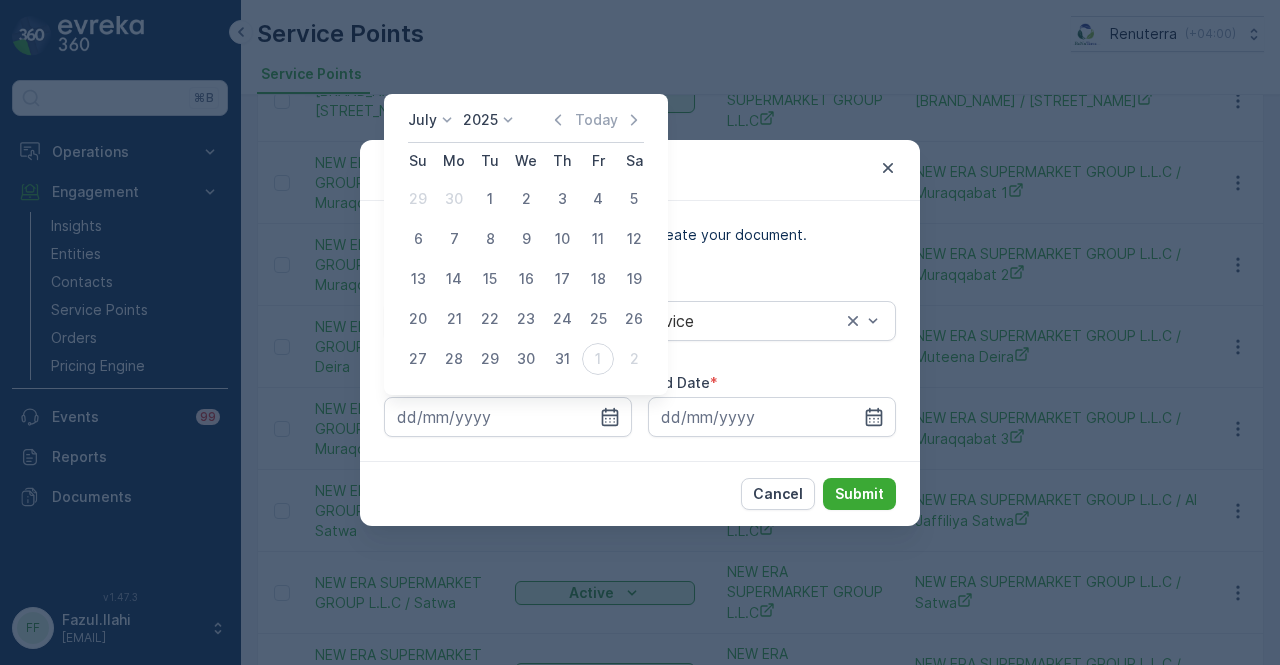 drag, startPoint x: 492, startPoint y: 203, endPoint x: 908, endPoint y: 423, distance: 470.59113 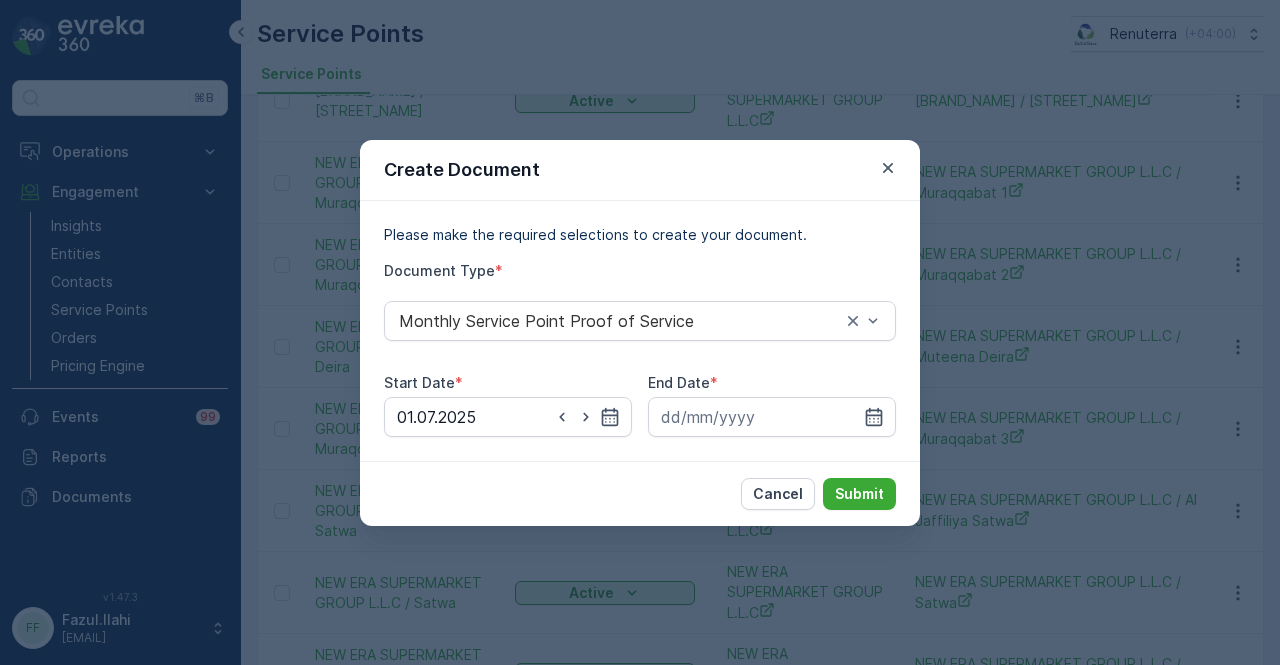 drag, startPoint x: 875, startPoint y: 428, endPoint x: 874, endPoint y: 363, distance: 65.00769 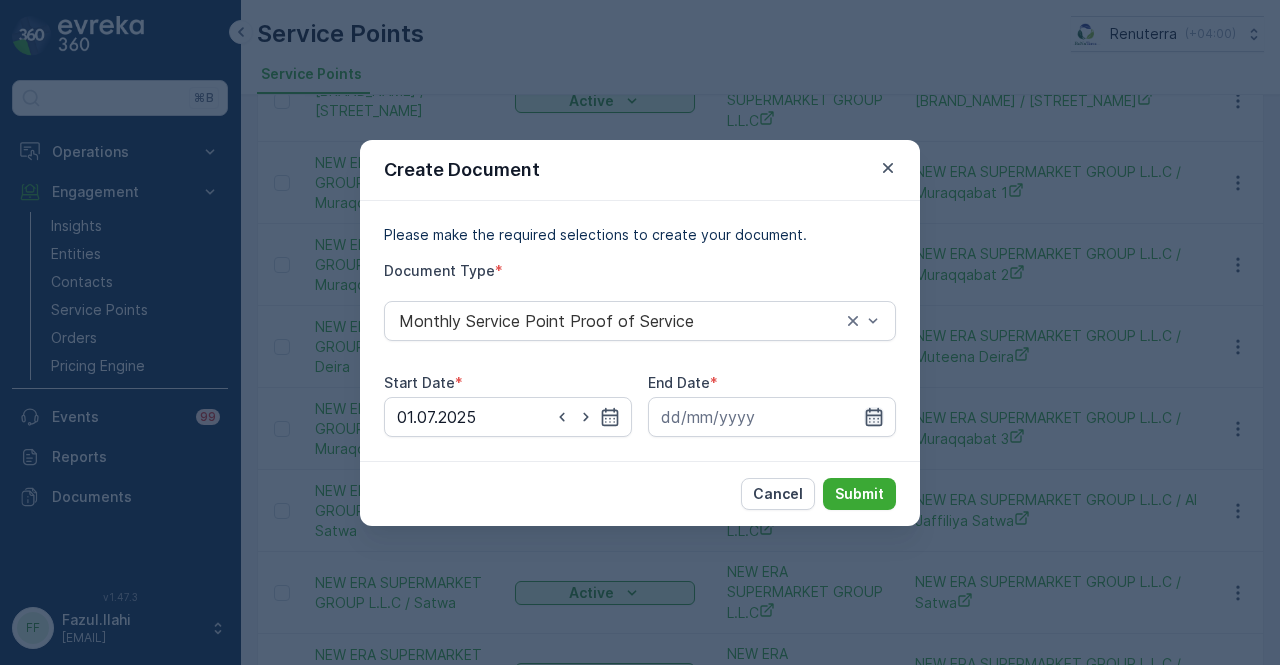 click 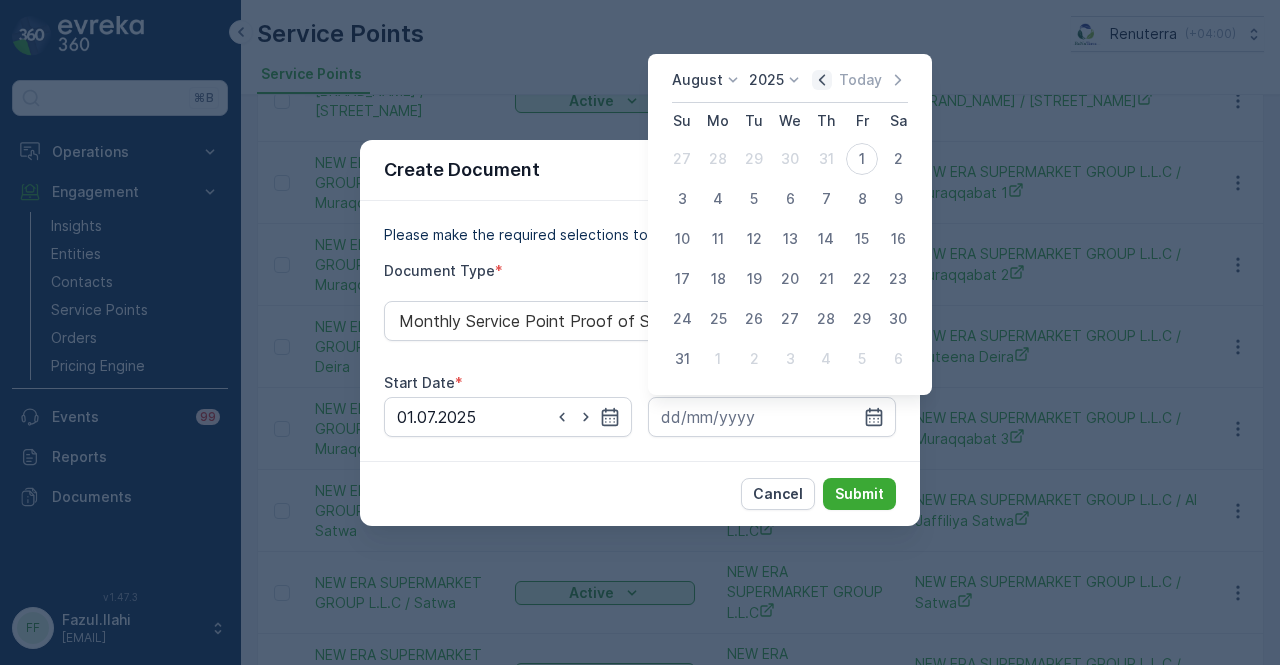 click 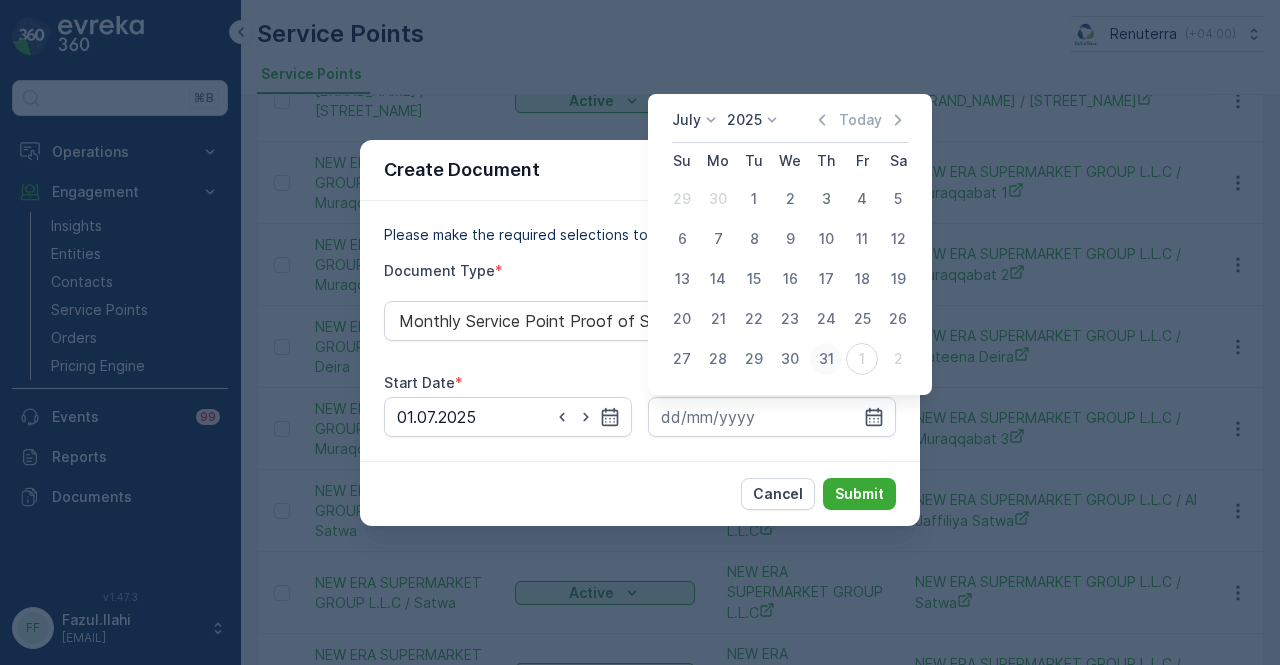 click on "31" at bounding box center [826, 359] 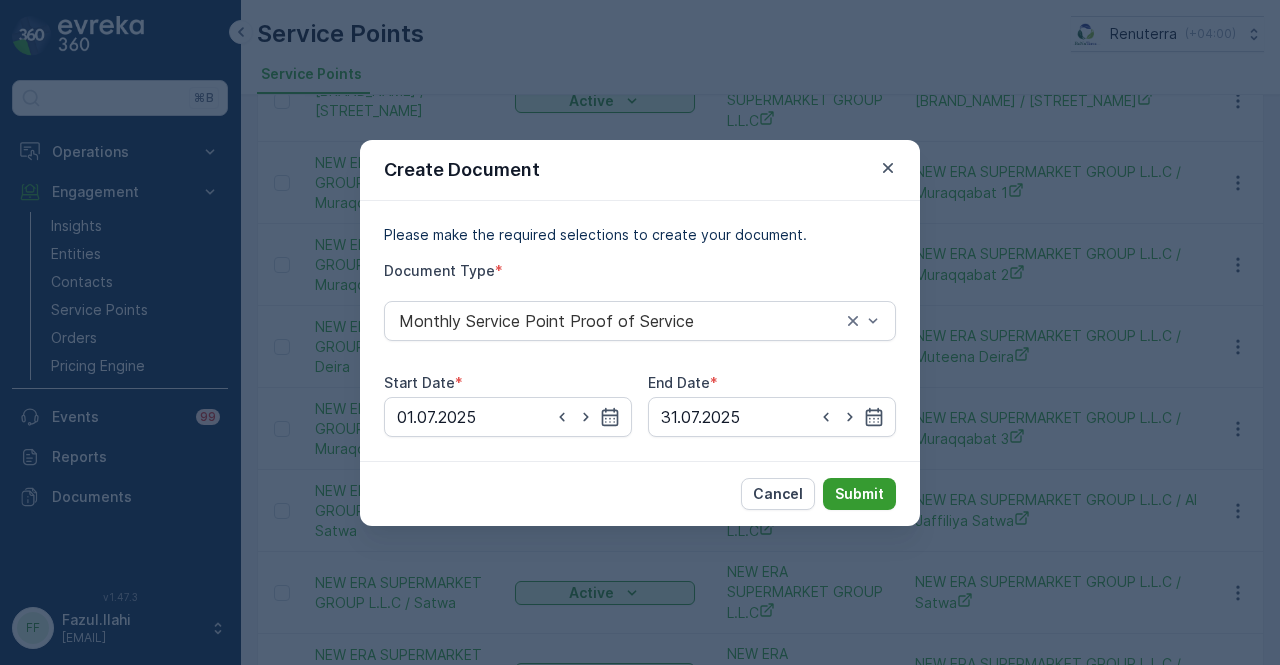 click on "Submit" at bounding box center [859, 494] 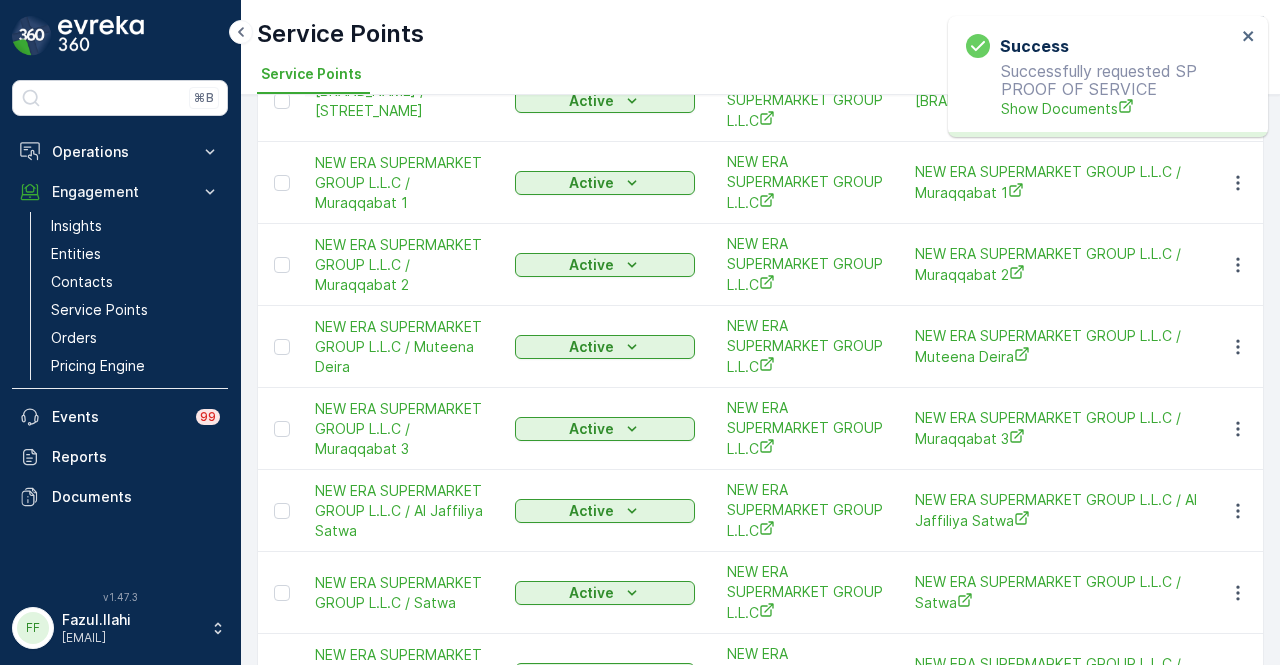 click on "Success Successfully requested SP PROOF OF SERVICE   Show Documents" at bounding box center [1101, 76] 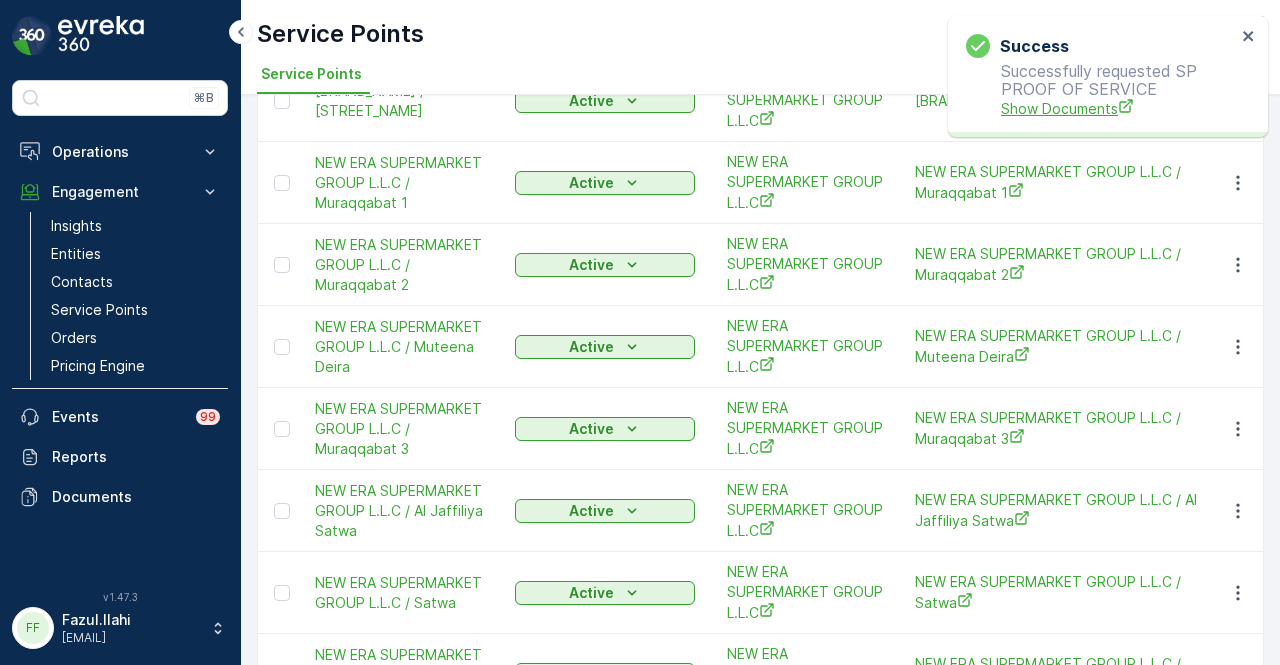 click on "Show Documents" at bounding box center [1118, 108] 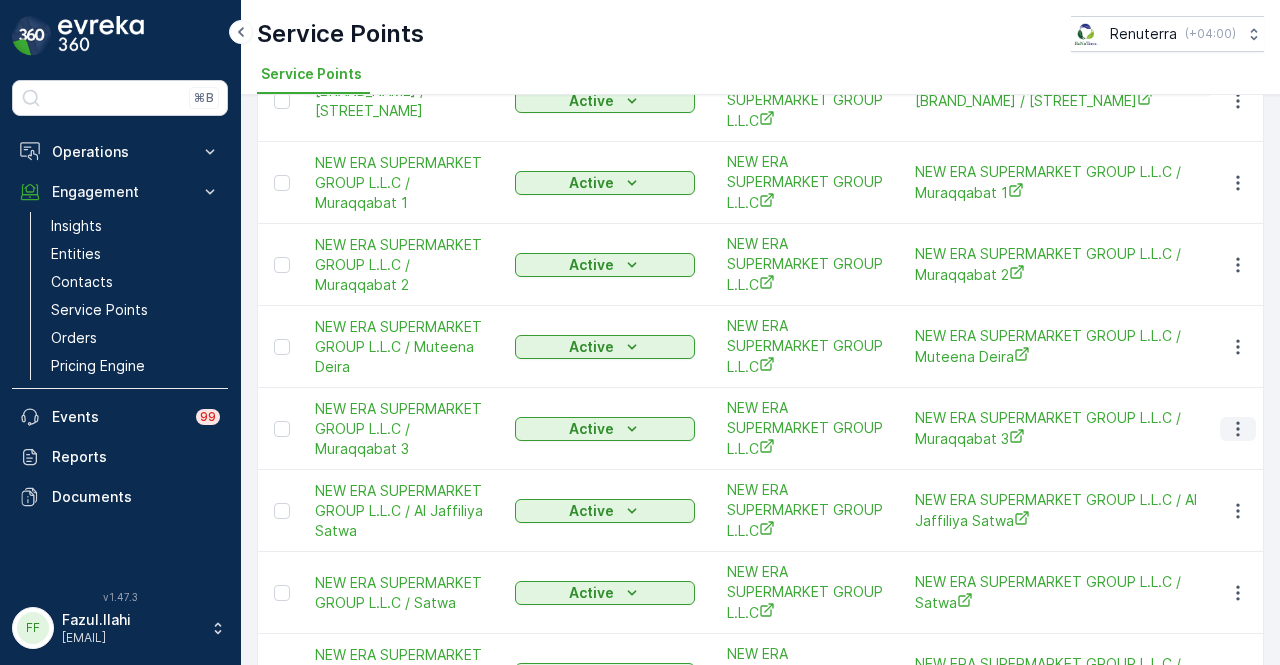 click 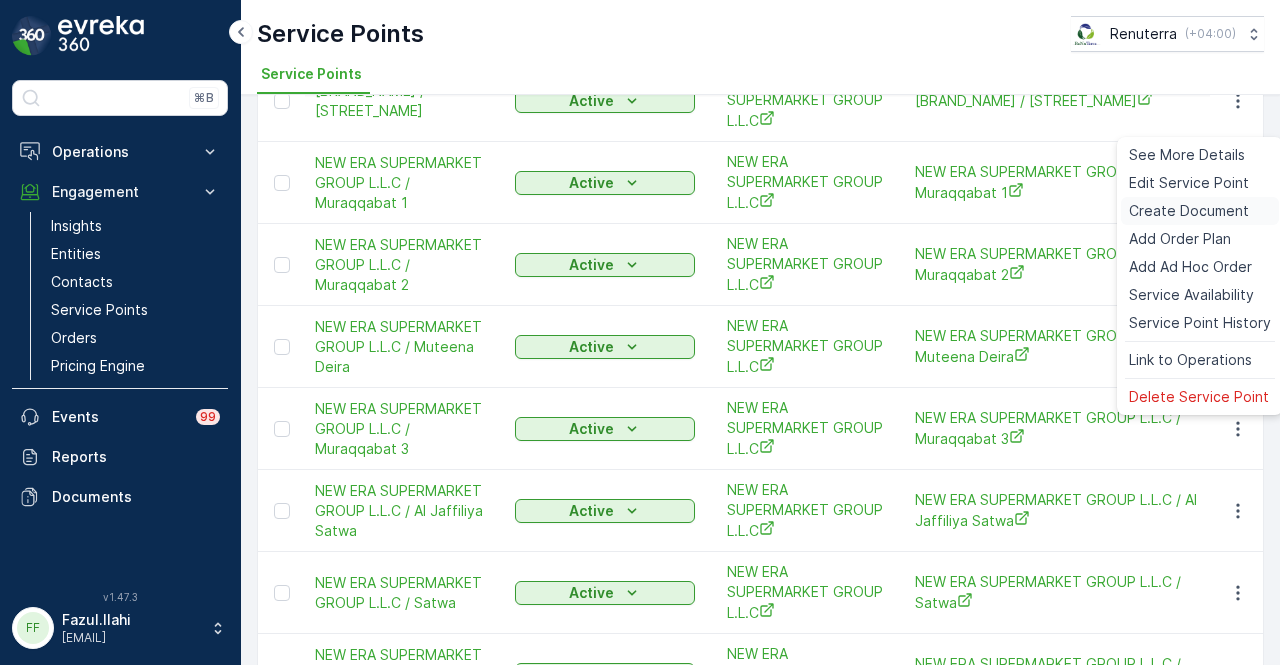 click on "Create Document" at bounding box center [1189, 211] 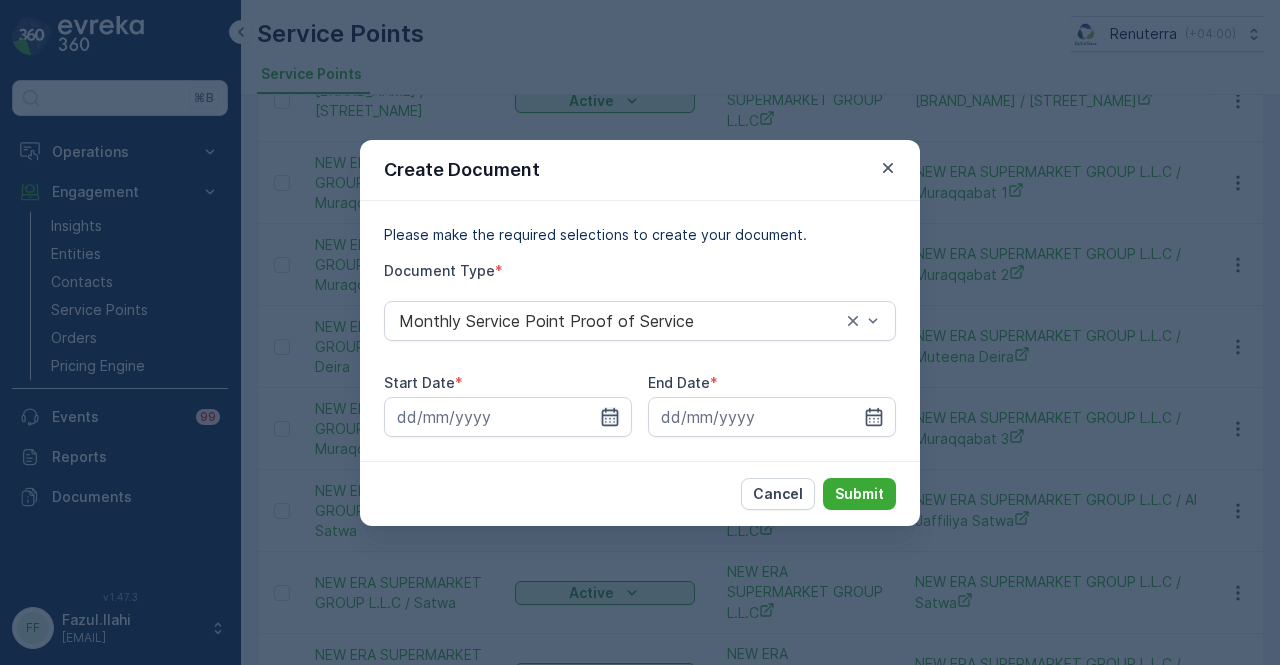 click 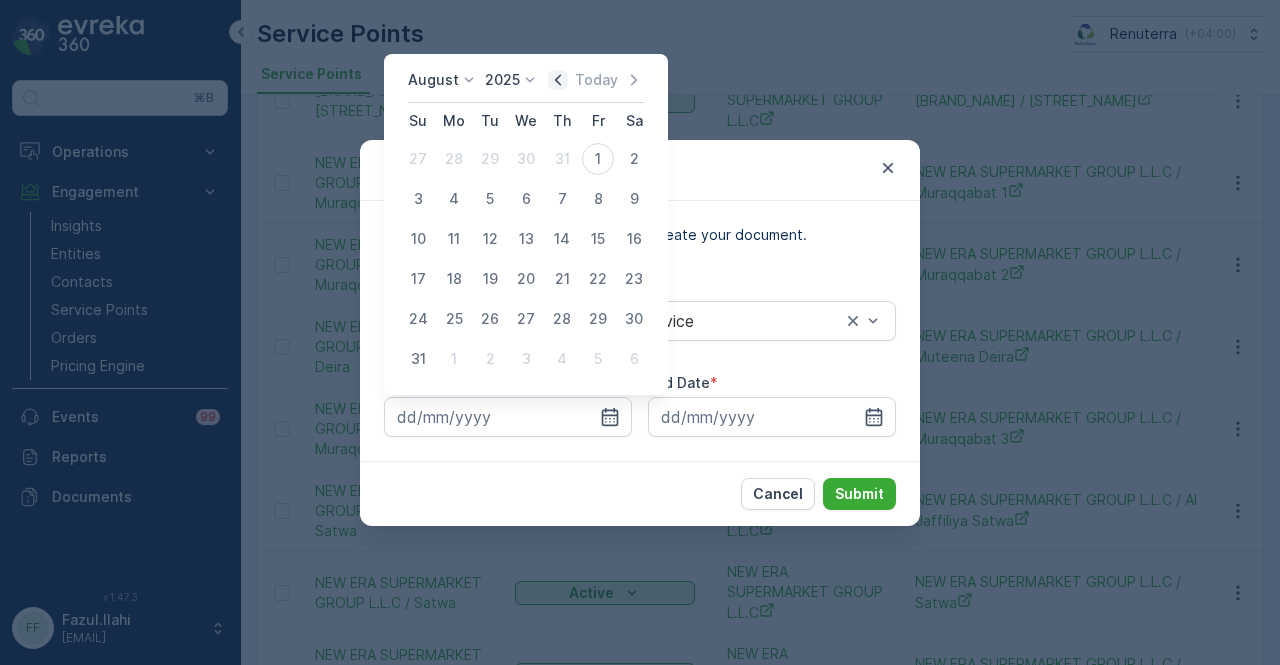 click 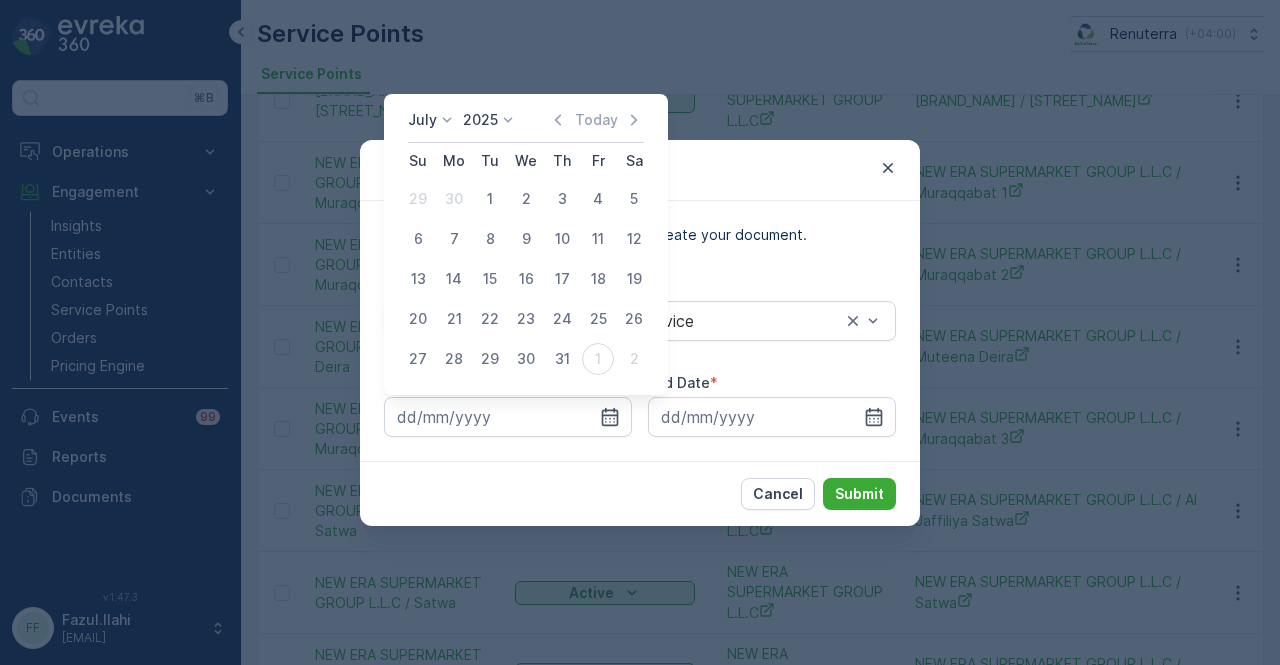drag, startPoint x: 484, startPoint y: 200, endPoint x: 818, endPoint y: 370, distance: 374.7746 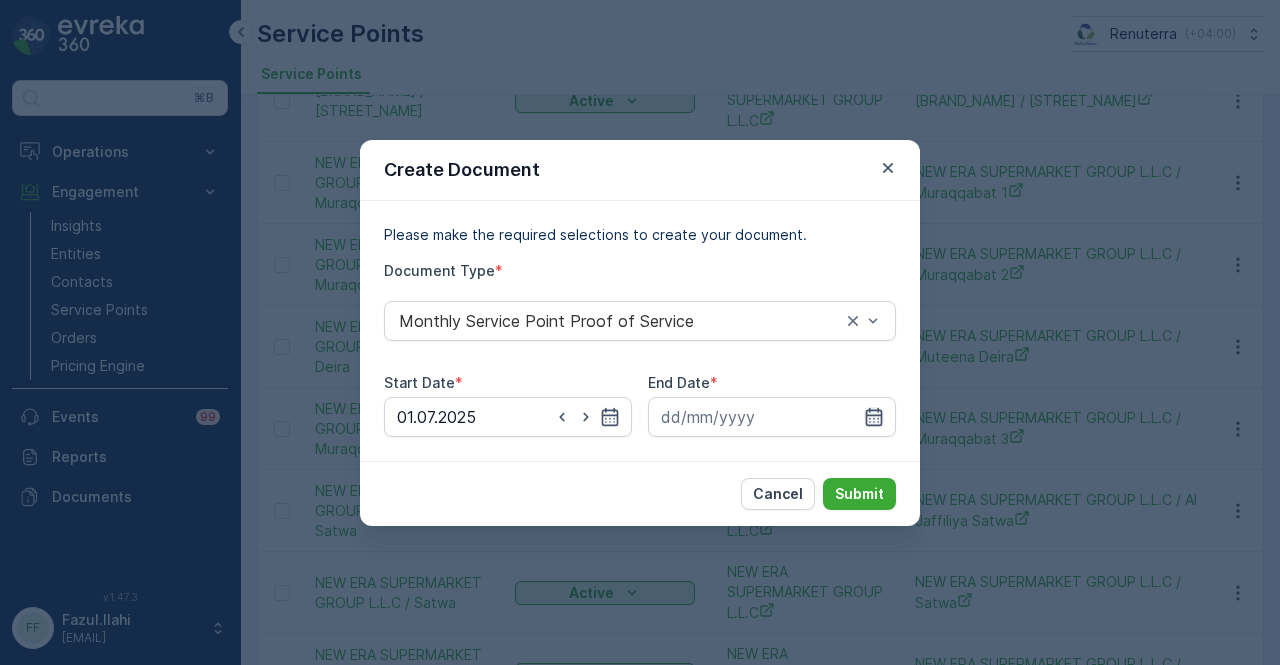 click 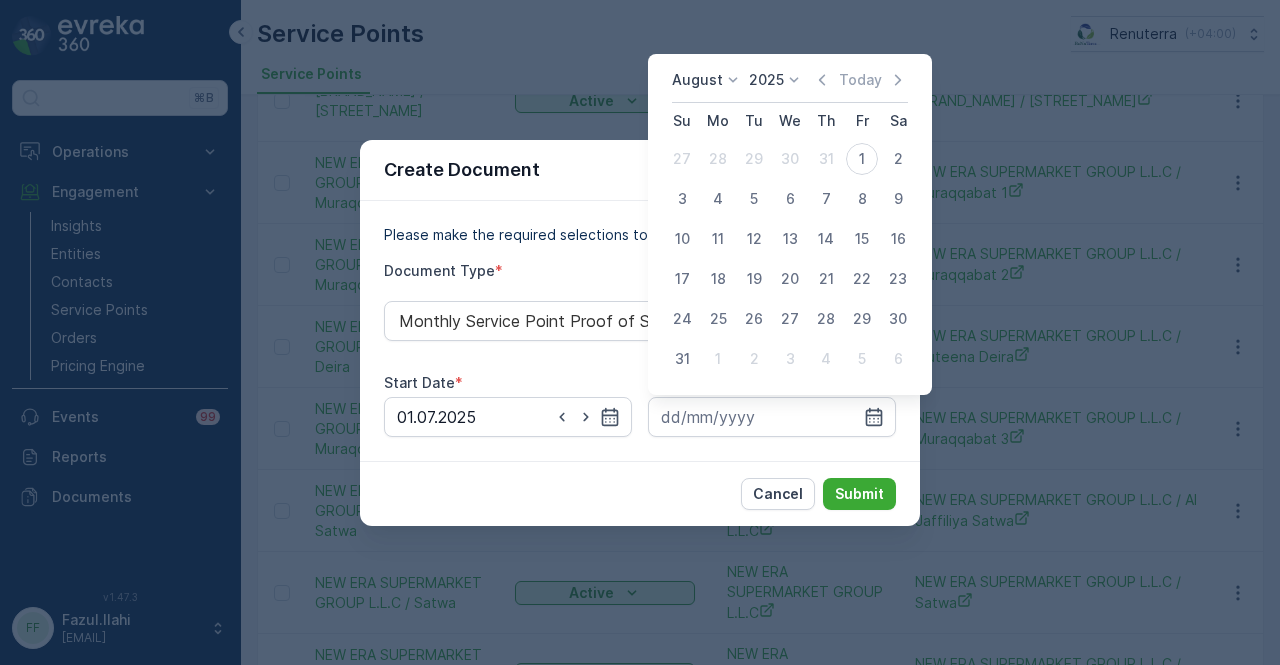 click on "August 2025 Today" at bounding box center [790, 86] 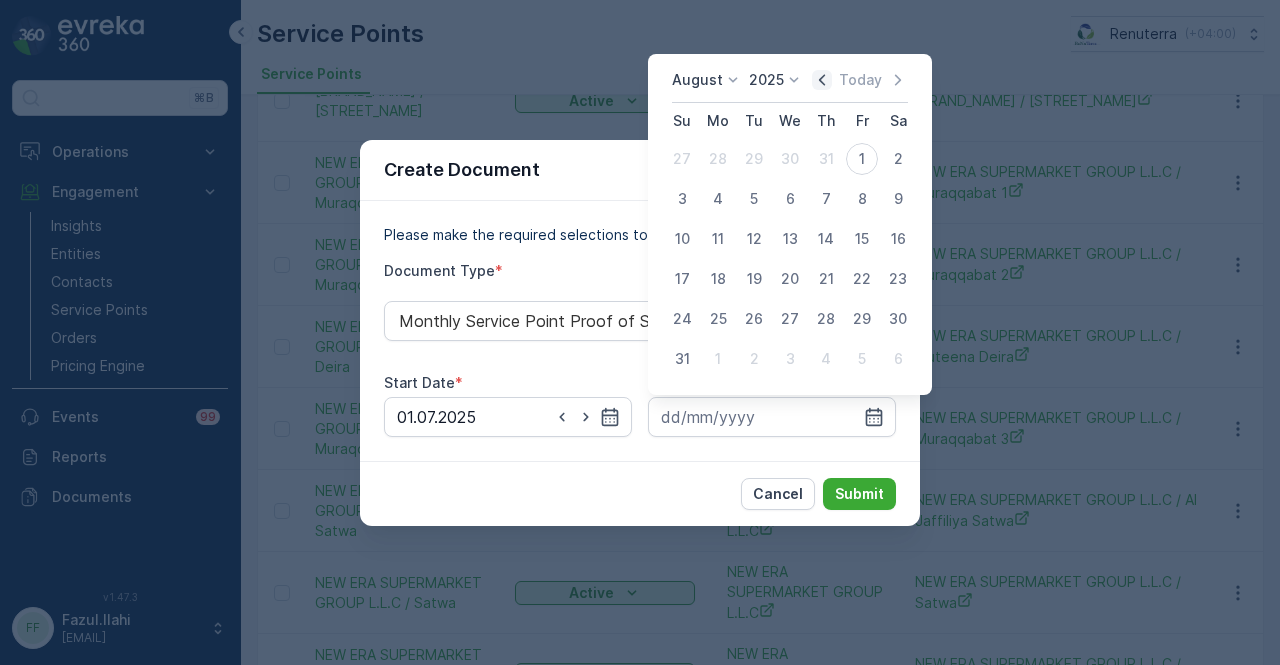 click 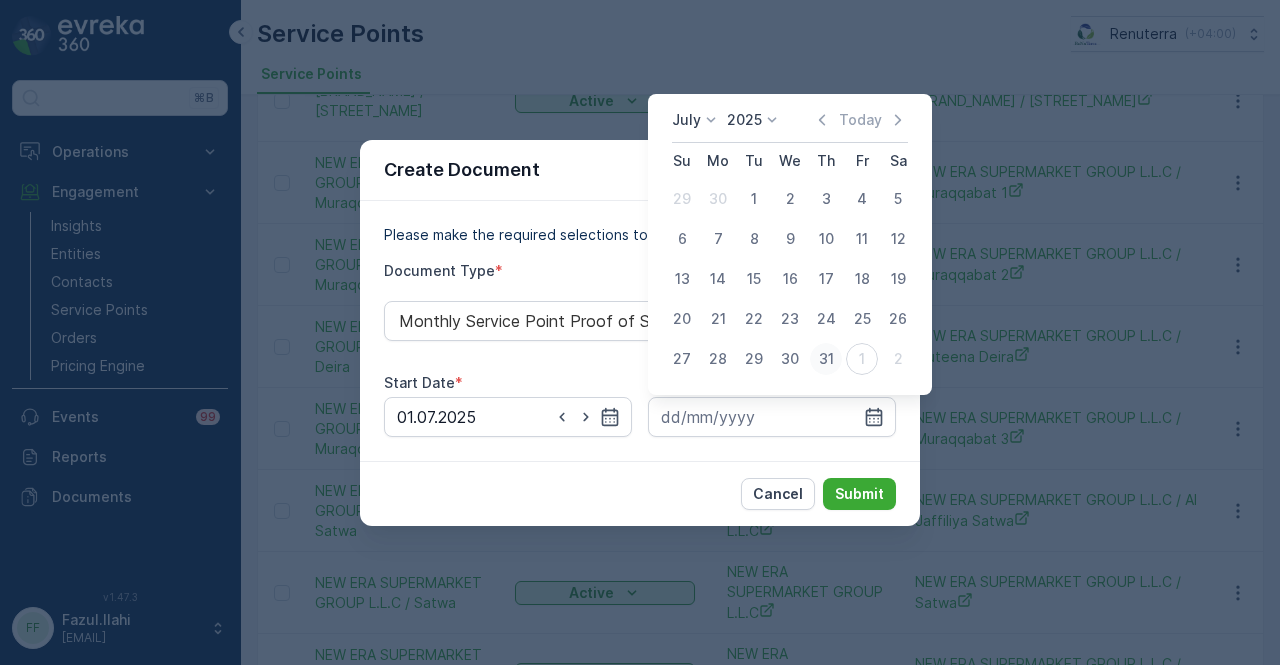 click on "31" at bounding box center [826, 359] 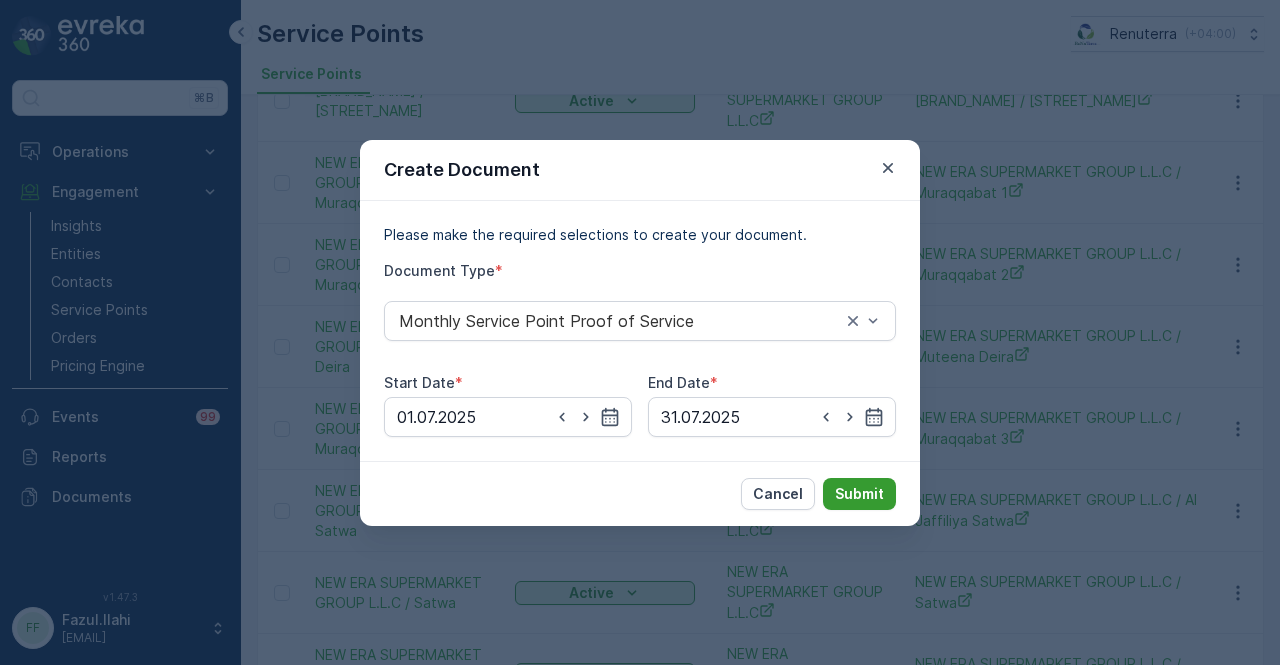 click on "Submit" at bounding box center [859, 494] 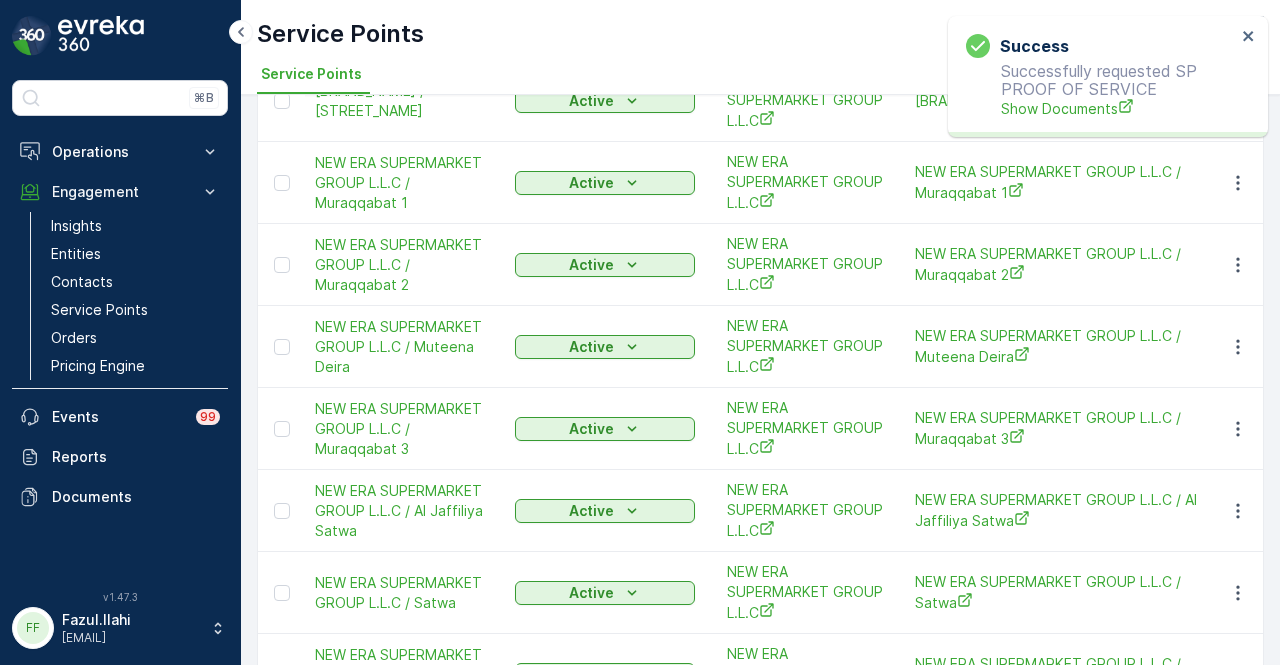 click on "Successfully requested SP PROOF OF SERVICE   Show Documents" at bounding box center (1101, 90) 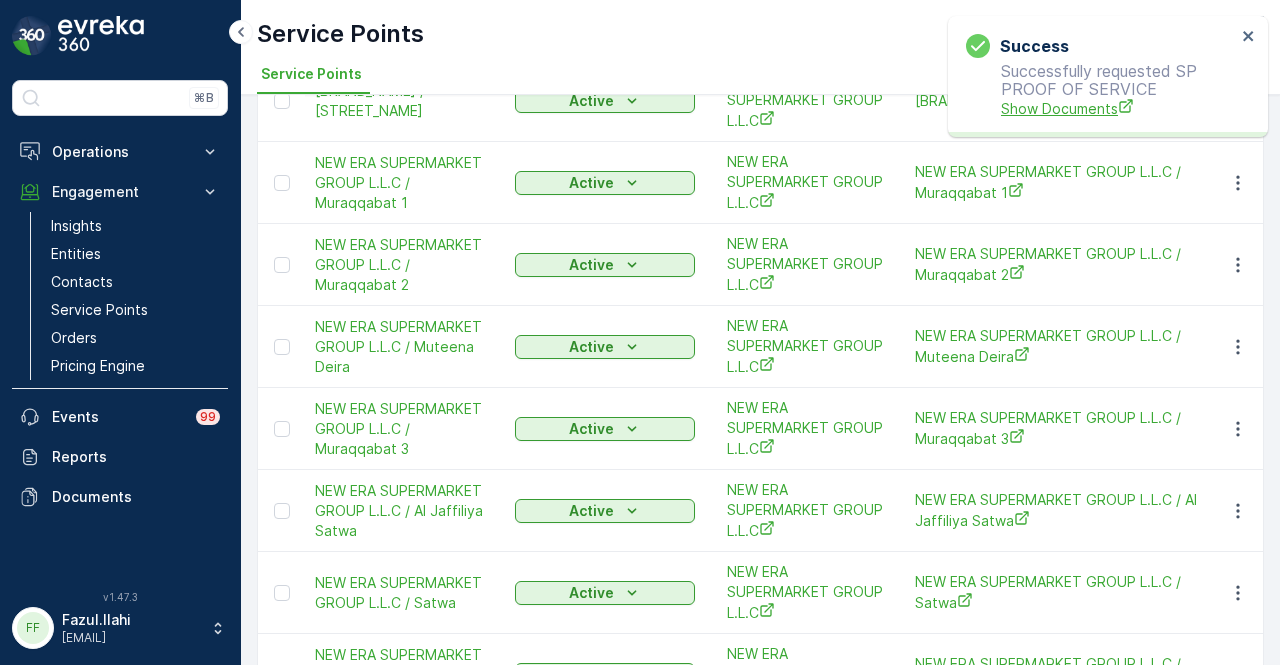 click on "Show Documents" at bounding box center (1118, 108) 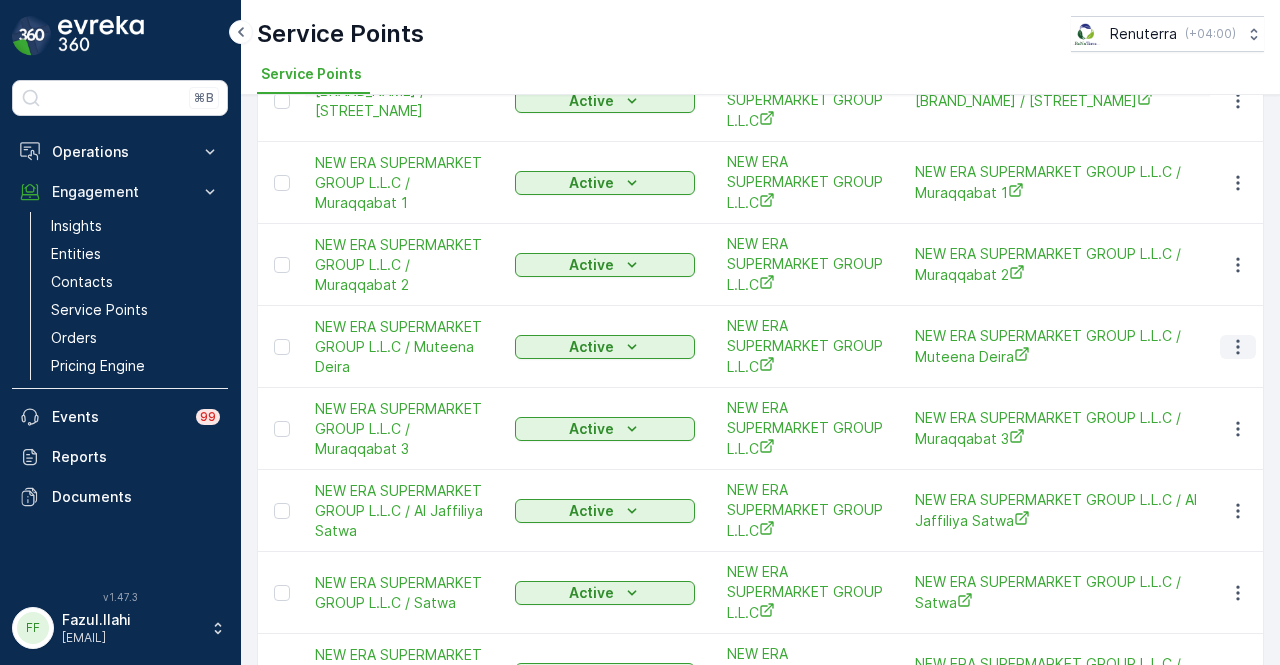 click 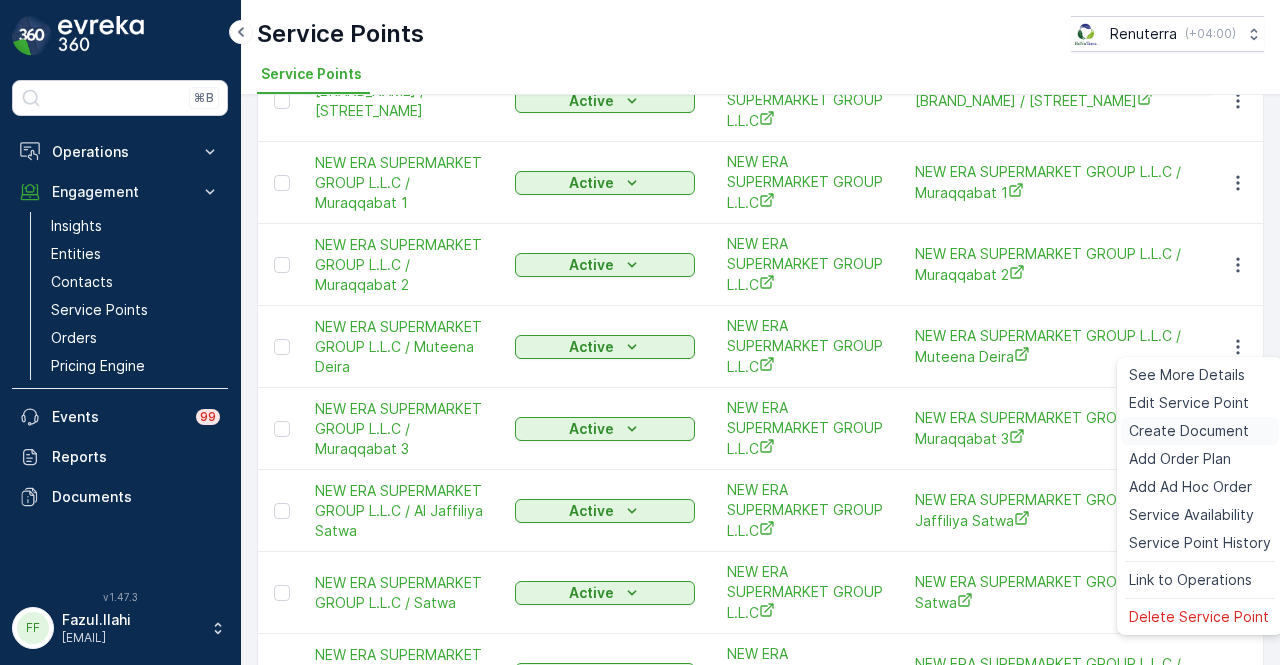click on "Create Document" at bounding box center [1189, 431] 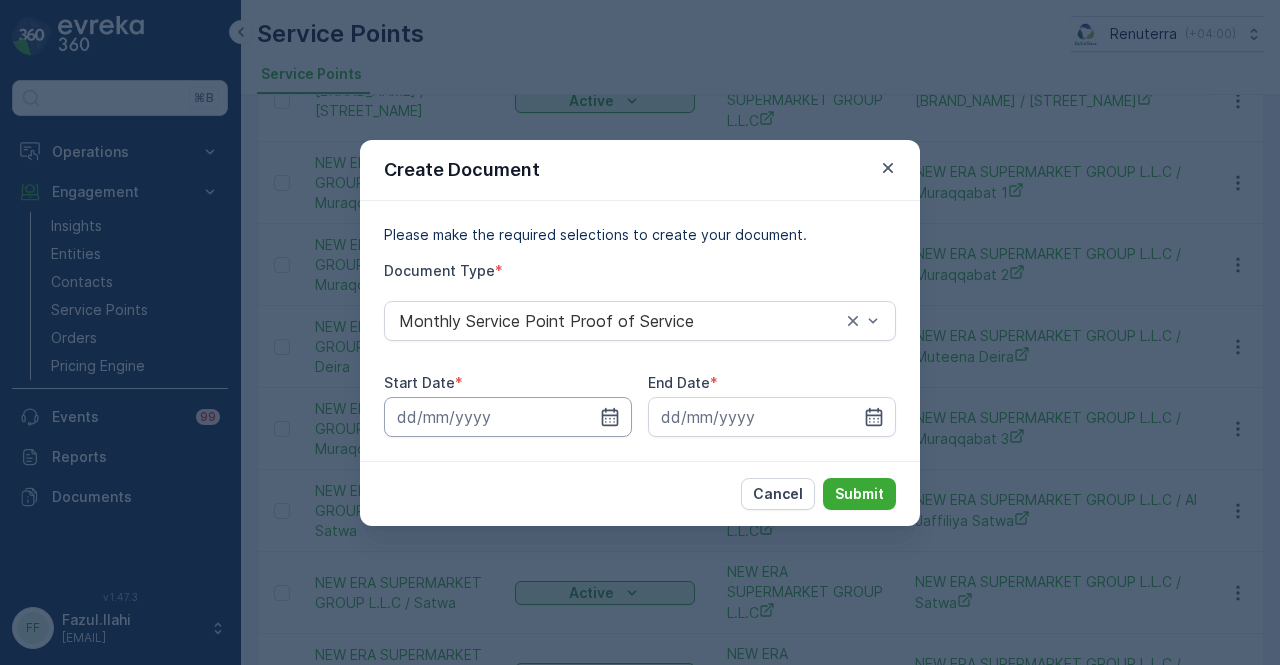 click at bounding box center [508, 417] 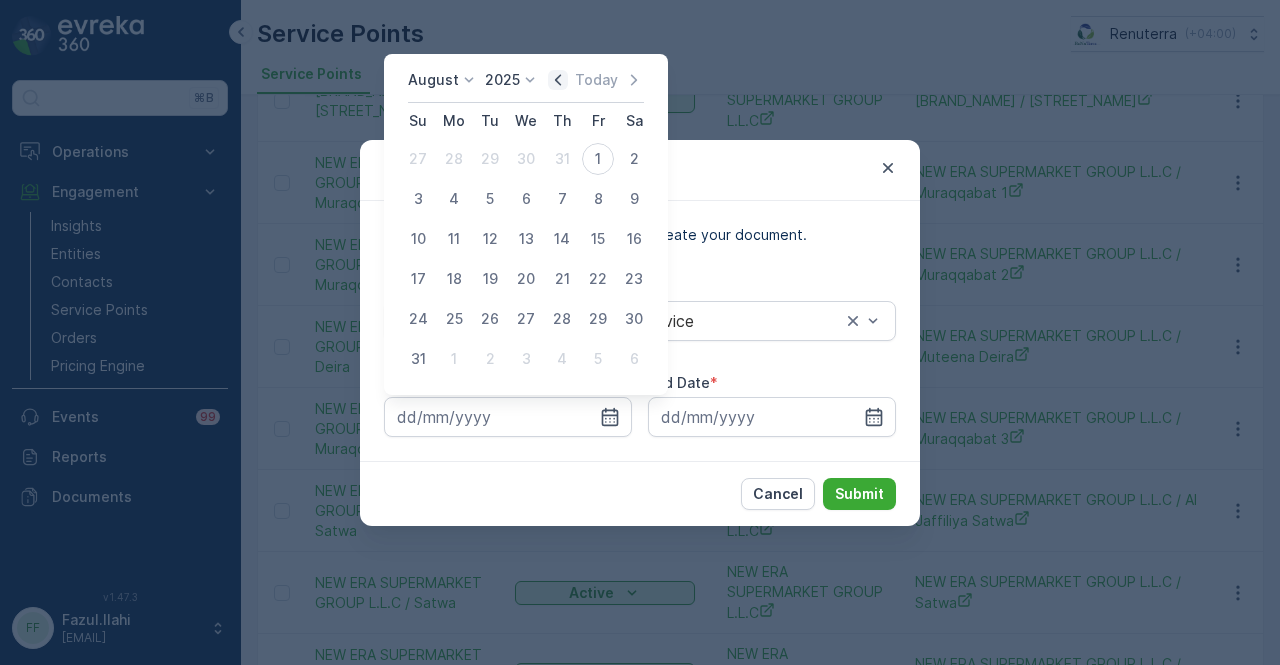 click 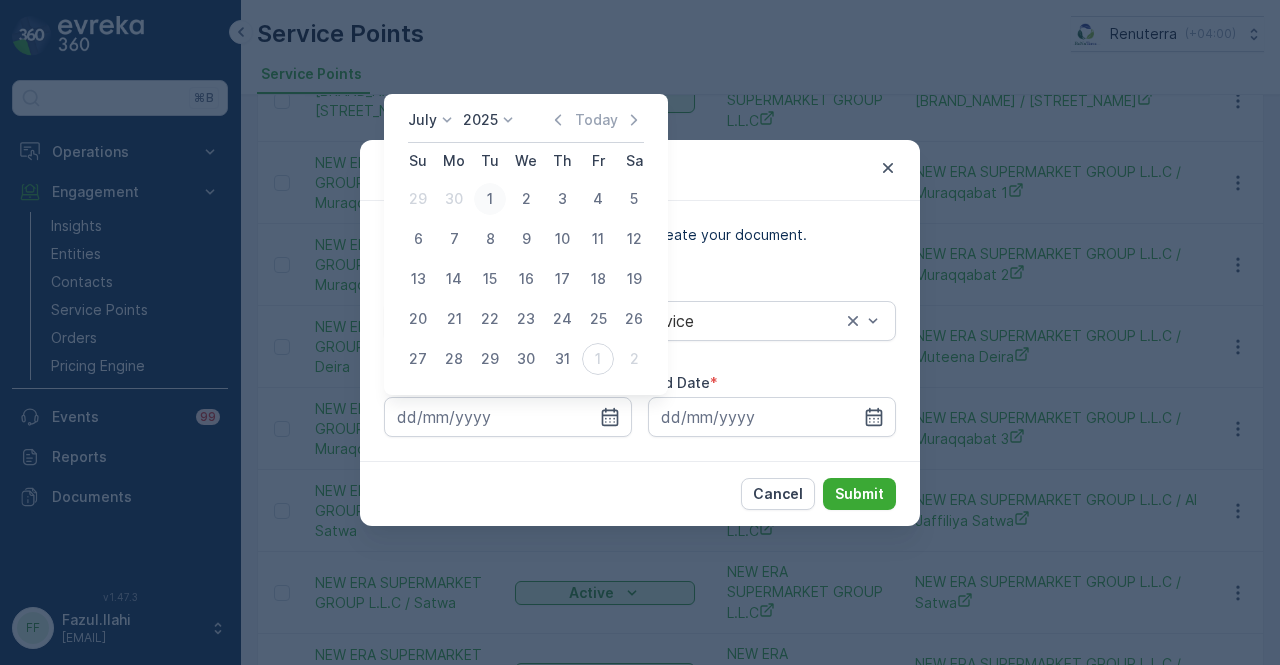 click on "1" at bounding box center (490, 199) 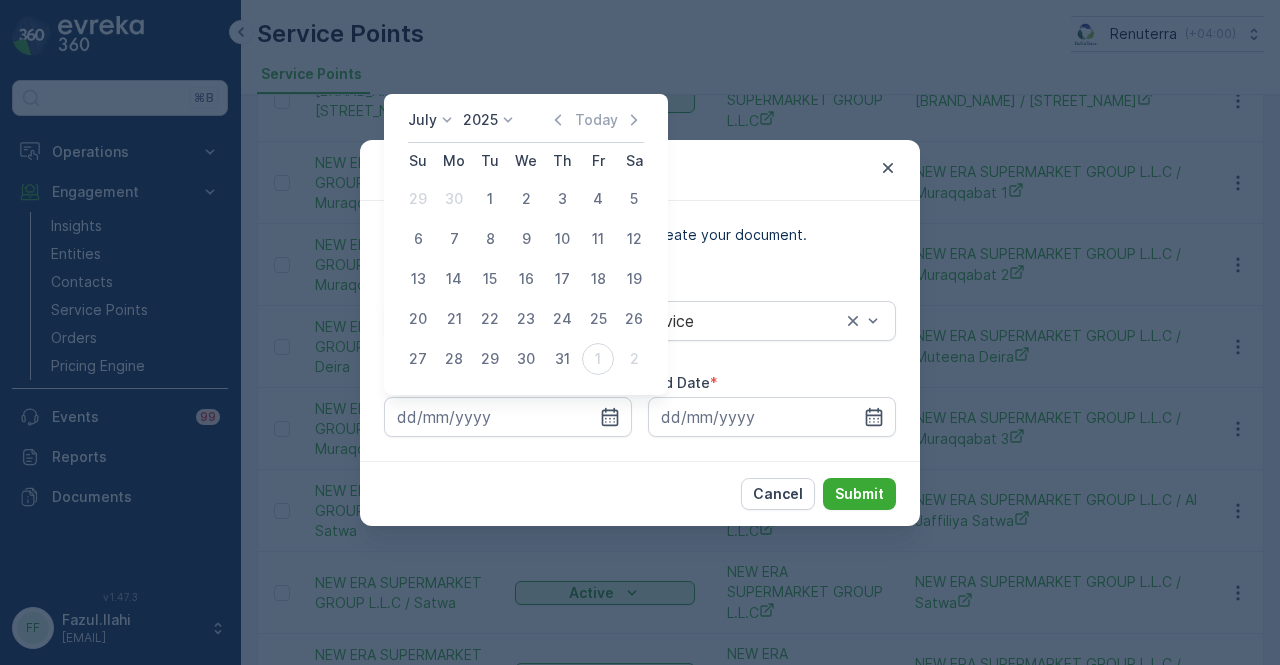 type on "01.07.2025" 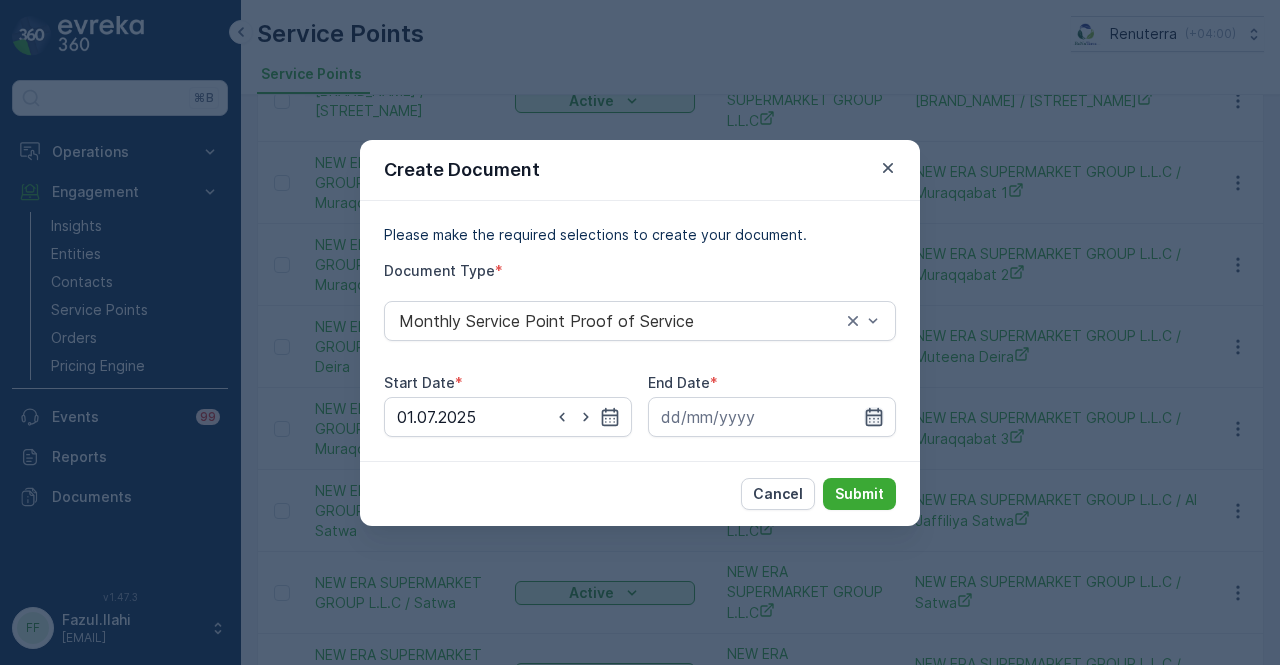 click 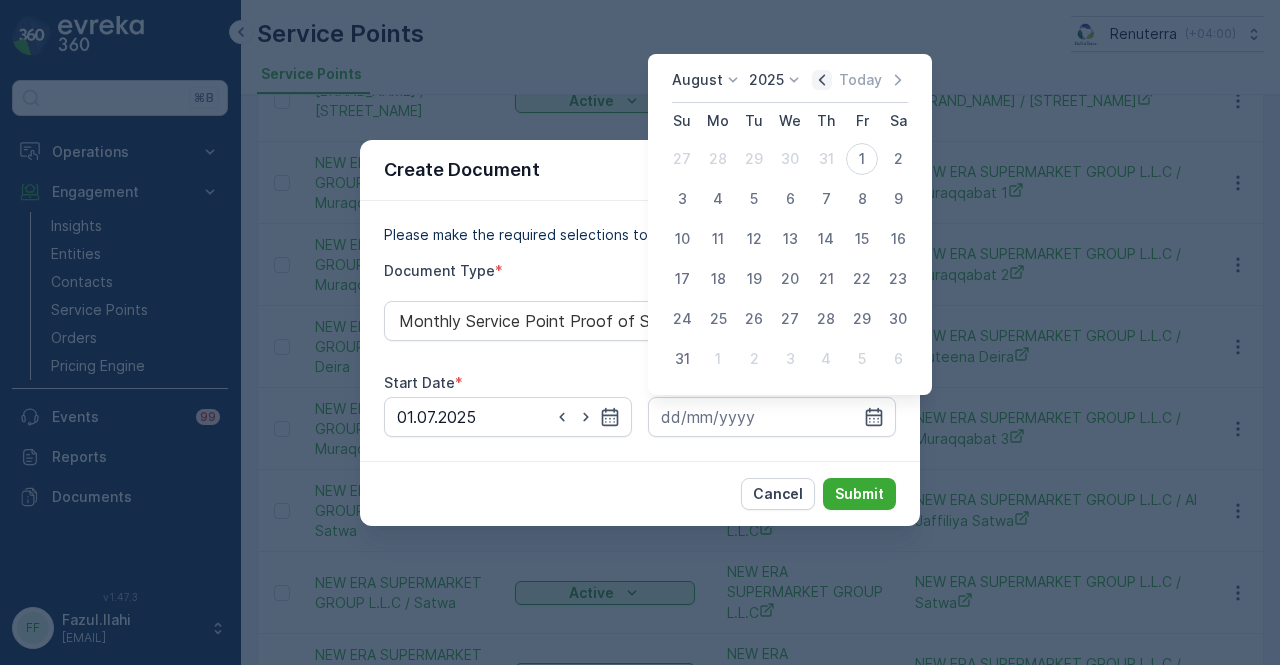 click 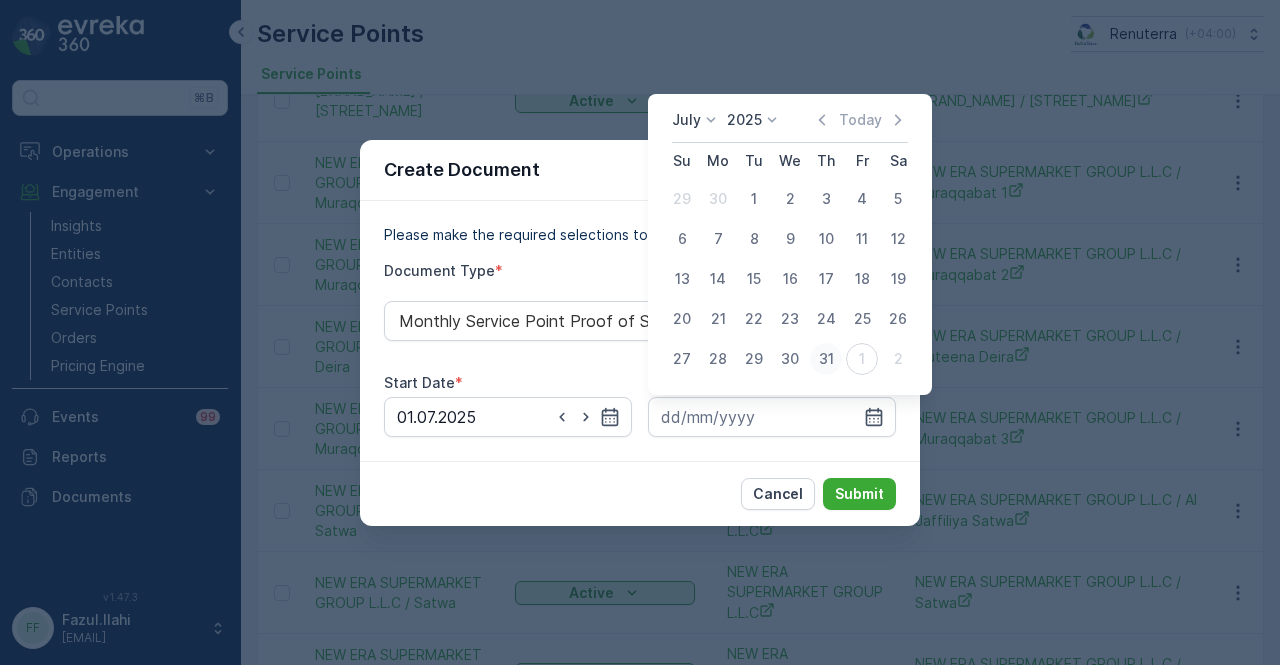 click on "31" at bounding box center [826, 359] 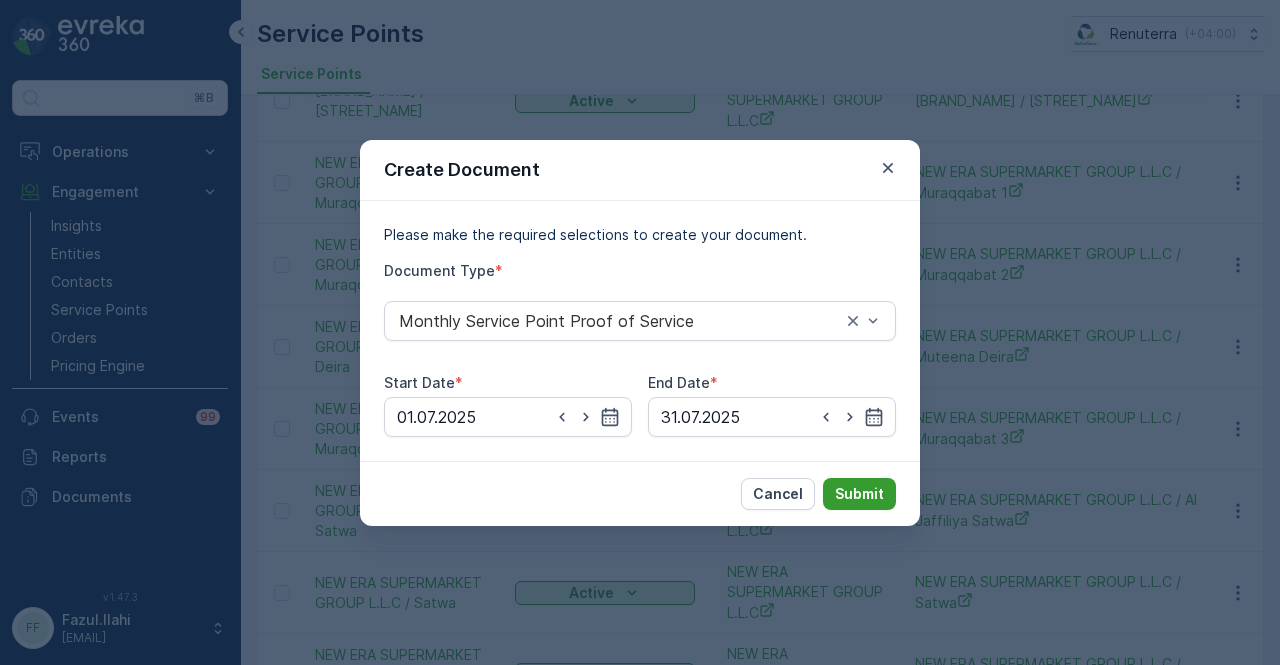click on "Submit" at bounding box center (859, 494) 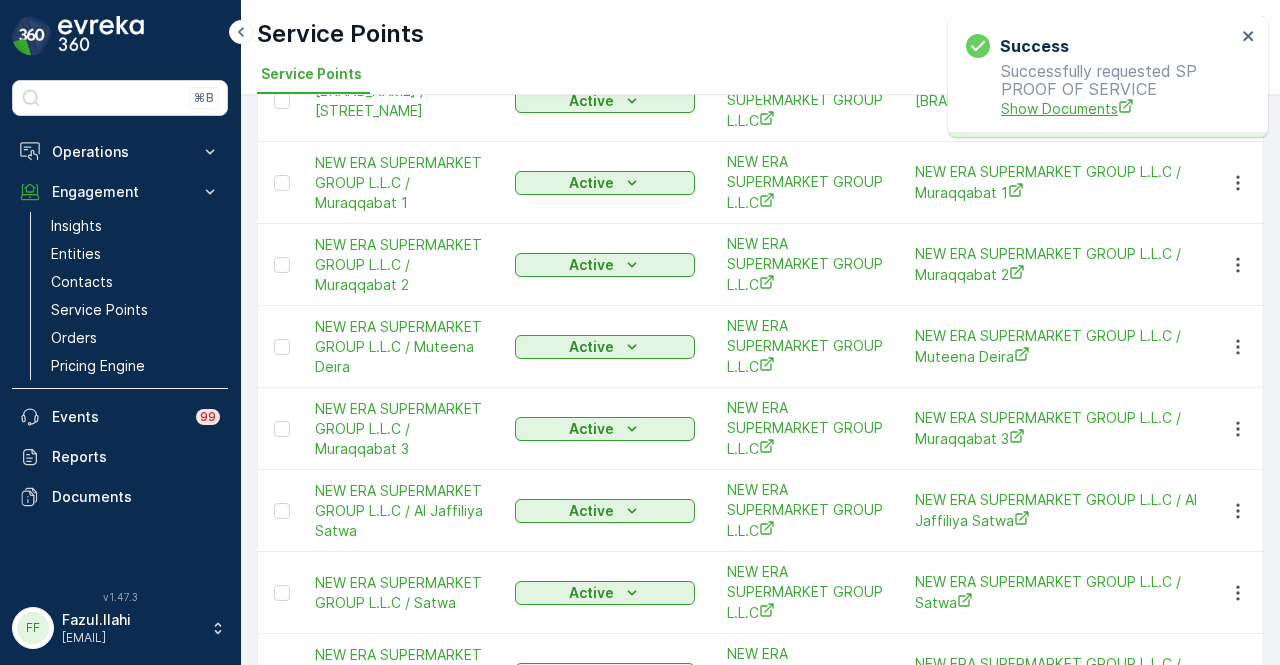 click on "Show Documents" at bounding box center [1118, 108] 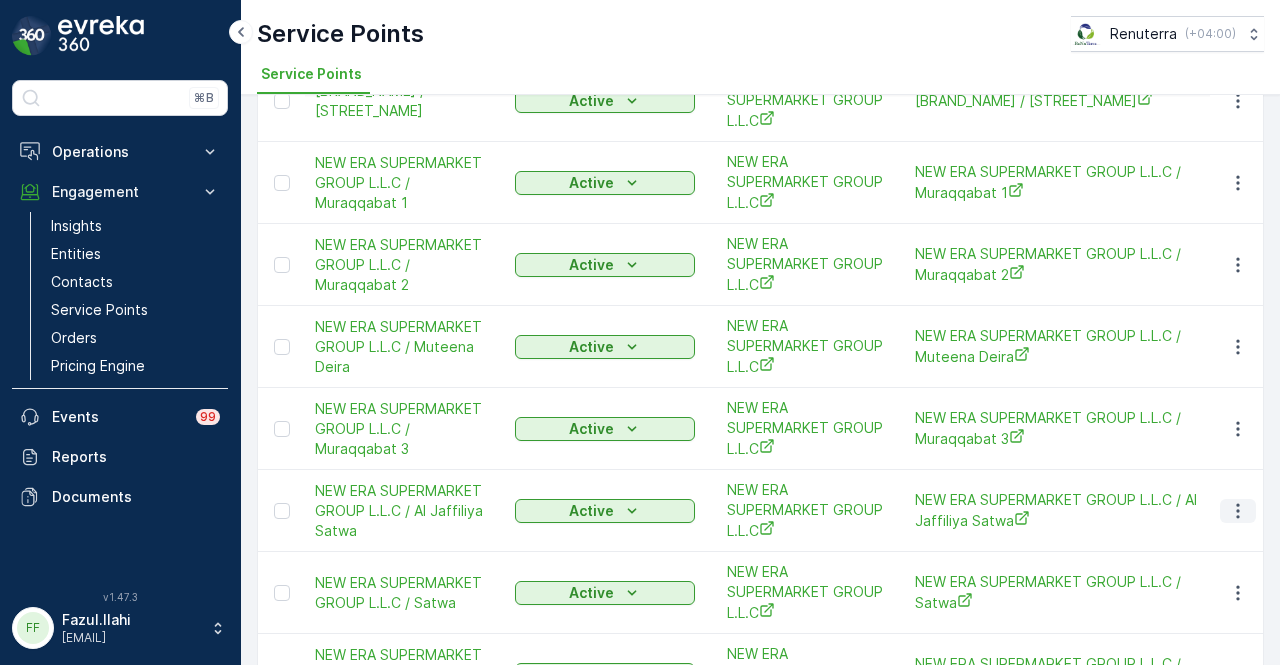click 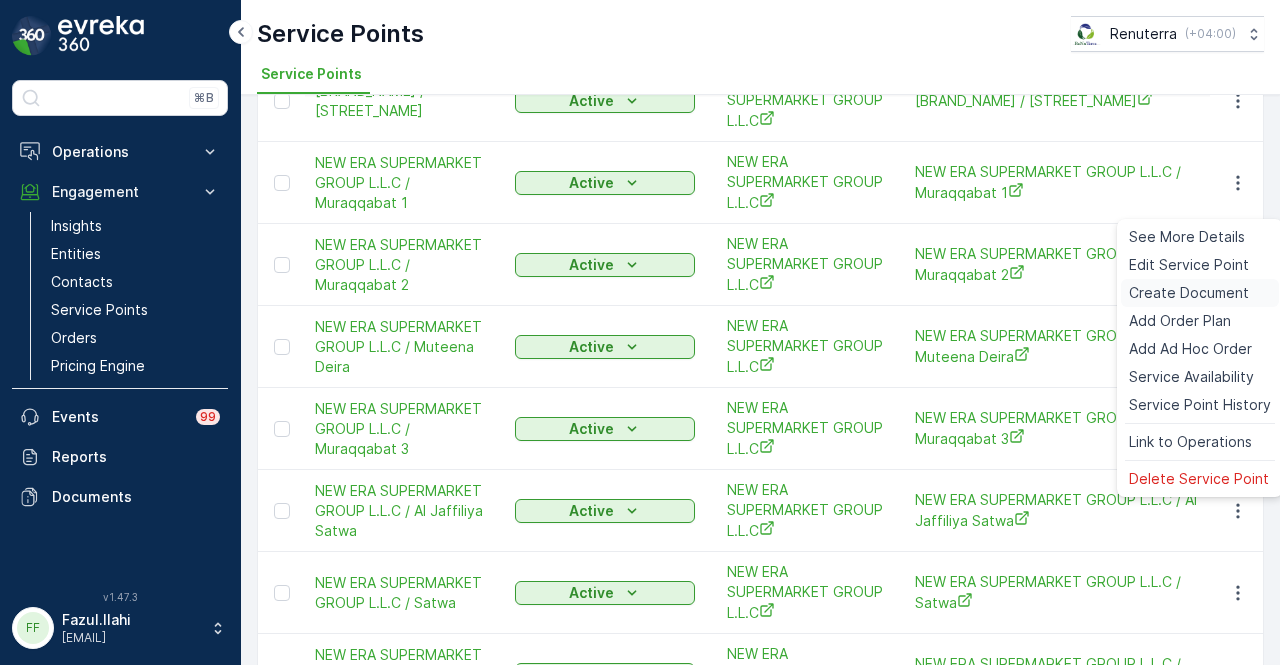 click on "Create Document" at bounding box center (1189, 293) 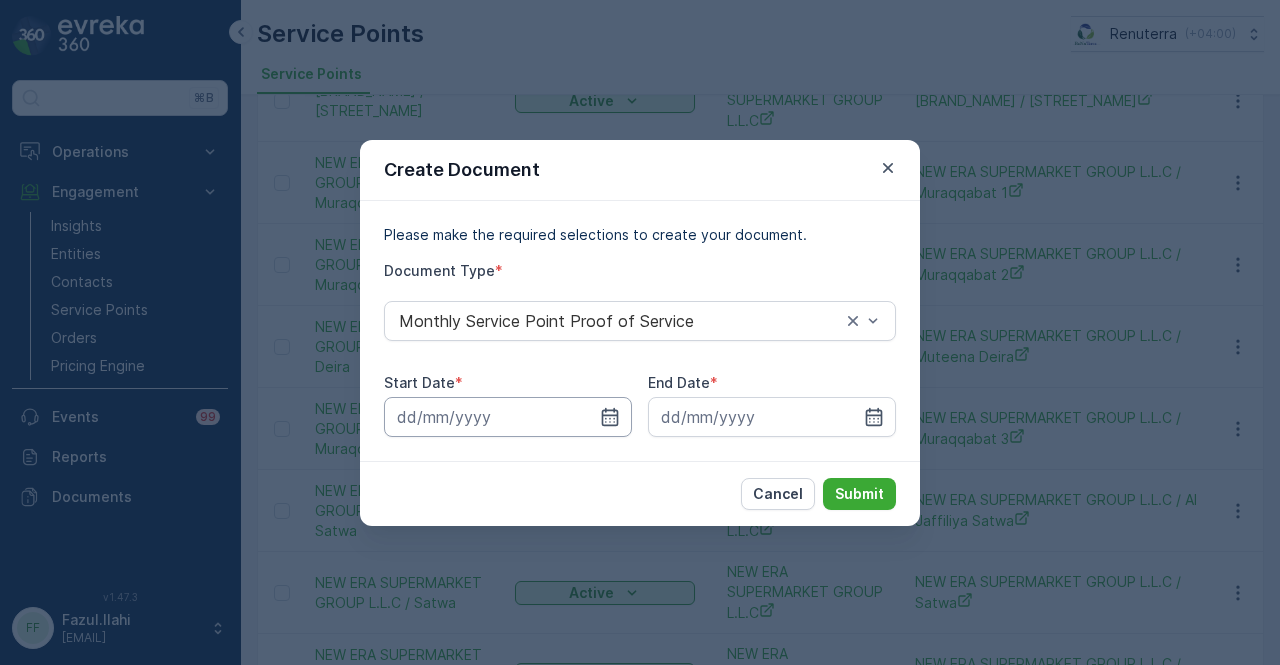 click at bounding box center [508, 417] 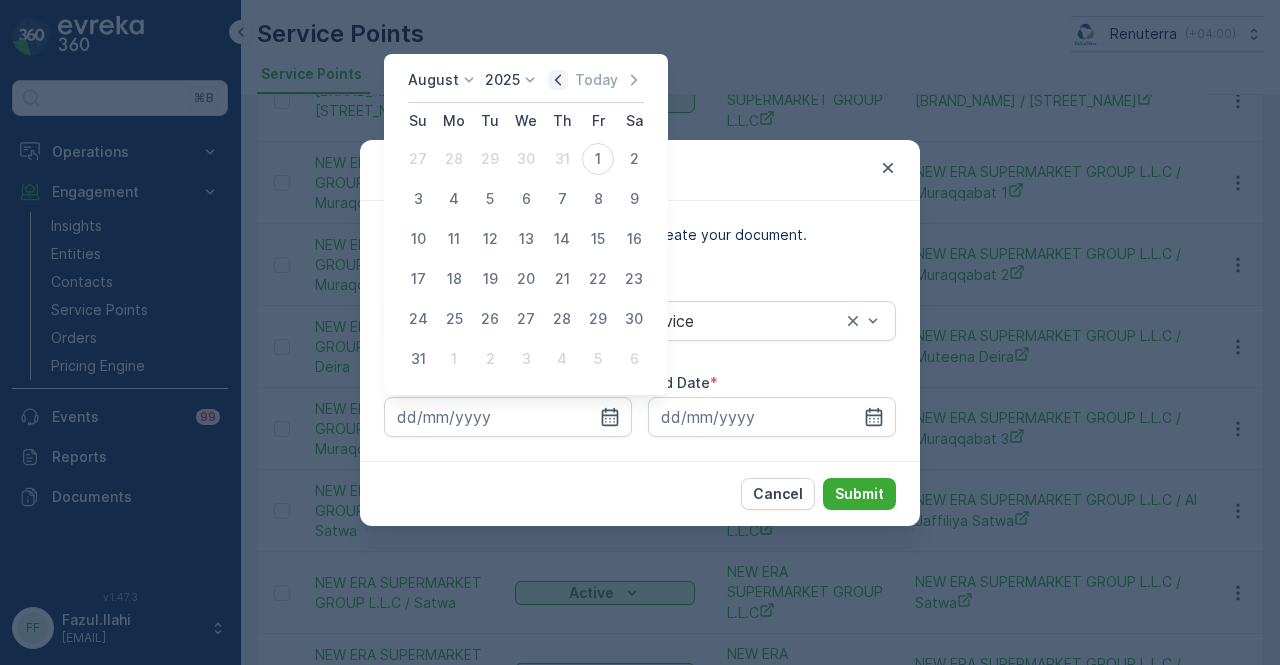 click 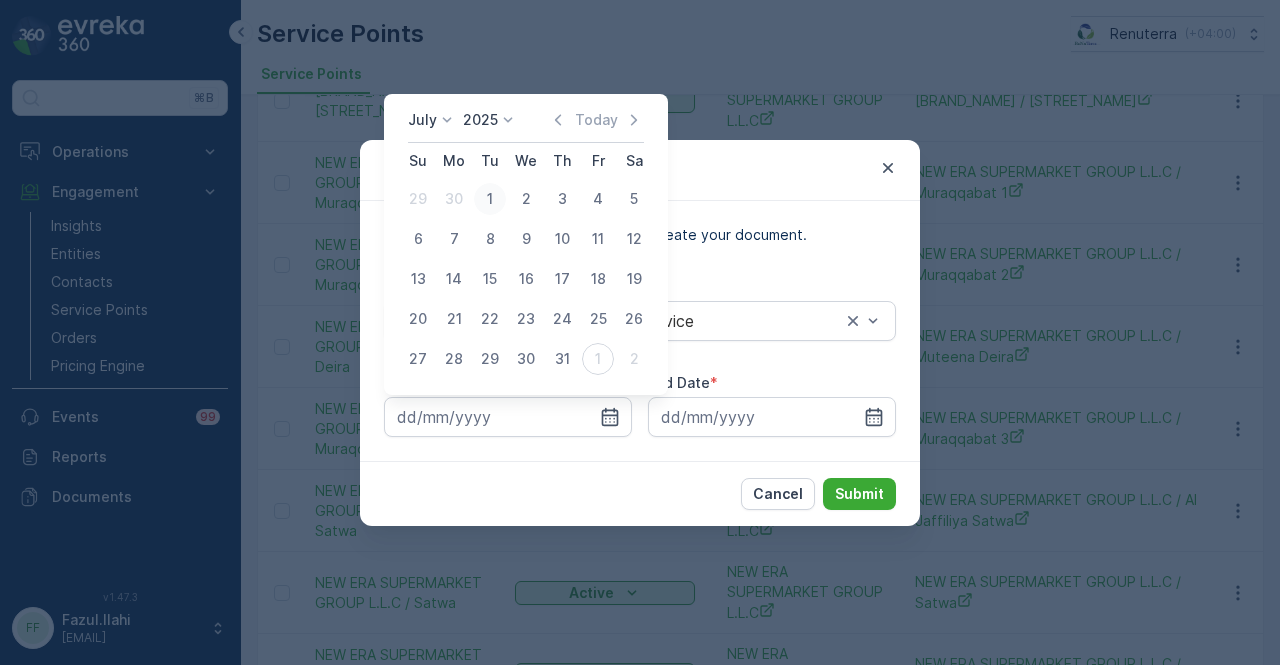 click on "1" at bounding box center (490, 199) 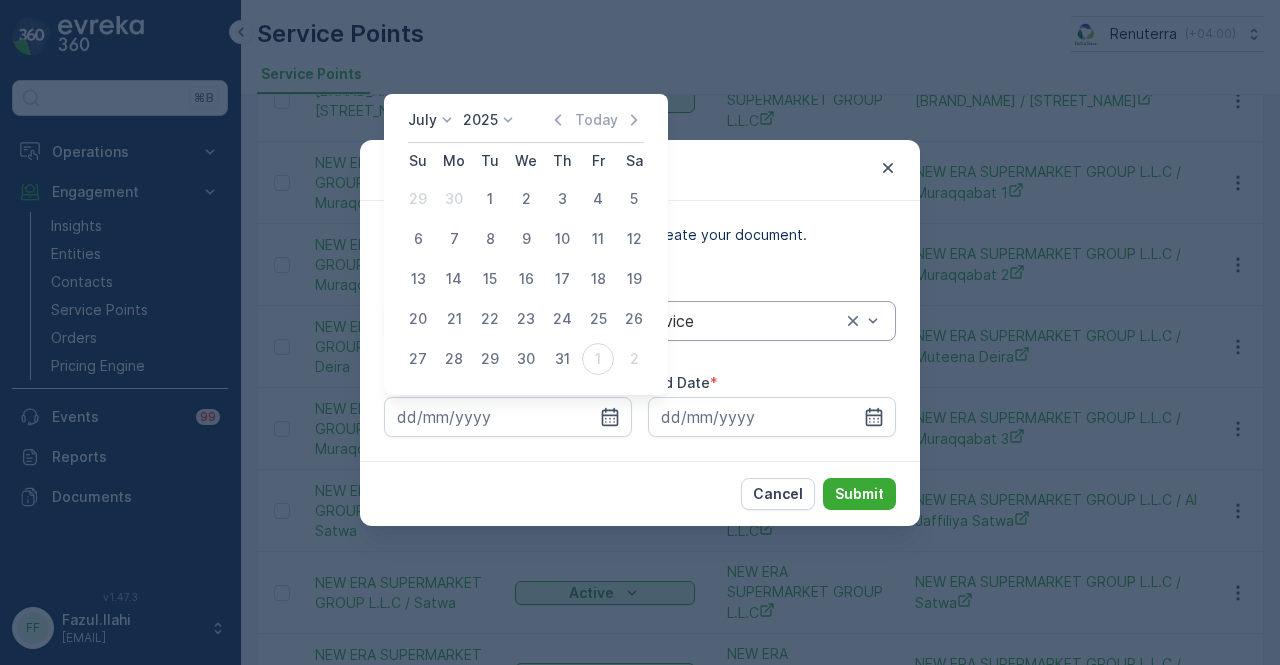 type on "01.07.2025" 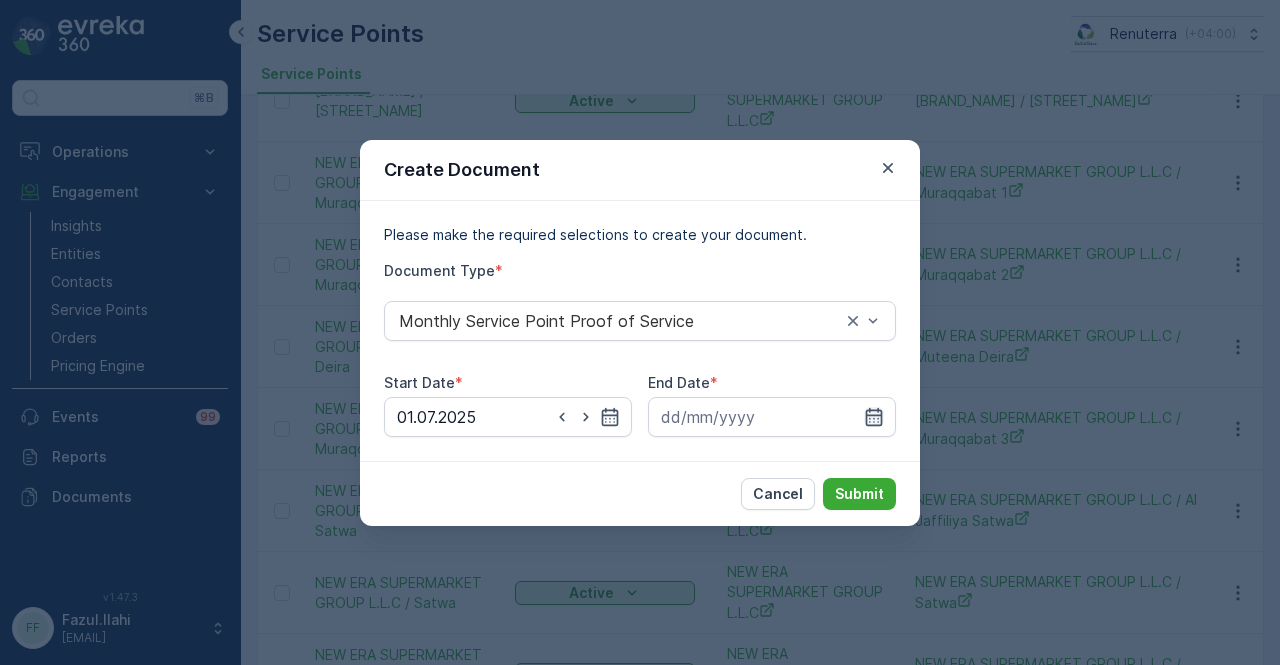 click 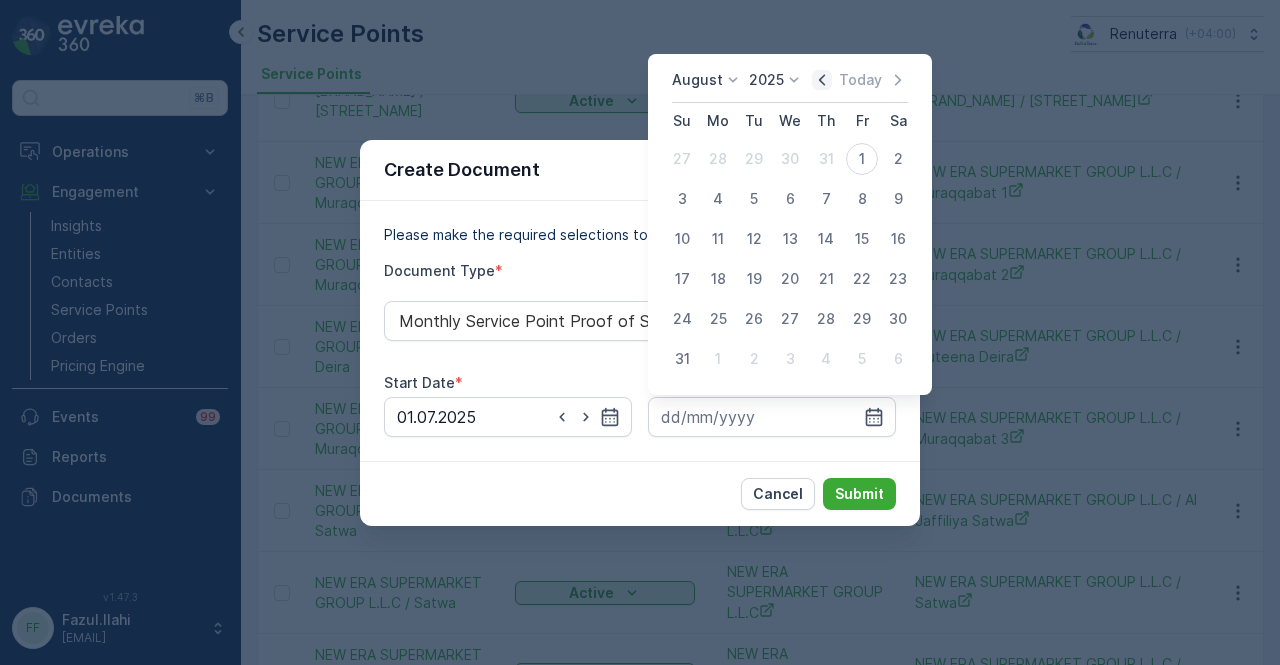 click 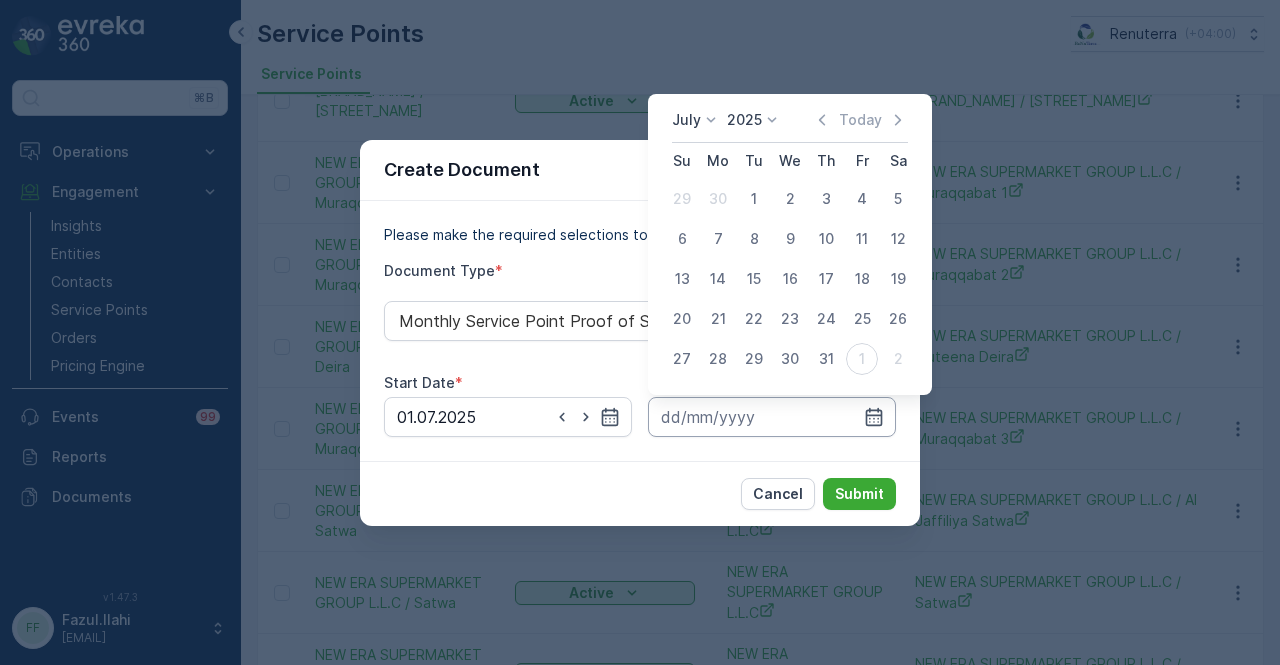 drag, startPoint x: 828, startPoint y: 352, endPoint x: 838, endPoint y: 397, distance: 46.09772 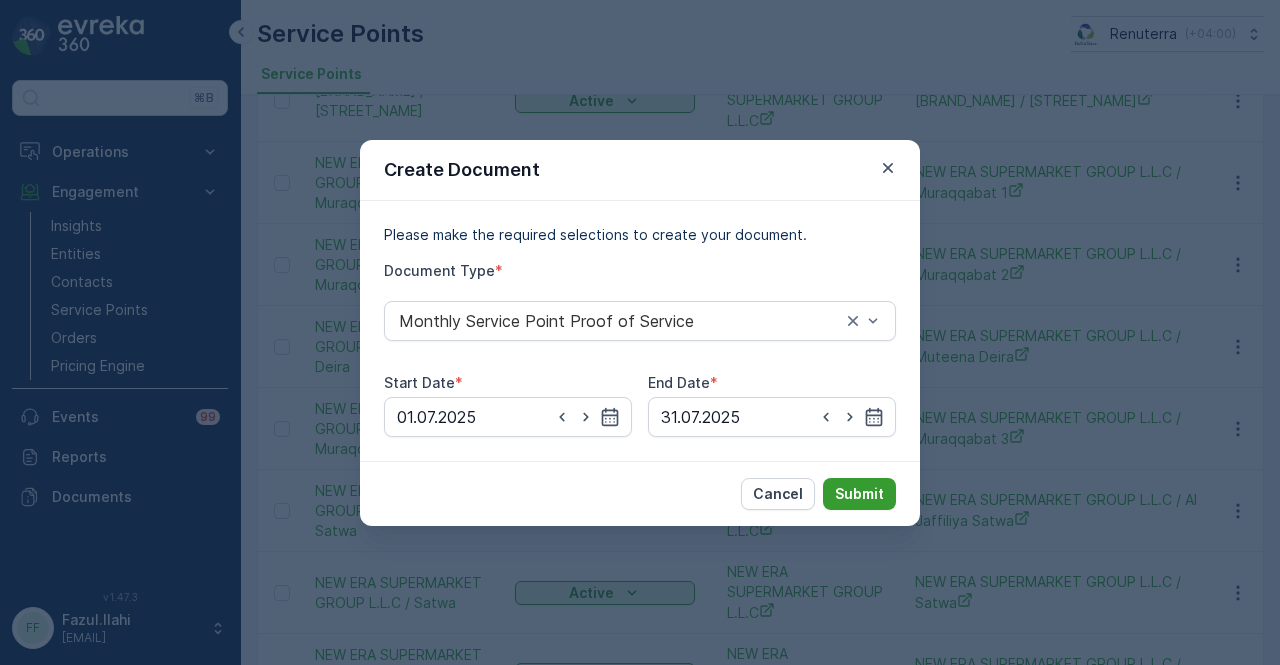 click on "Submit" at bounding box center [859, 494] 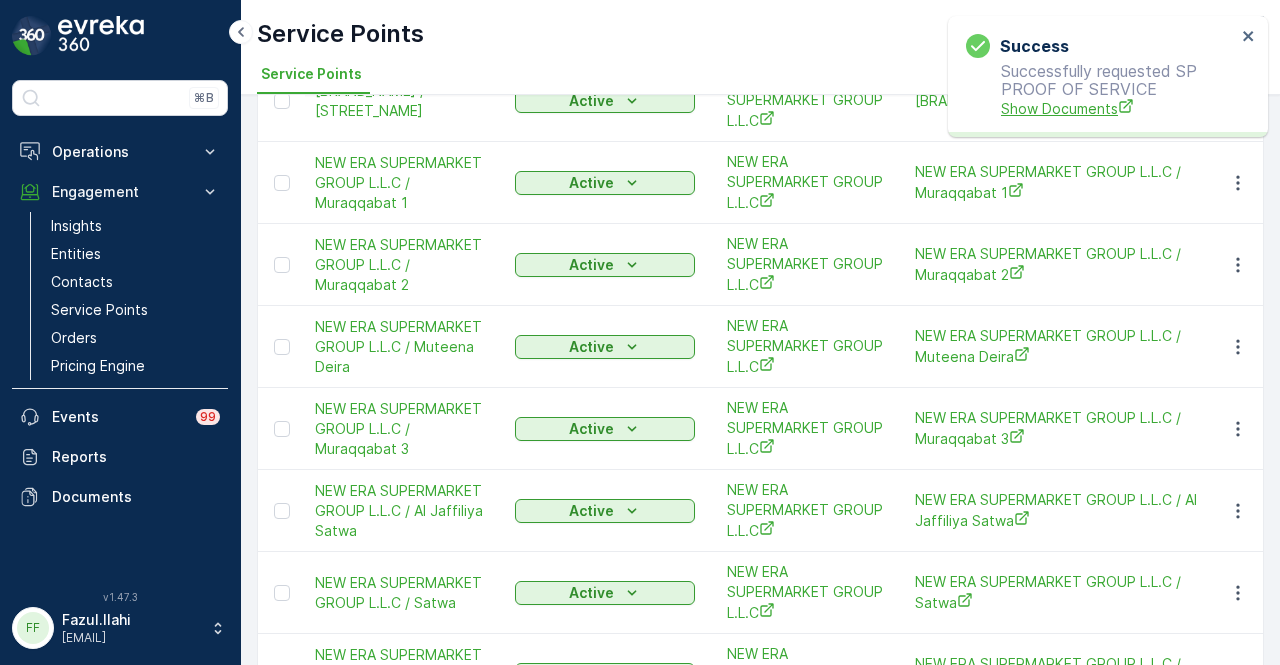 click on "Show Documents" at bounding box center [1118, 108] 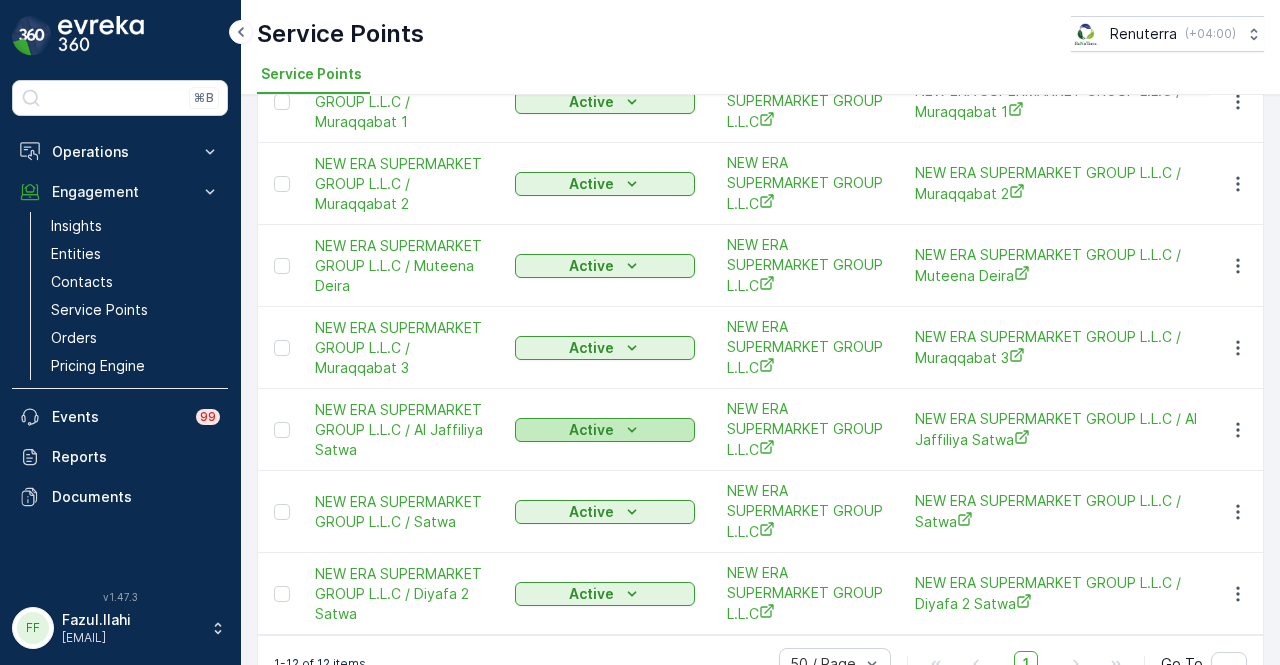 scroll, scrollTop: 632, scrollLeft: 0, axis: vertical 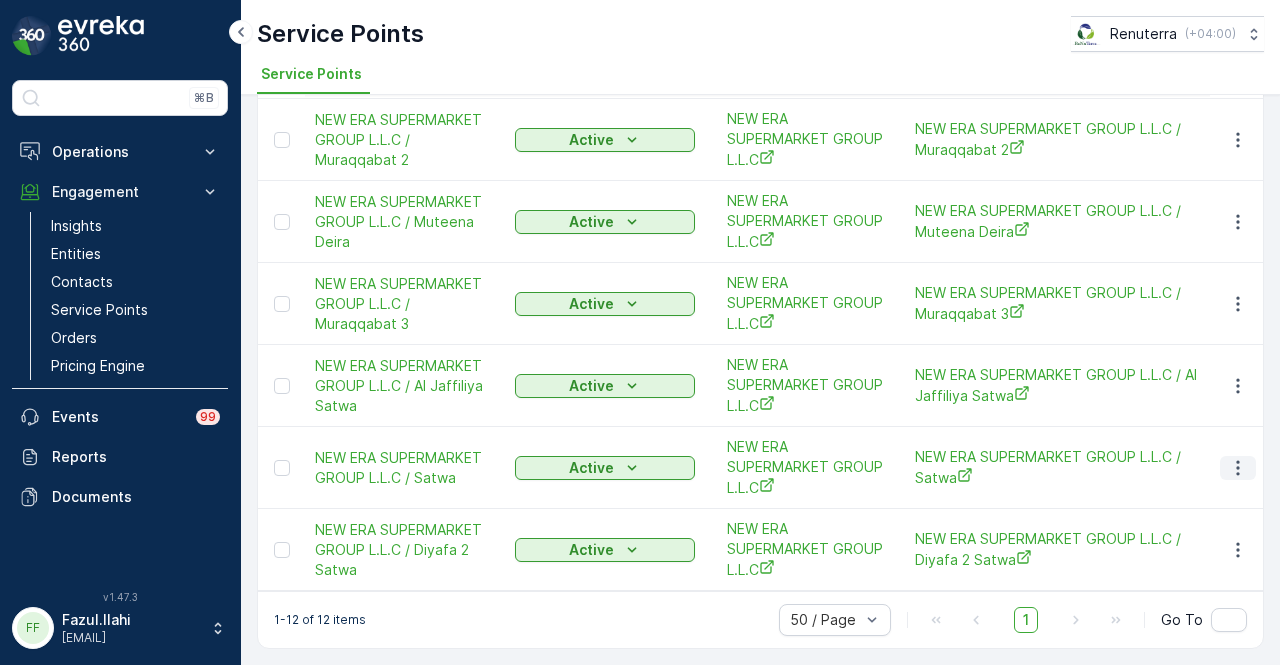 click 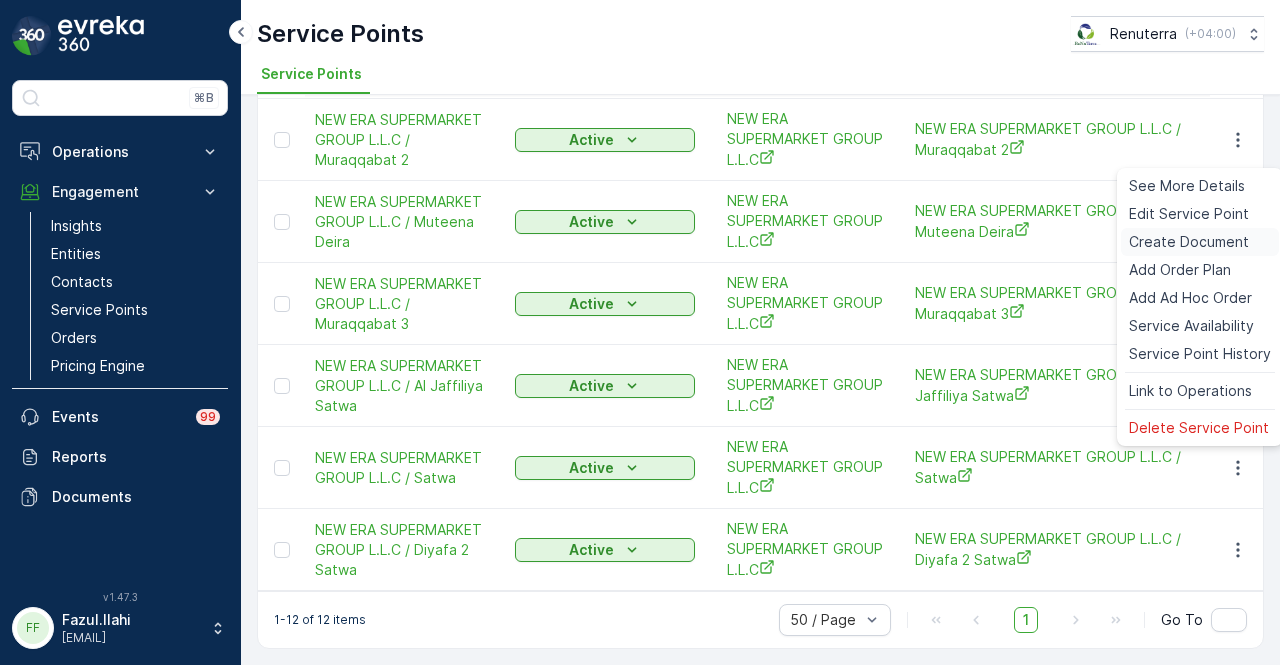 click on "Create Document" at bounding box center (1189, 242) 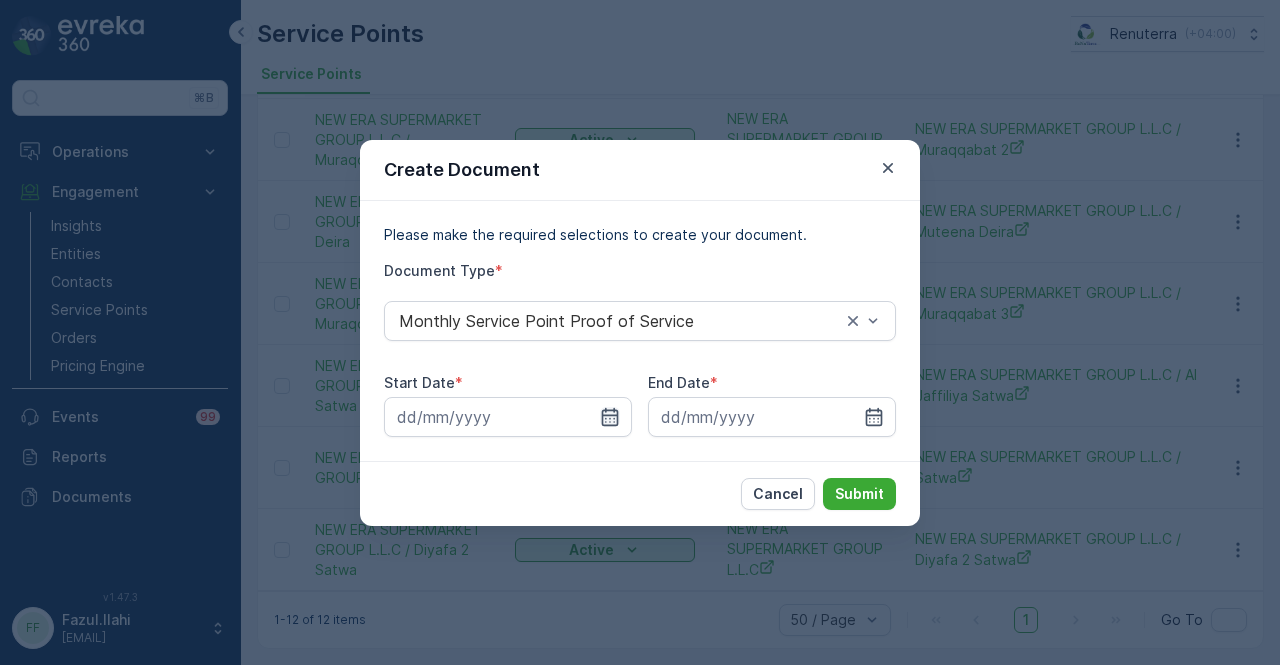 click 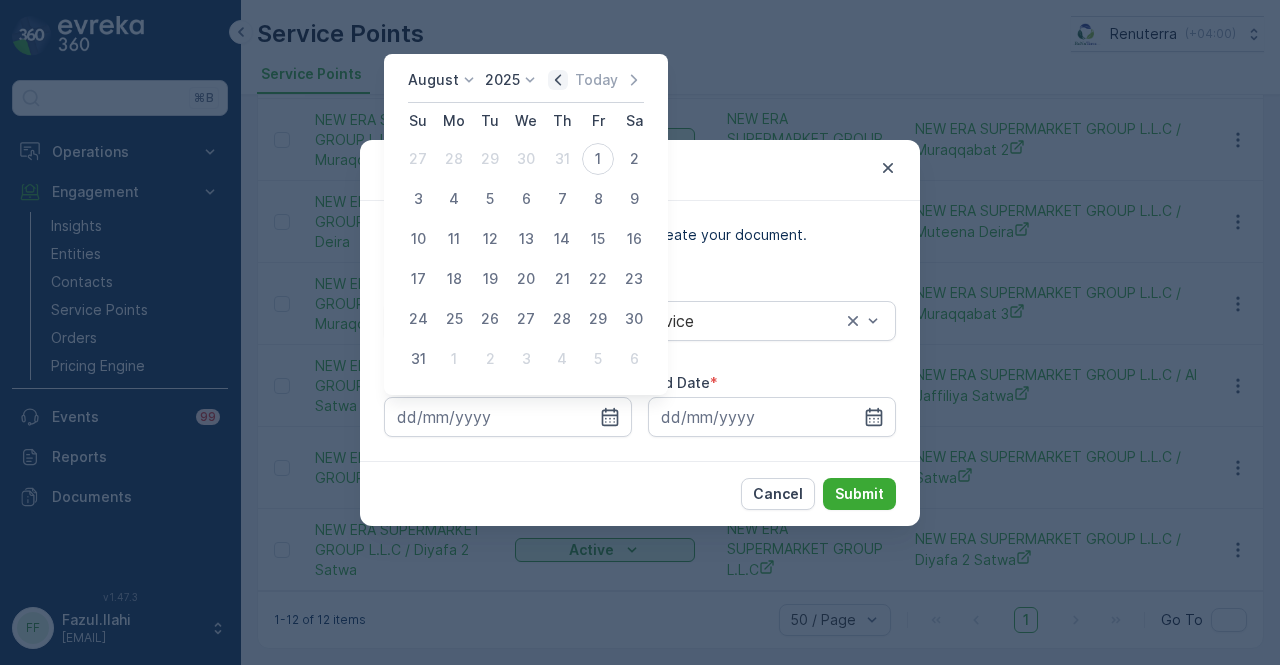 click 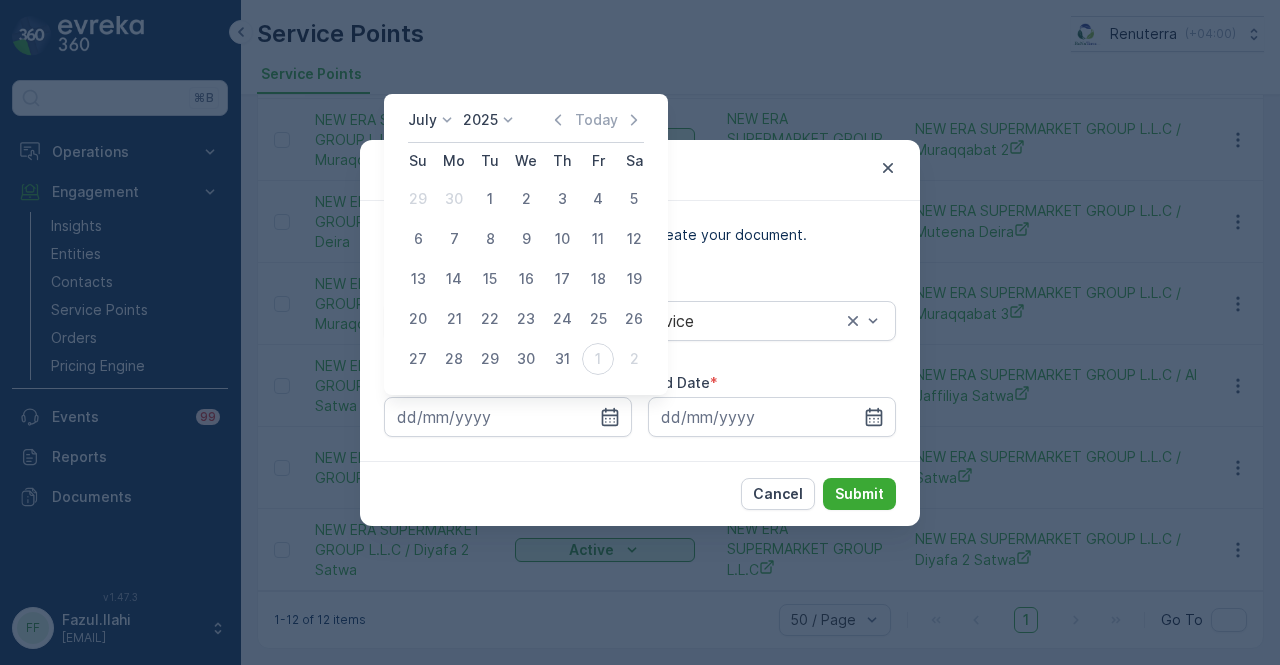 click on "1" at bounding box center (490, 199) 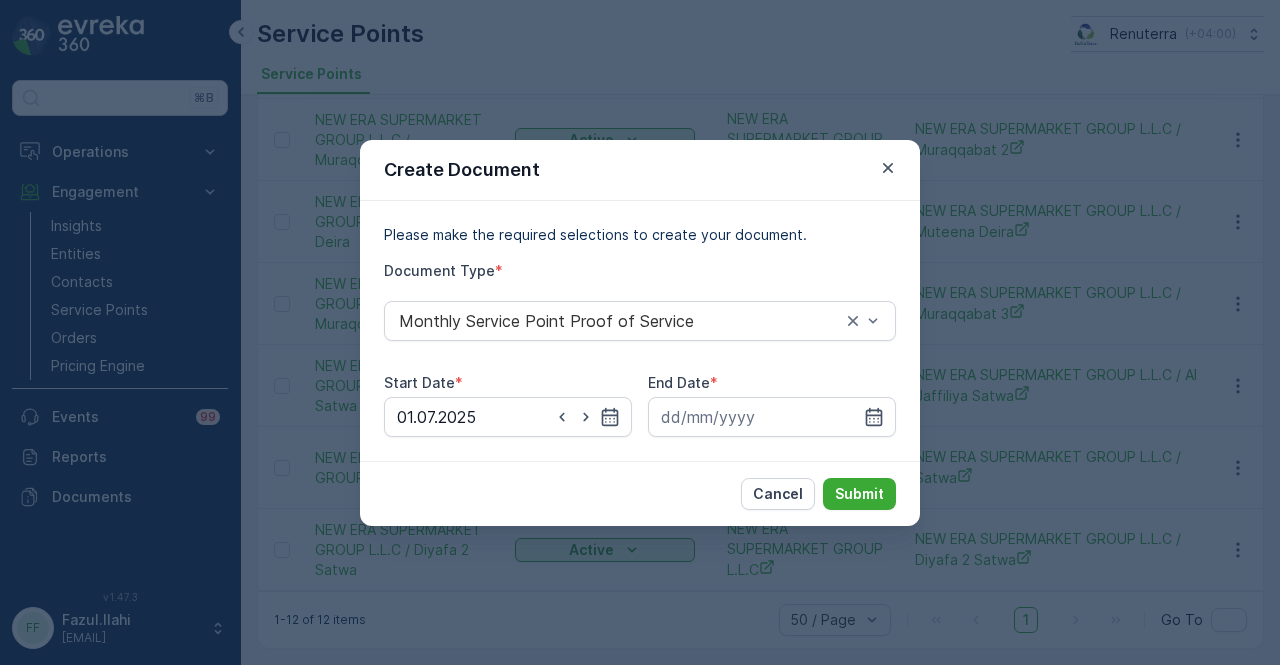 drag, startPoint x: 874, startPoint y: 411, endPoint x: 794, endPoint y: 207, distance: 219.12553 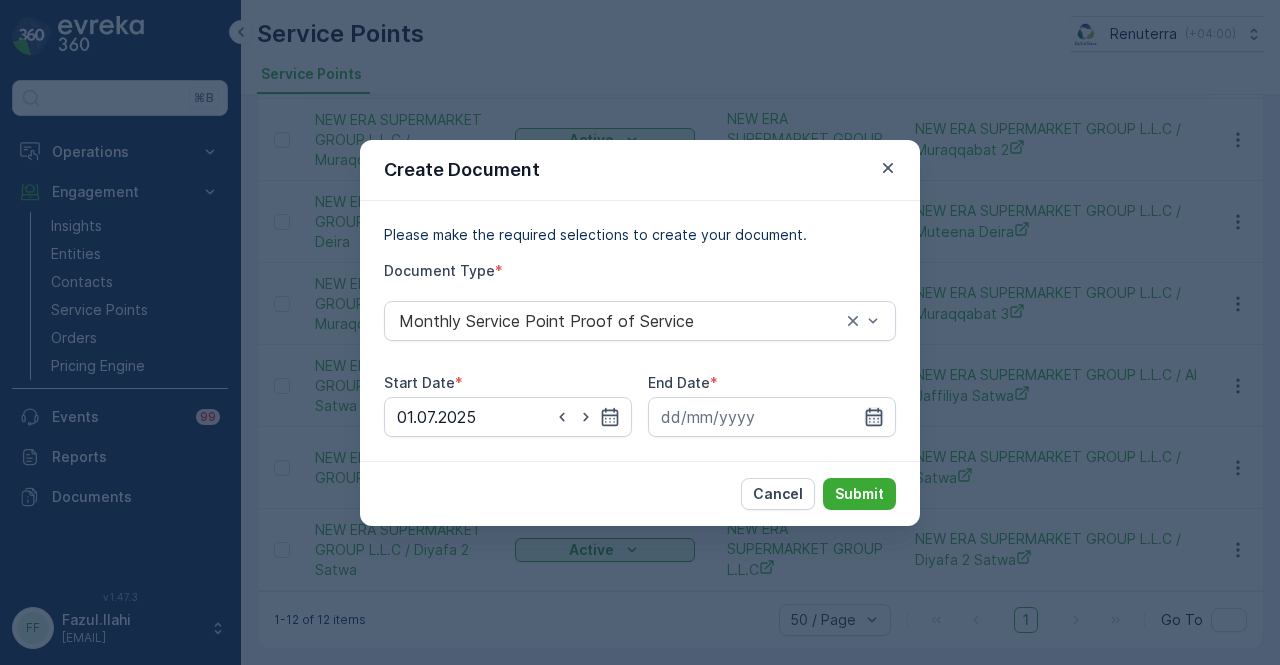 click 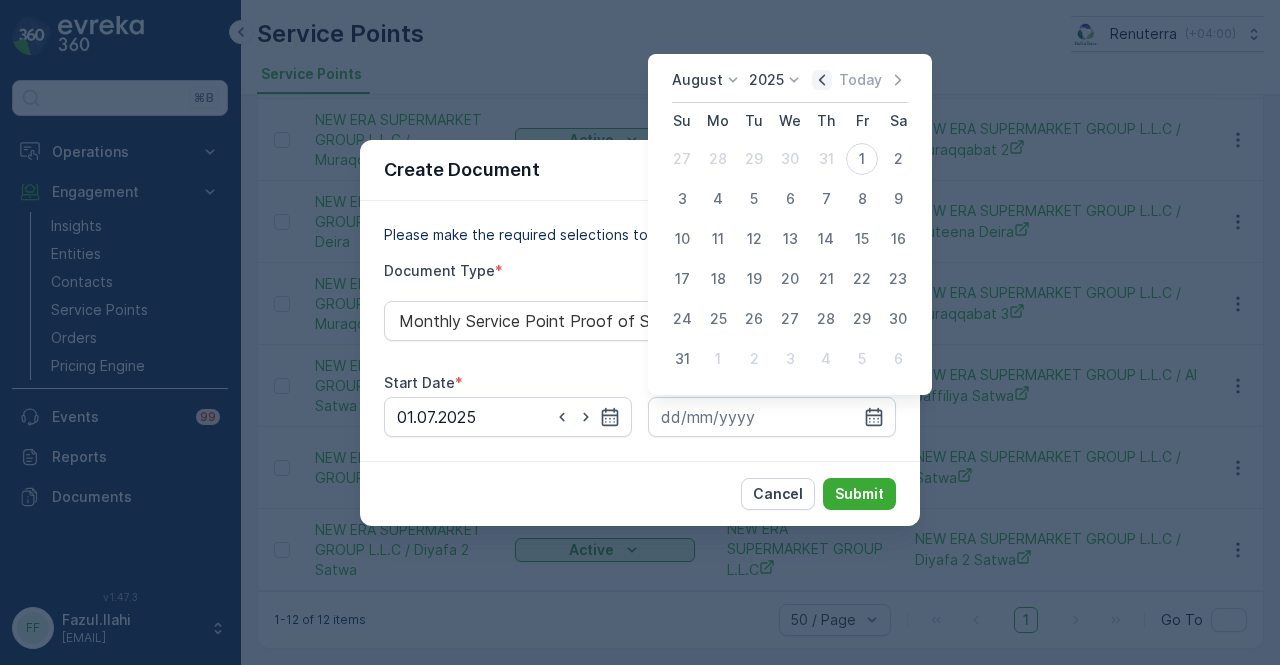 click 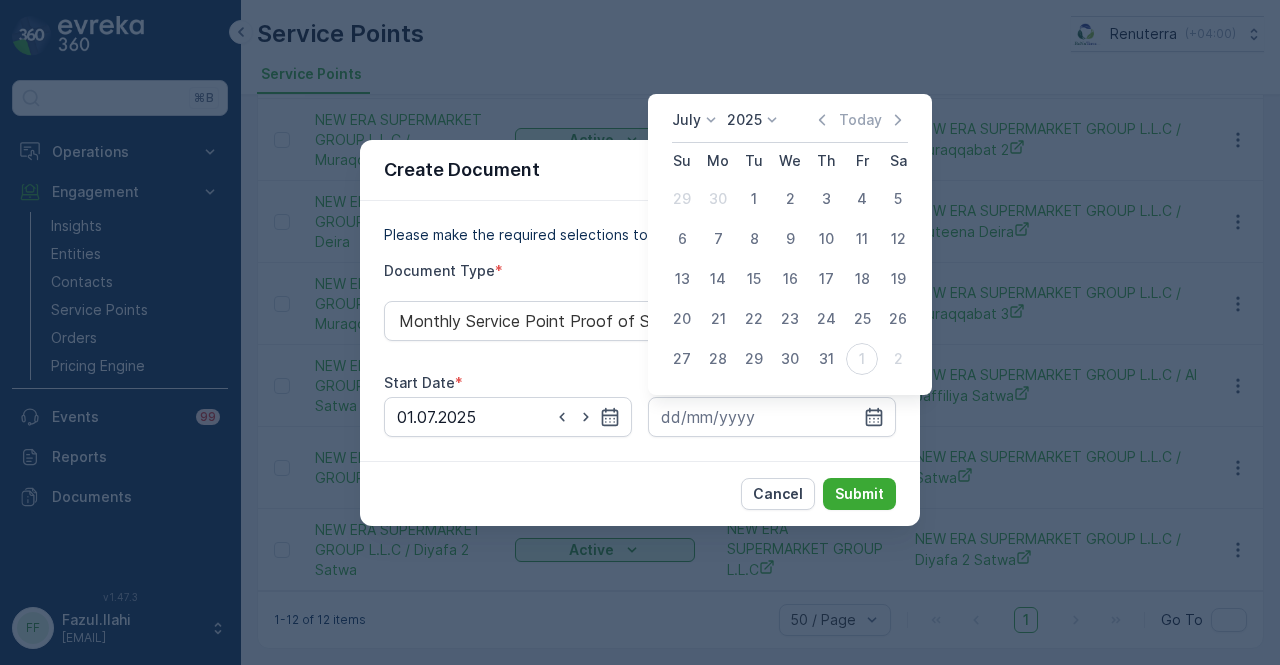 drag, startPoint x: 819, startPoint y: 359, endPoint x: 865, endPoint y: 458, distance: 109.165016 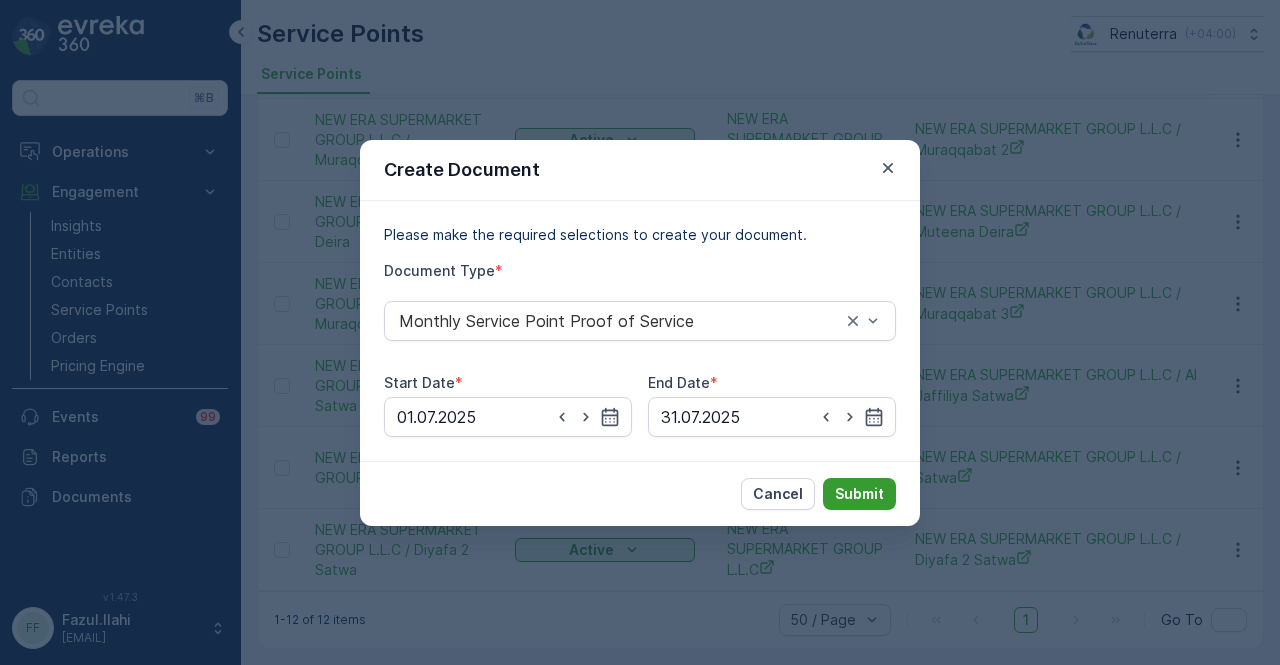click on "Submit" at bounding box center (859, 494) 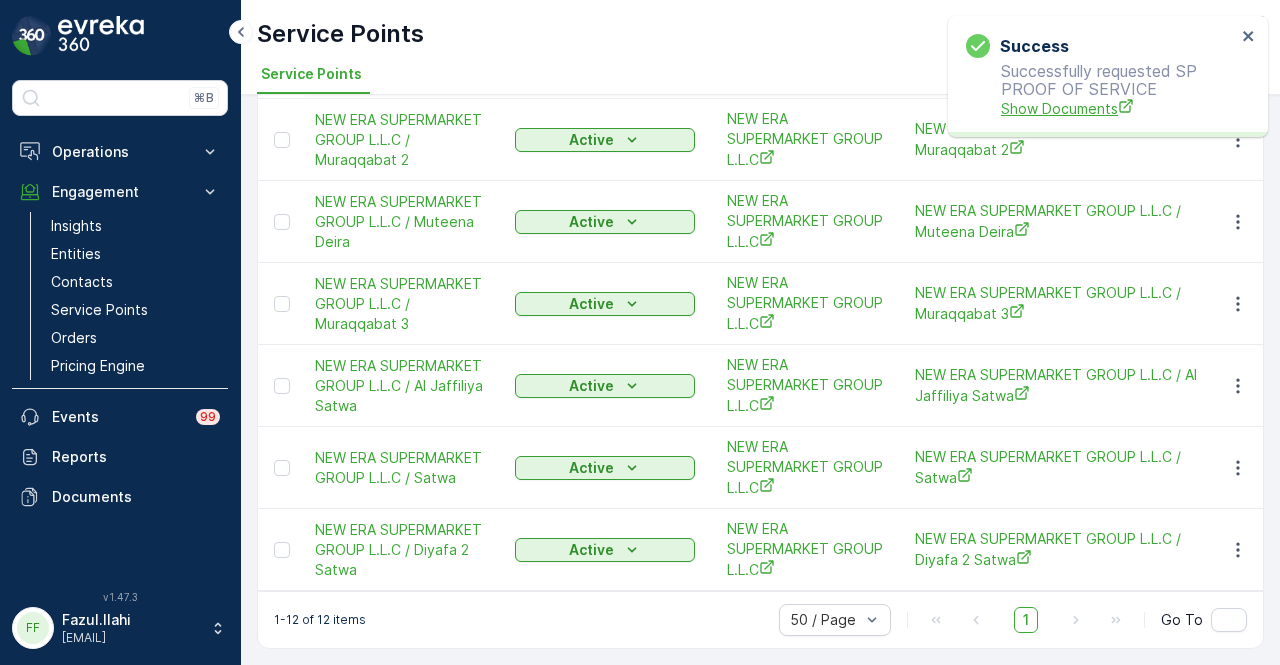 click on "Show Documents" at bounding box center (1118, 108) 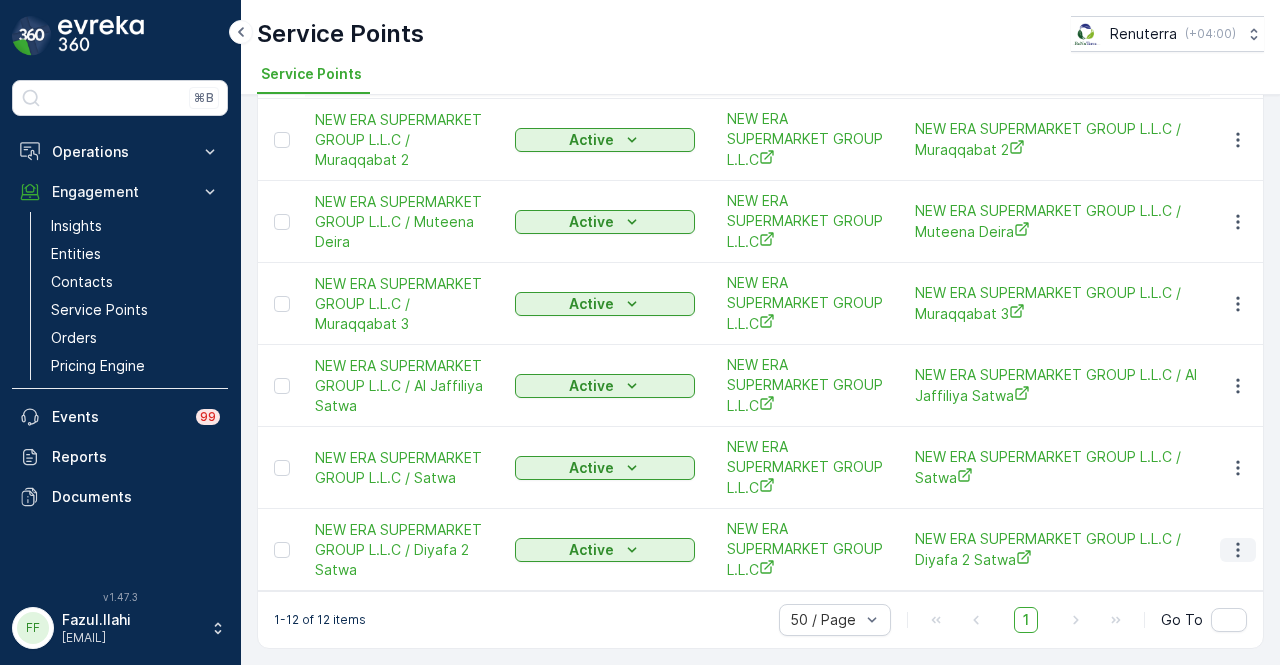 click 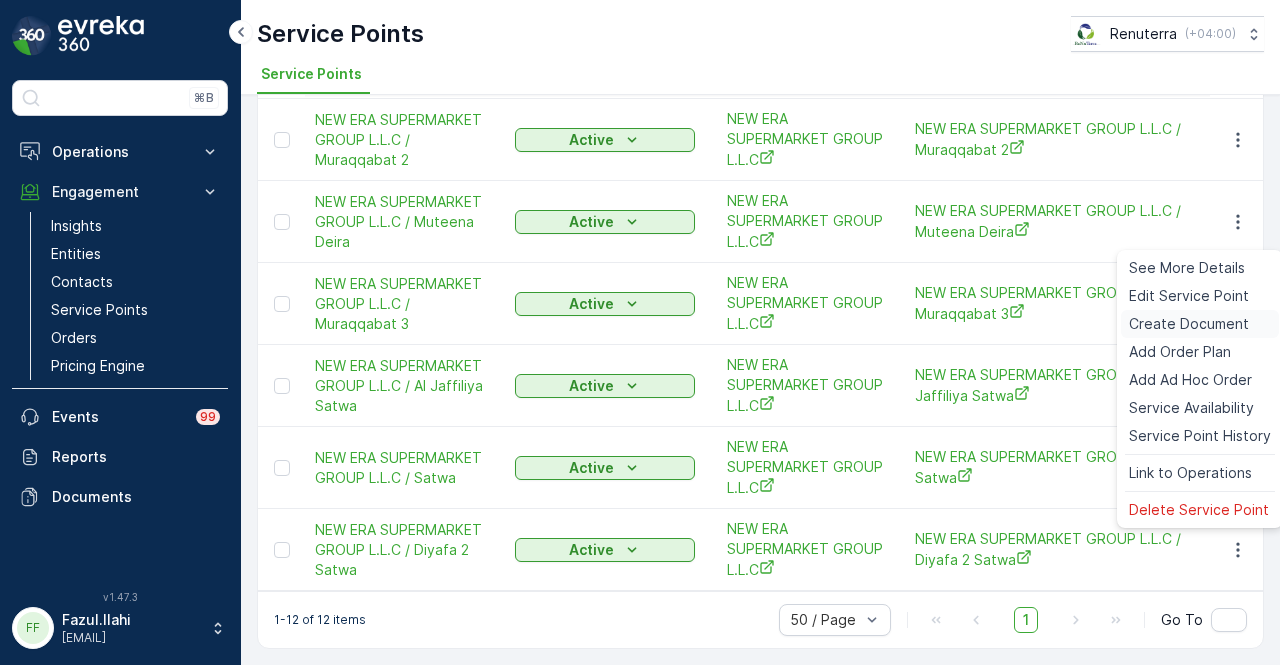 click on "Create Document" at bounding box center [1189, 324] 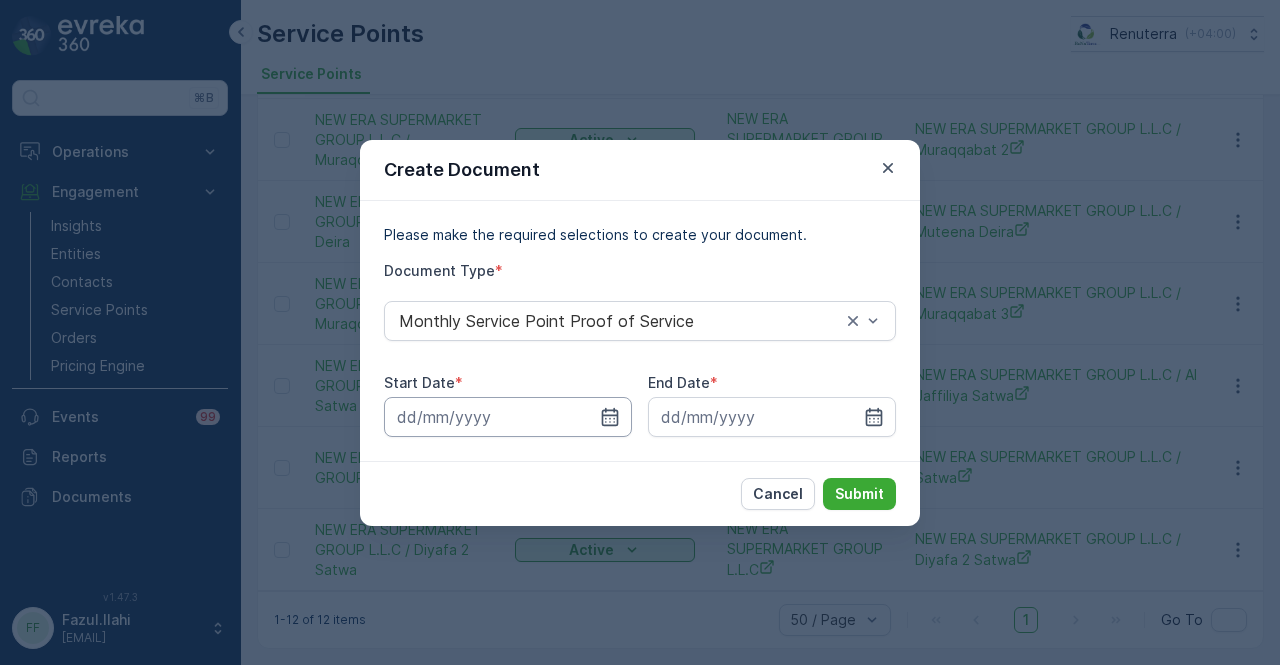 click at bounding box center [508, 417] 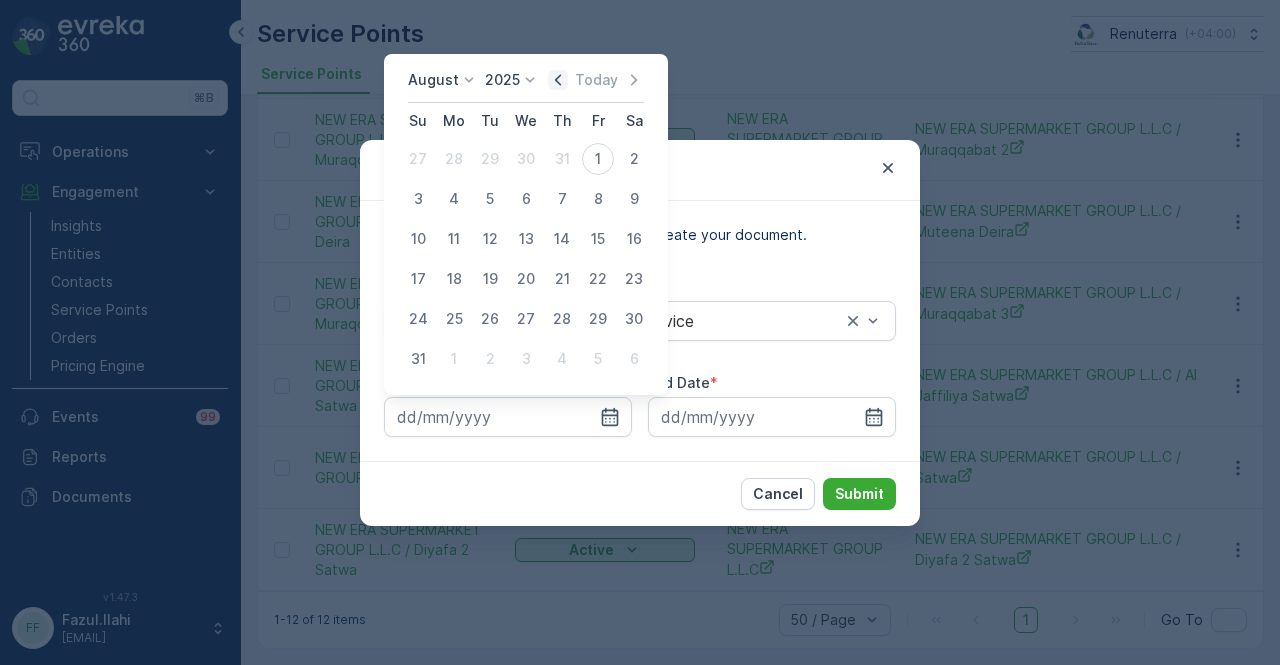 click 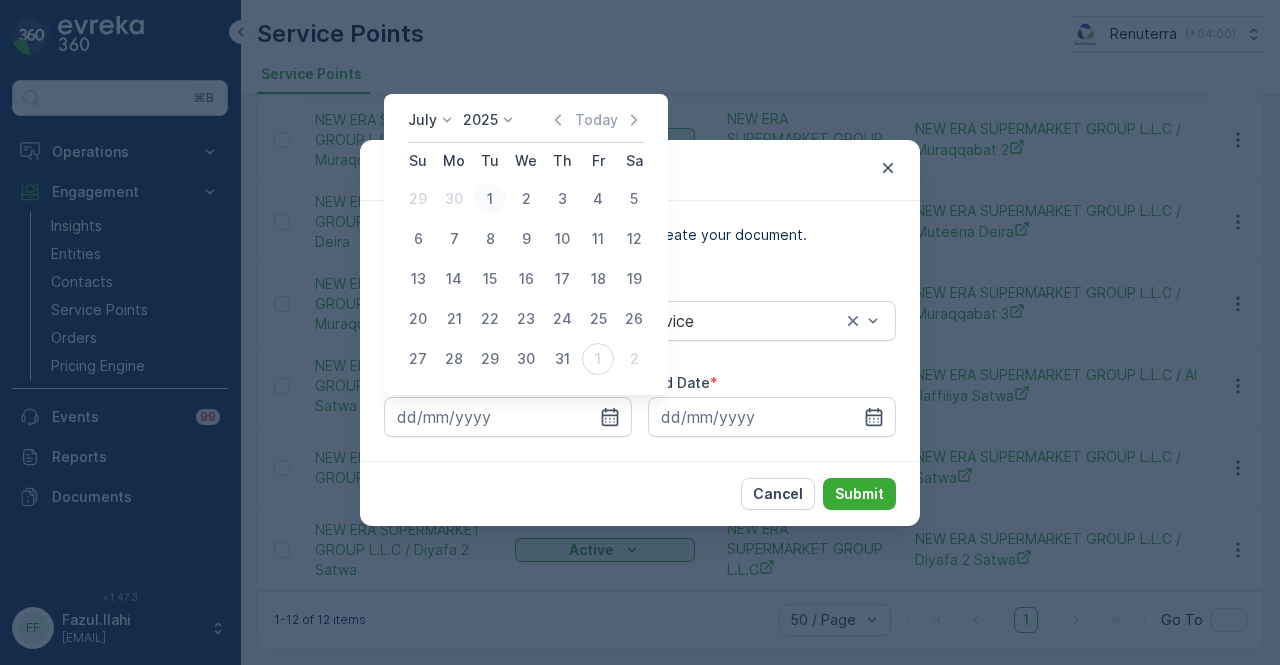 click on "1" at bounding box center [490, 199] 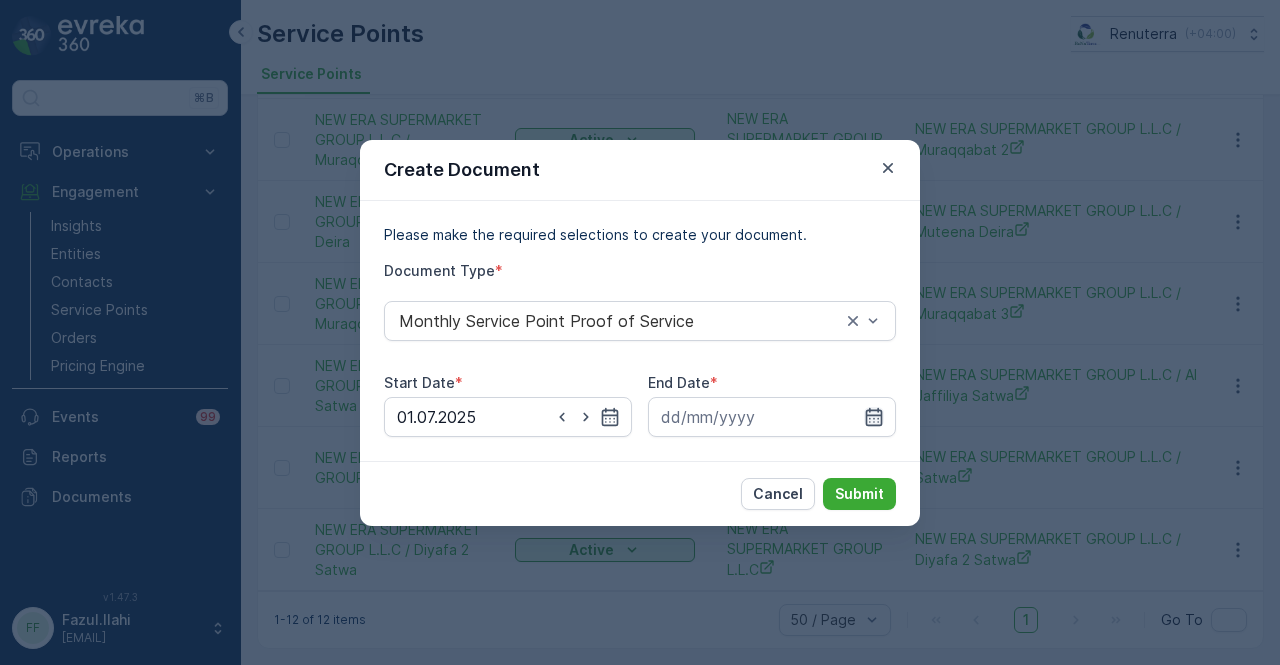 click 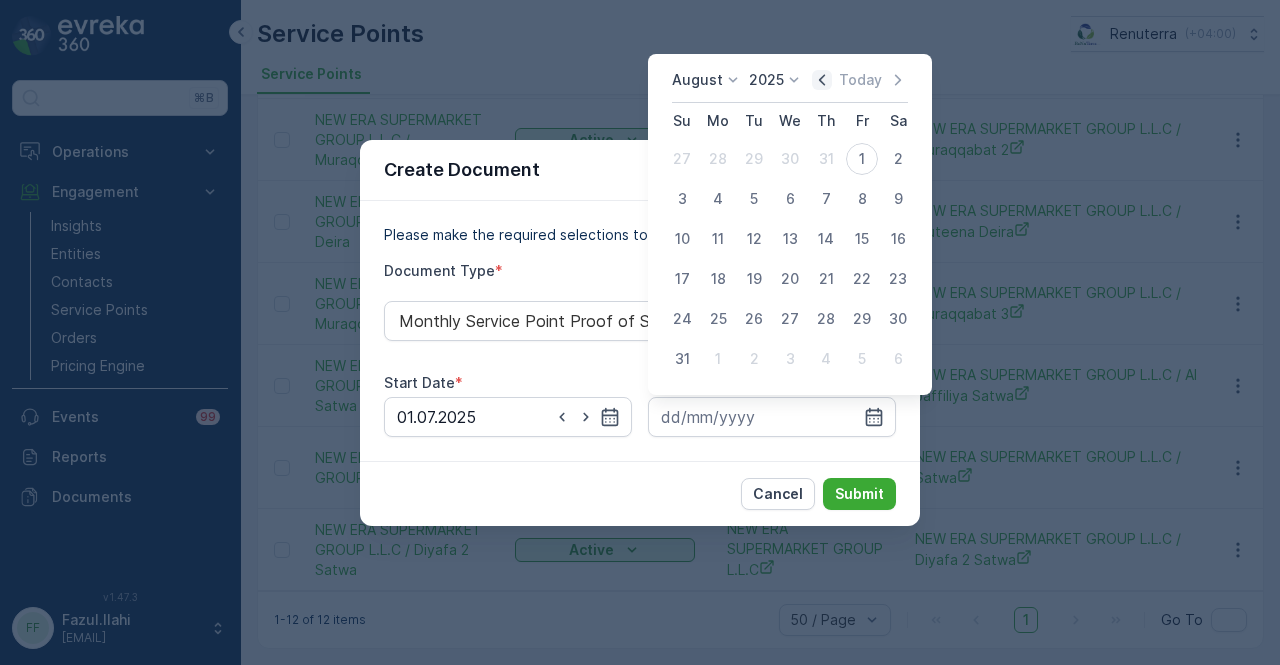 click 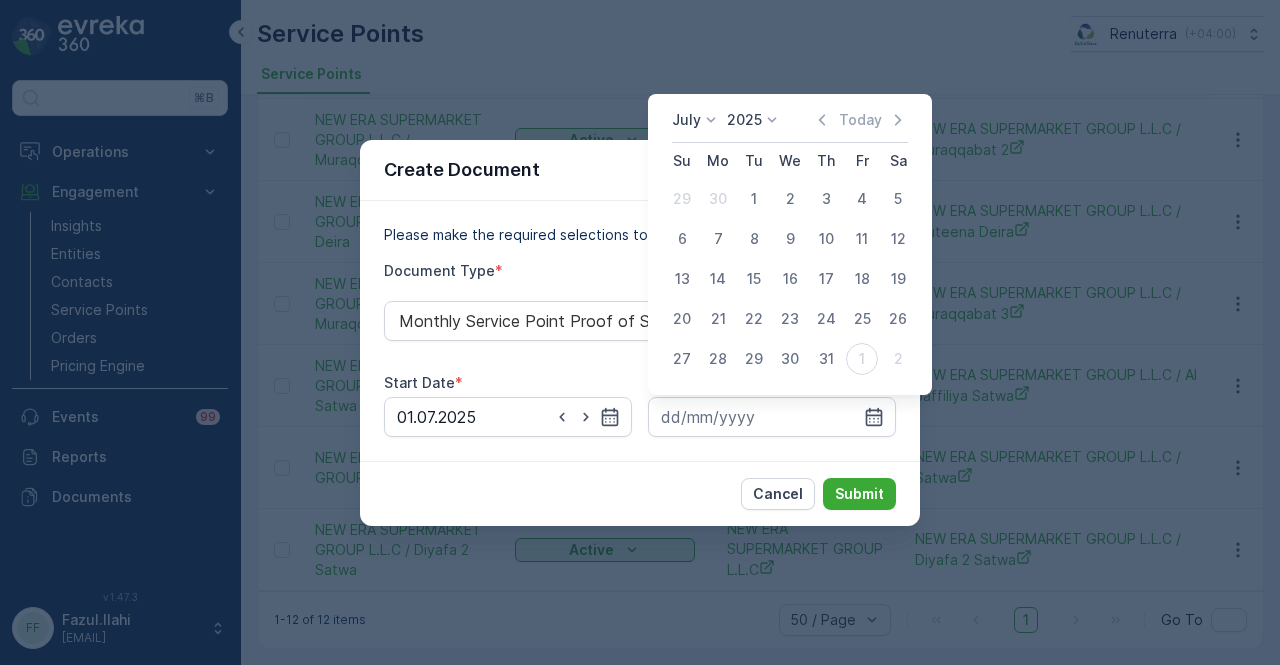 drag, startPoint x: 825, startPoint y: 351, endPoint x: 865, endPoint y: 471, distance: 126.491104 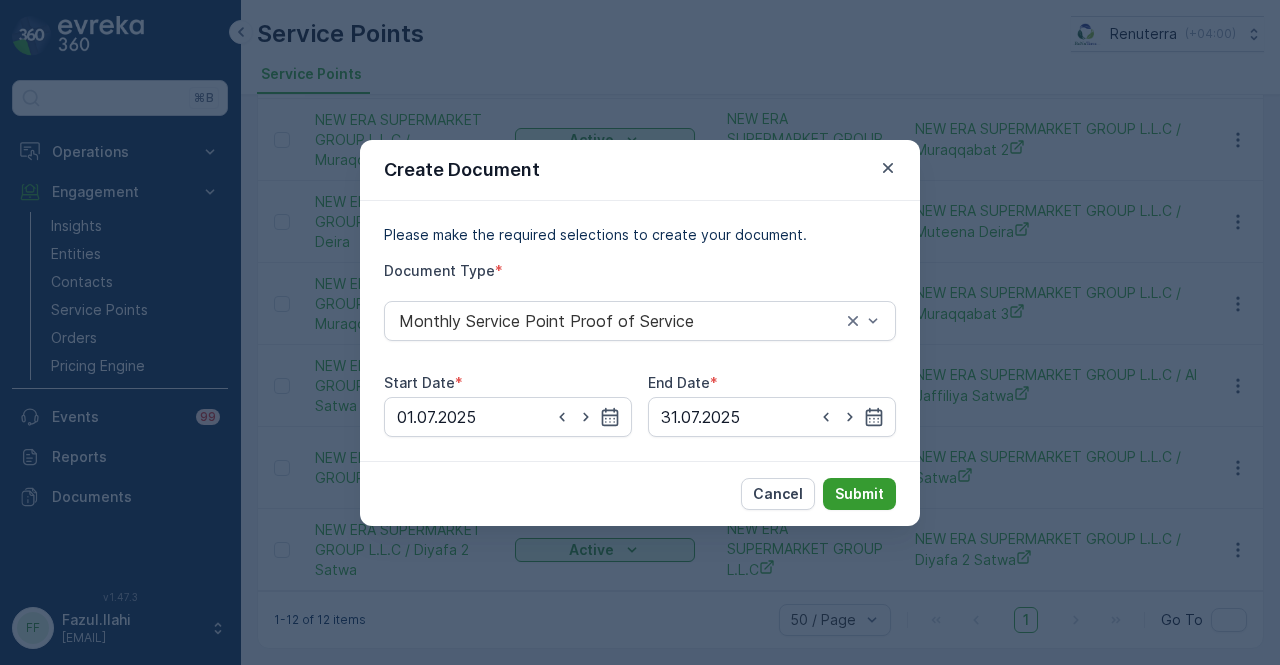 click on "Submit" at bounding box center (859, 494) 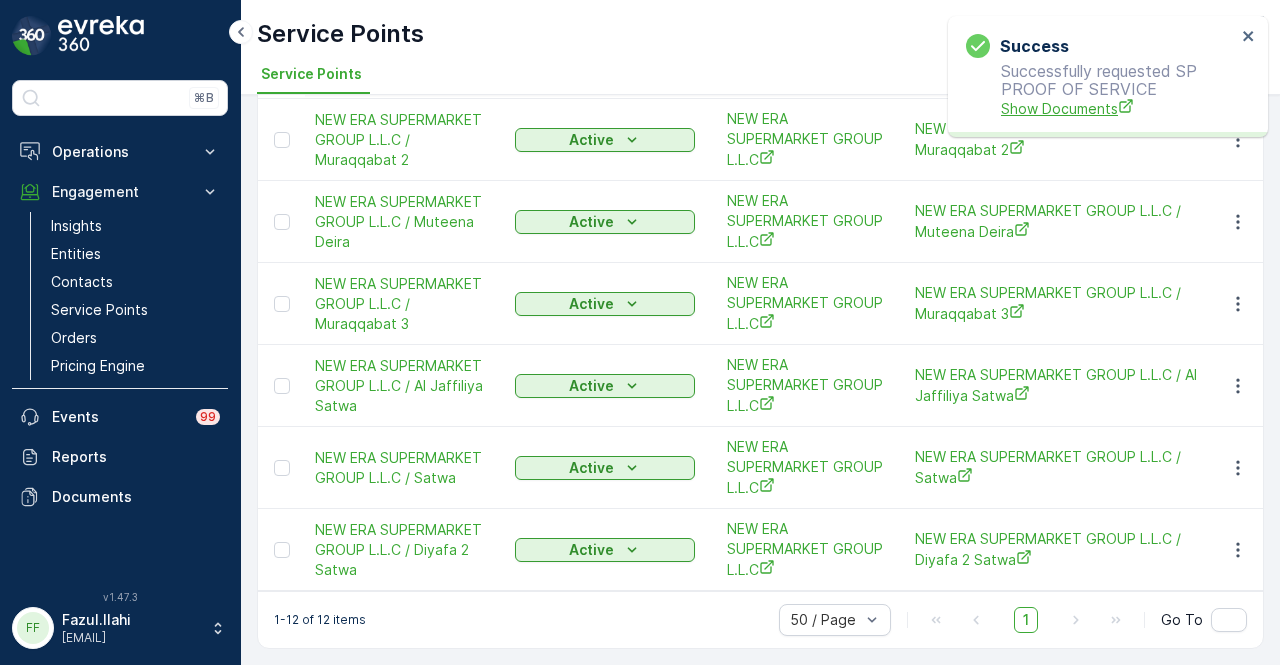 click on "Show Documents" at bounding box center (1118, 108) 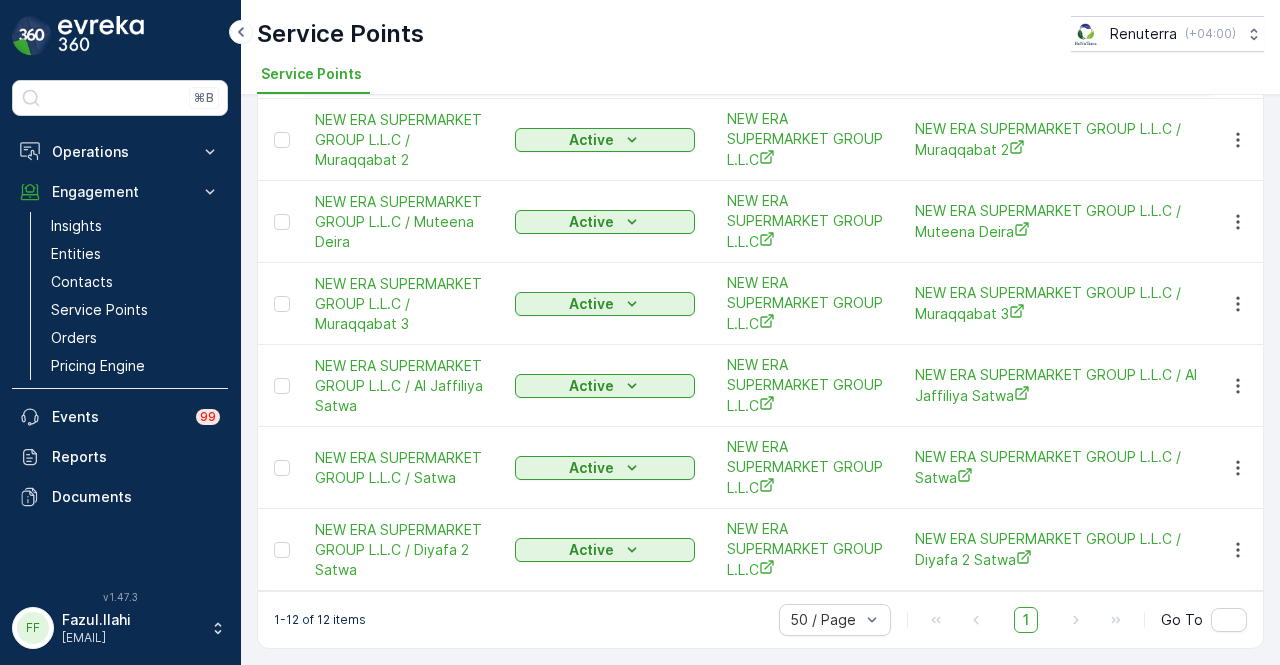 click on "50 / Page 1 Go To" at bounding box center [1013, 620] 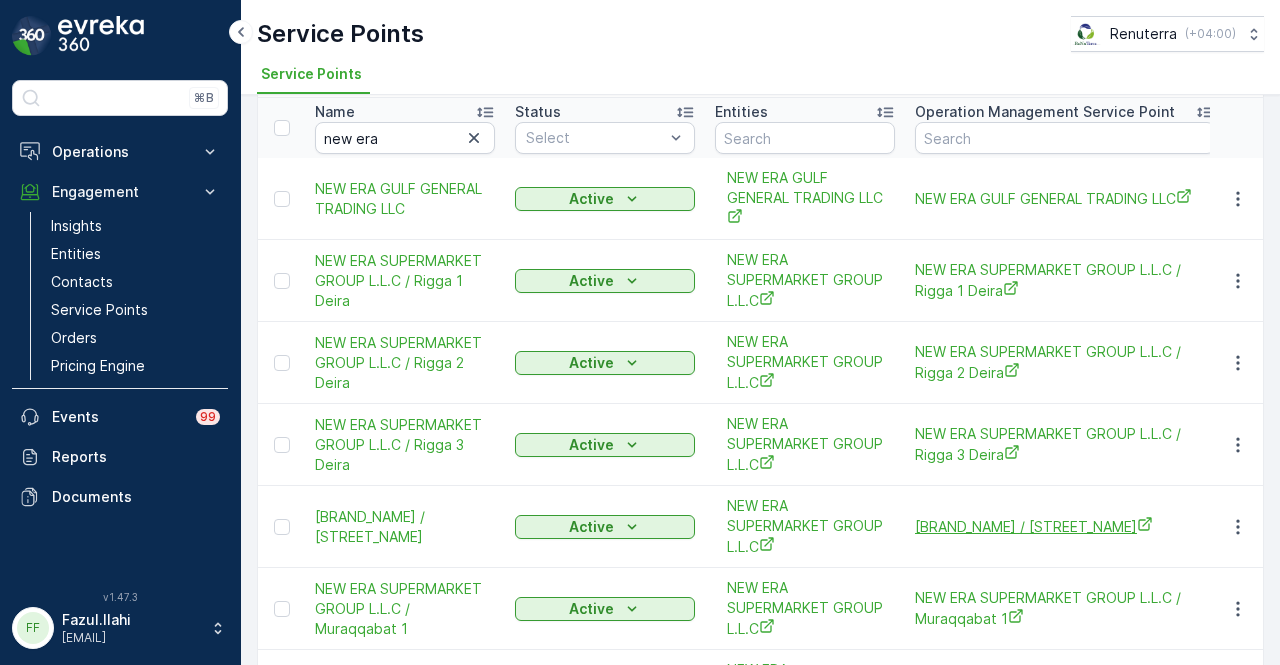 scroll, scrollTop: 32, scrollLeft: 0, axis: vertical 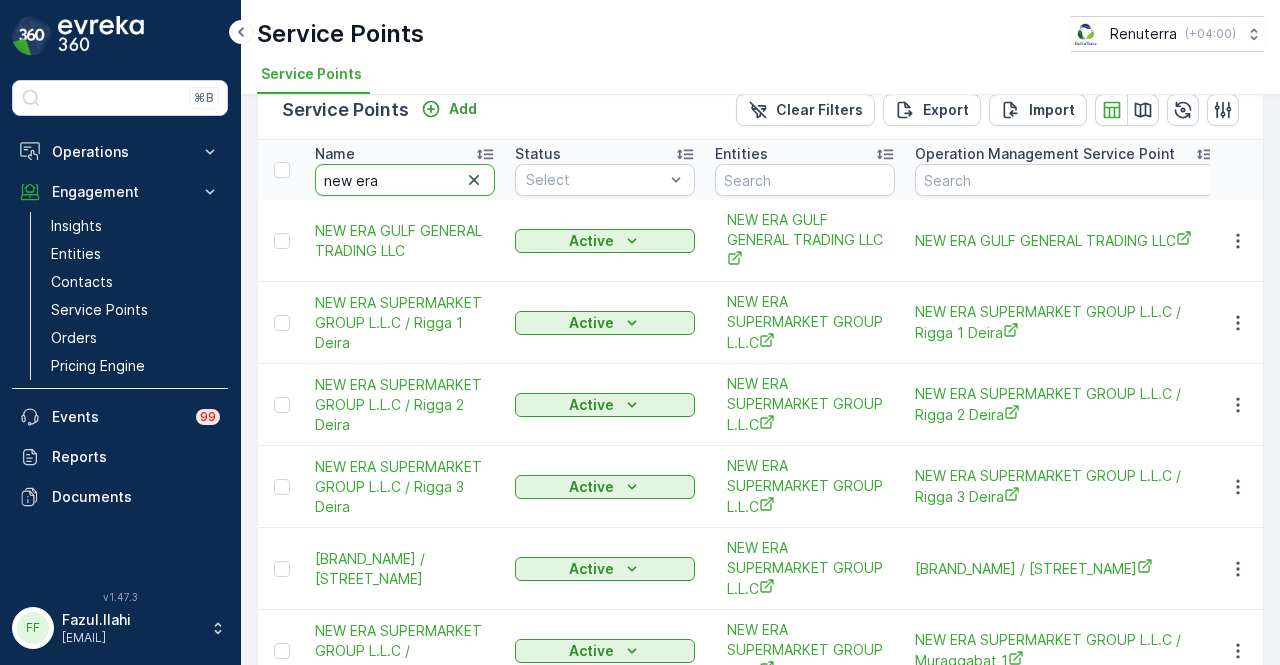 click on "new era" at bounding box center (405, 180) 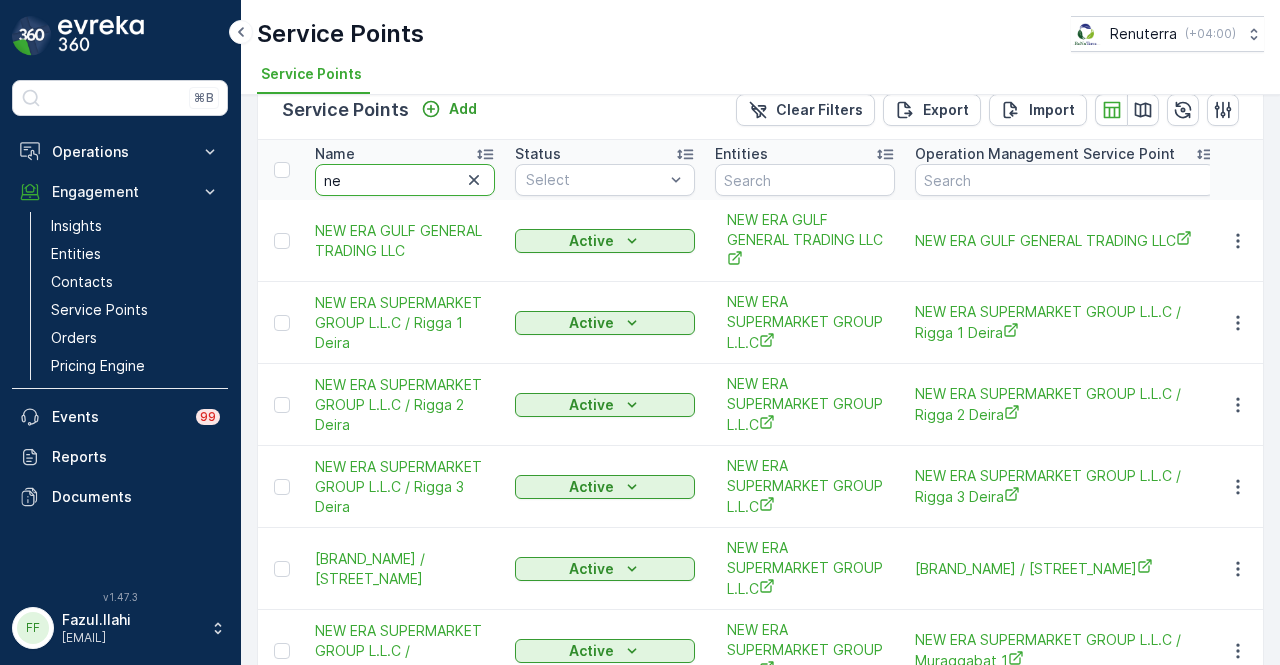 type on "n" 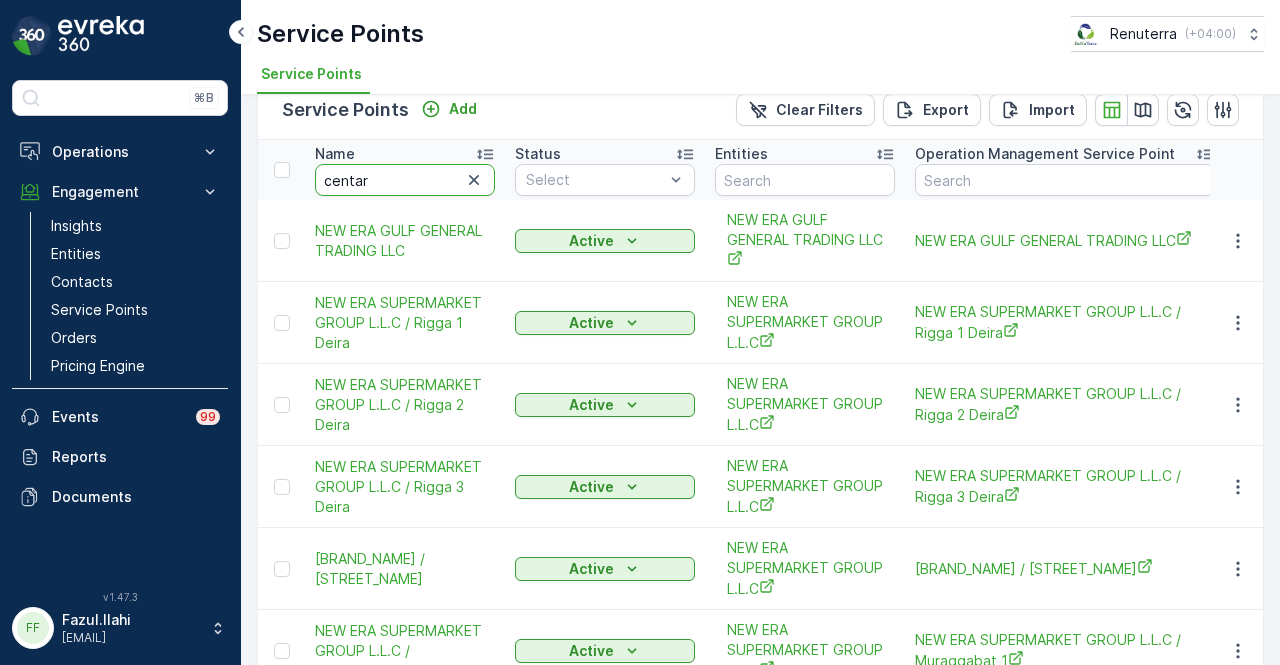 type on "centara" 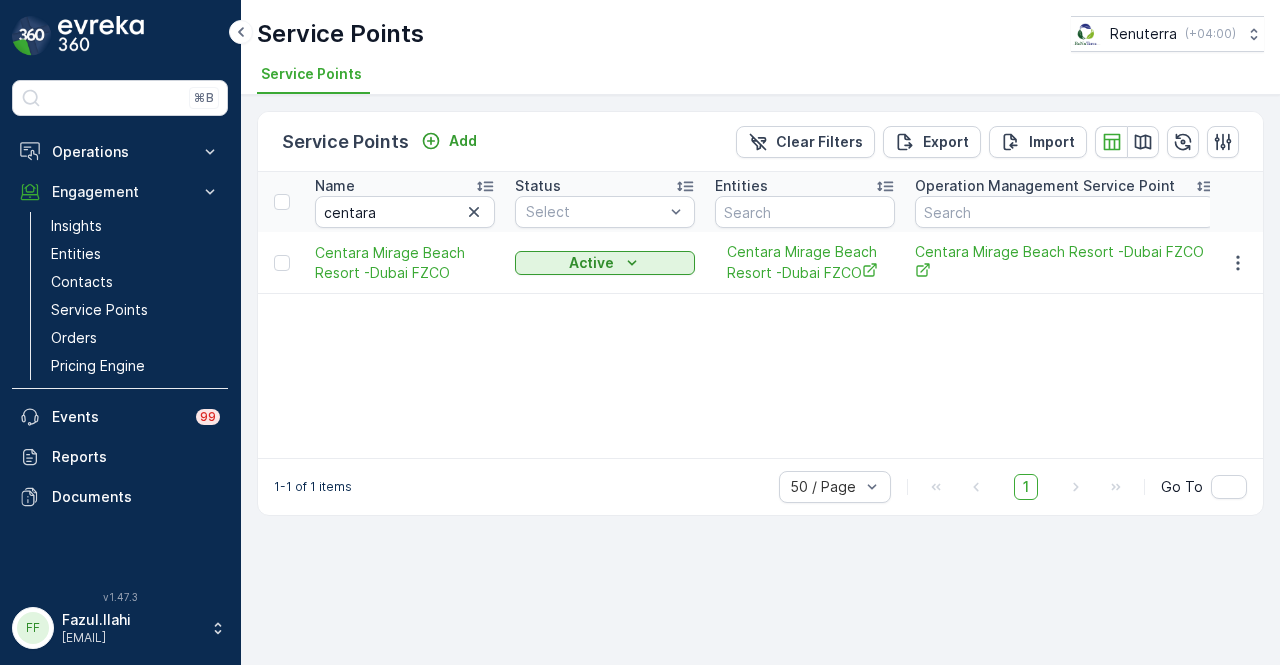 scroll, scrollTop: 0, scrollLeft: 0, axis: both 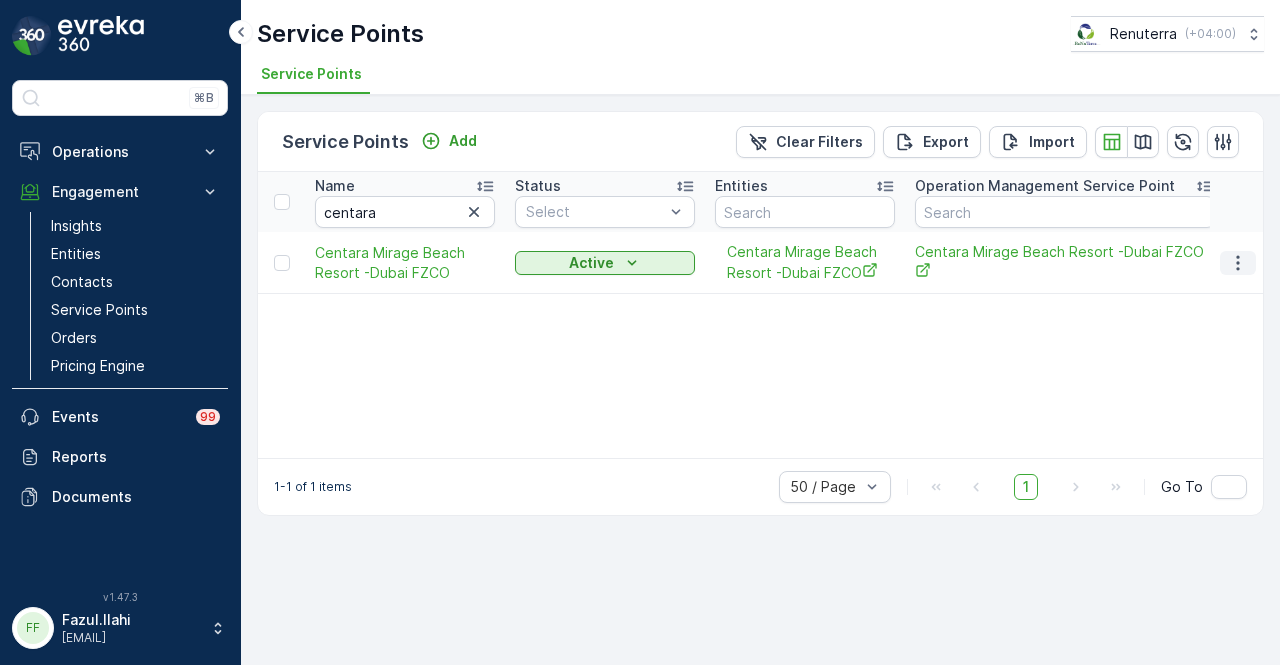 click at bounding box center [1238, 263] 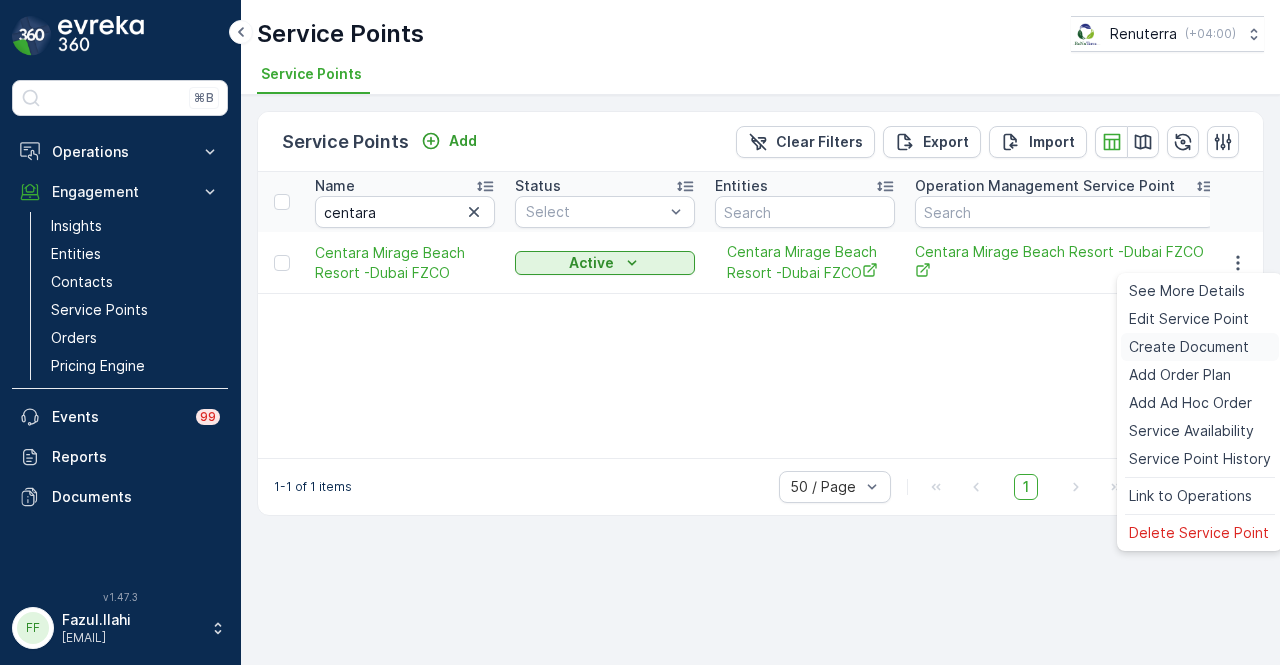 click on "Create Document" at bounding box center [1200, 347] 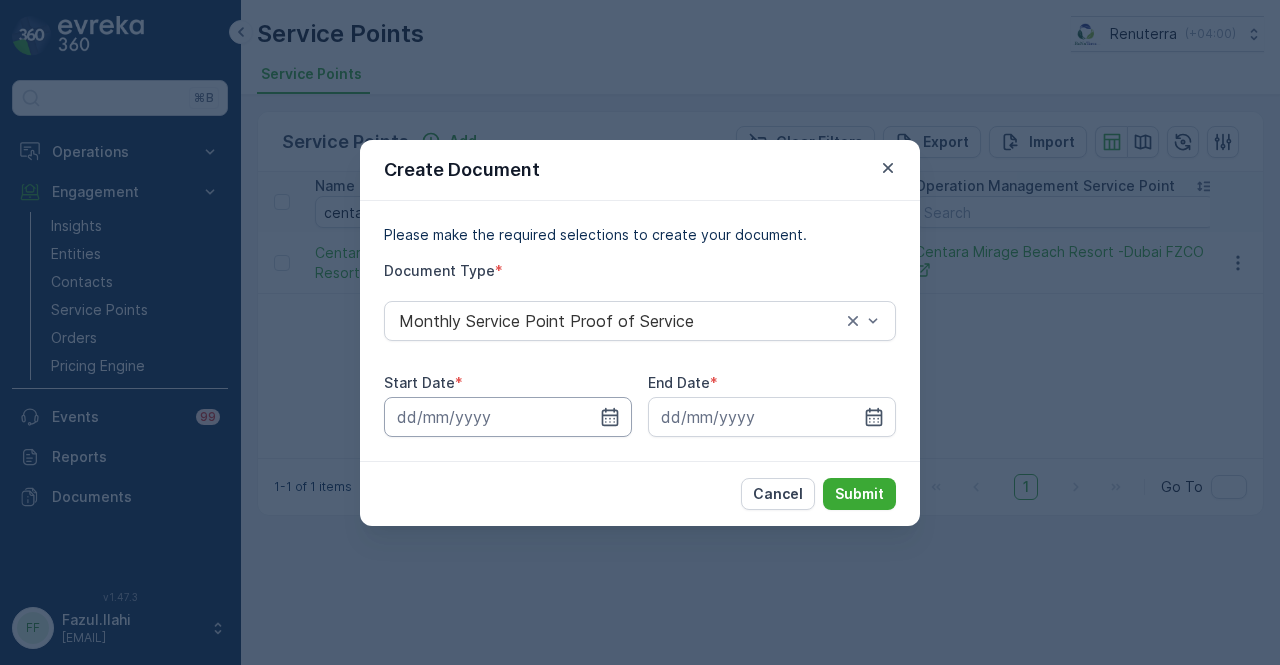 click at bounding box center (508, 417) 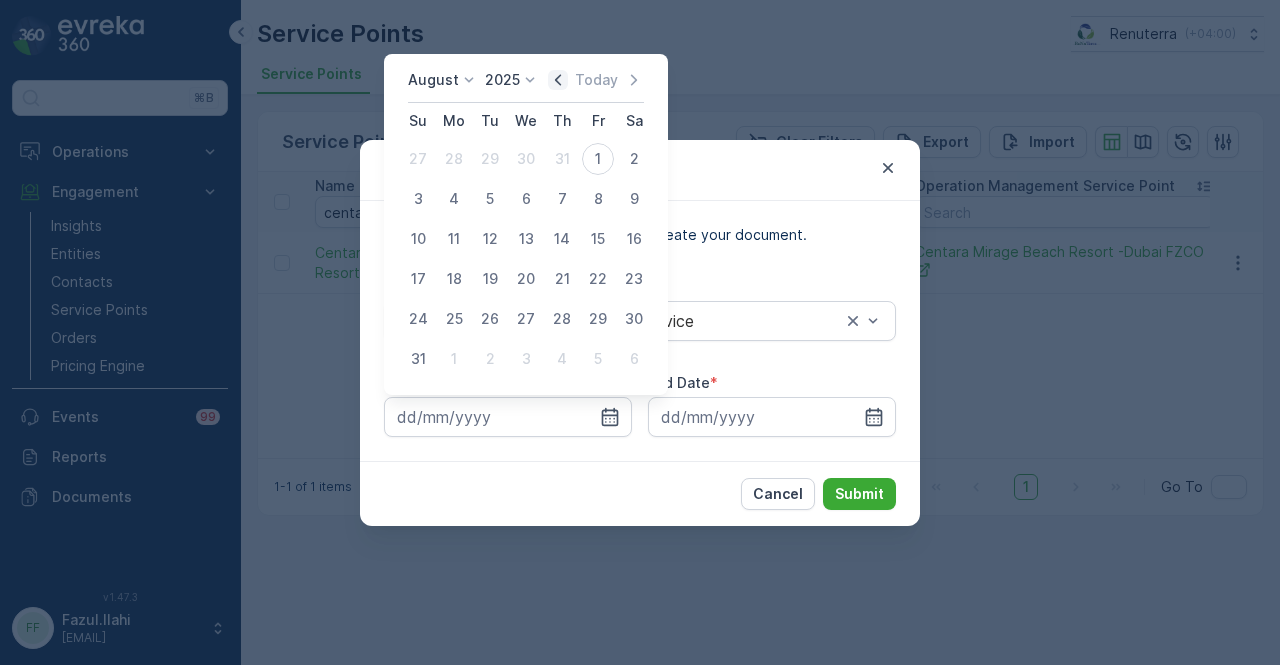 click 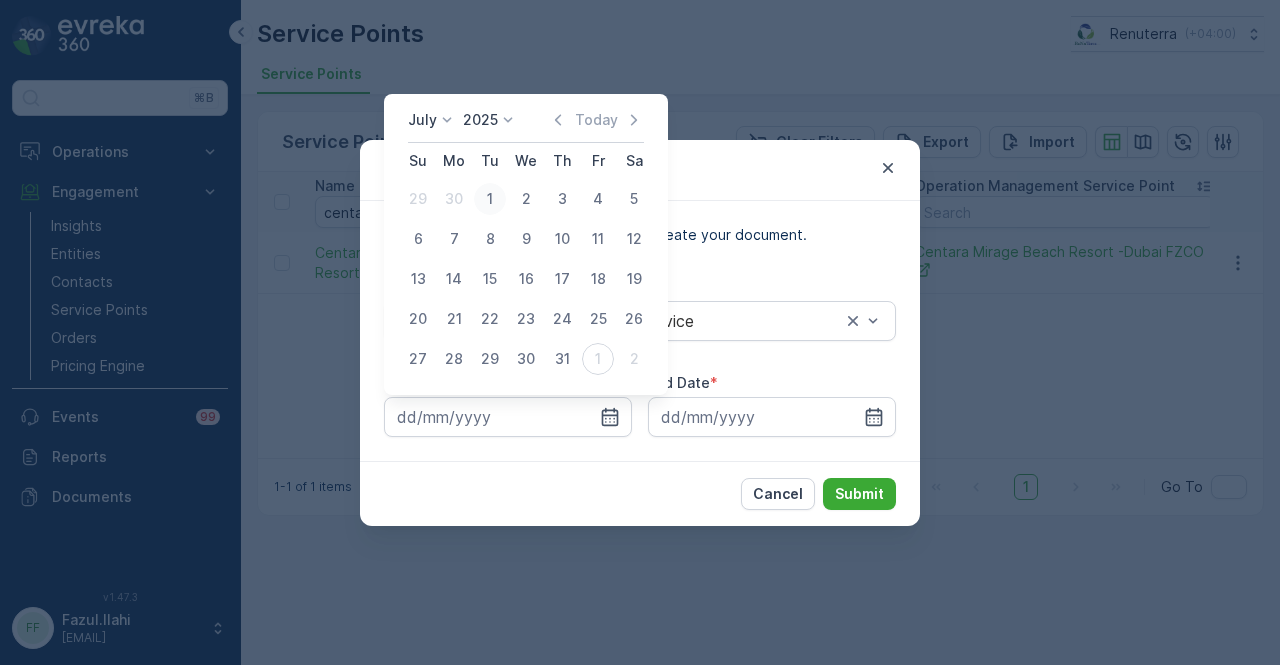 click on "1" at bounding box center [490, 199] 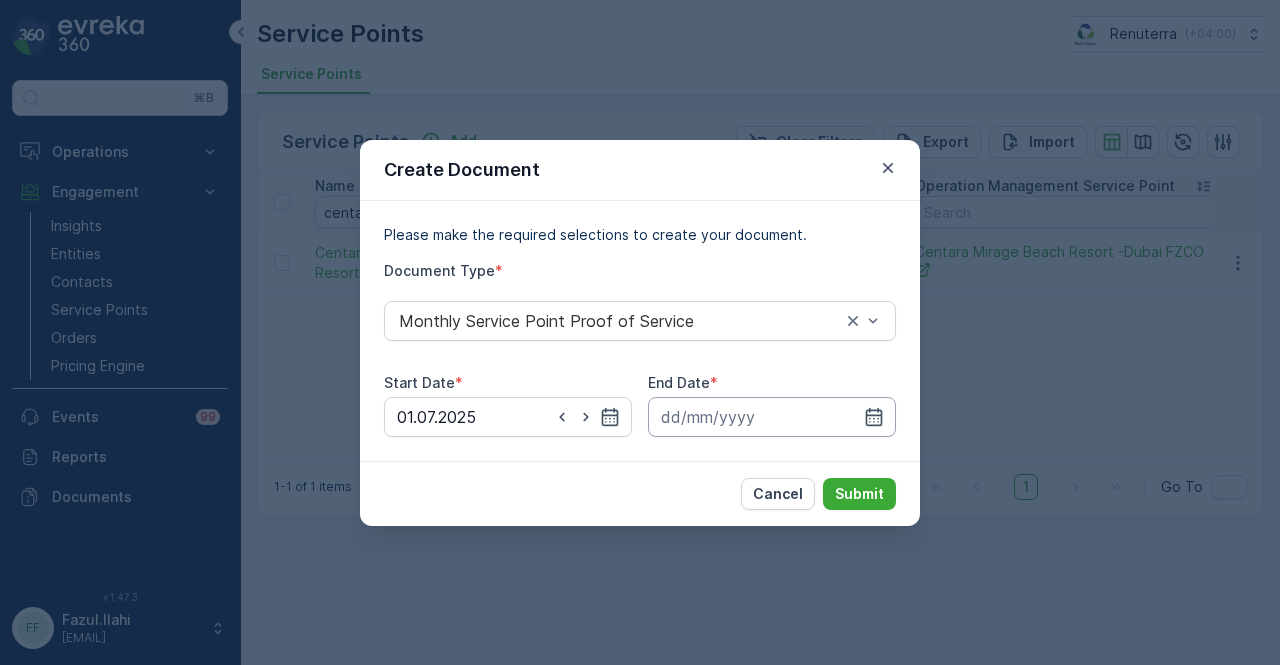 click at bounding box center (772, 417) 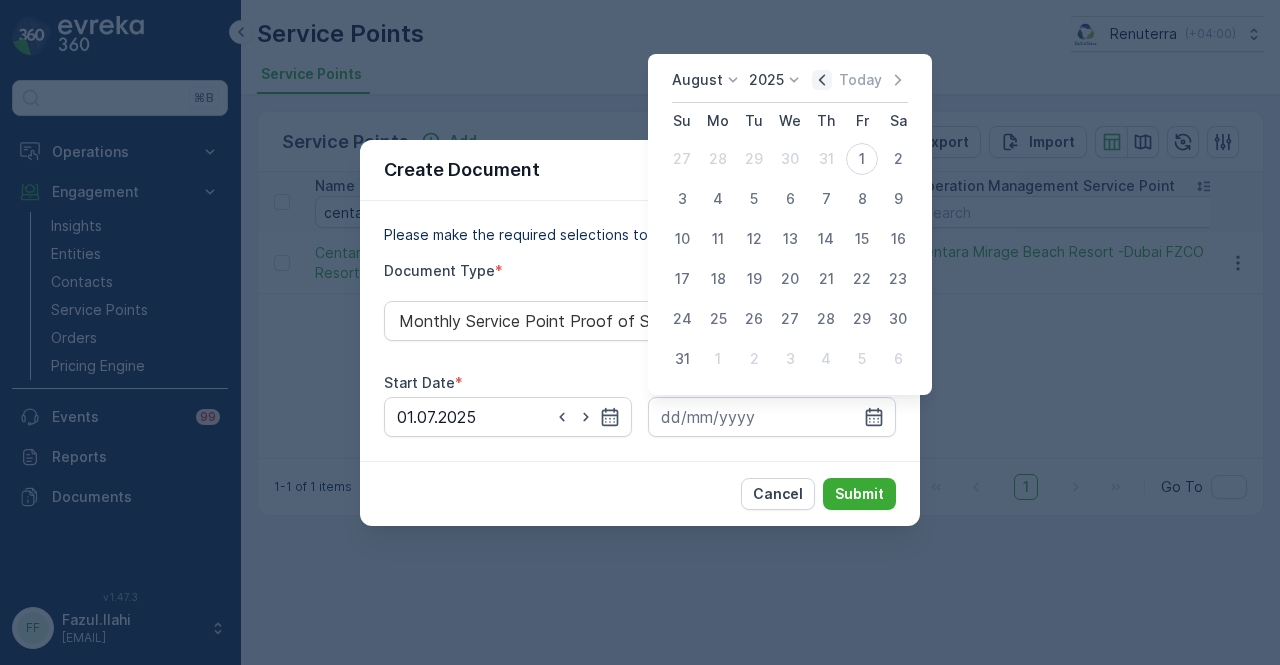 click 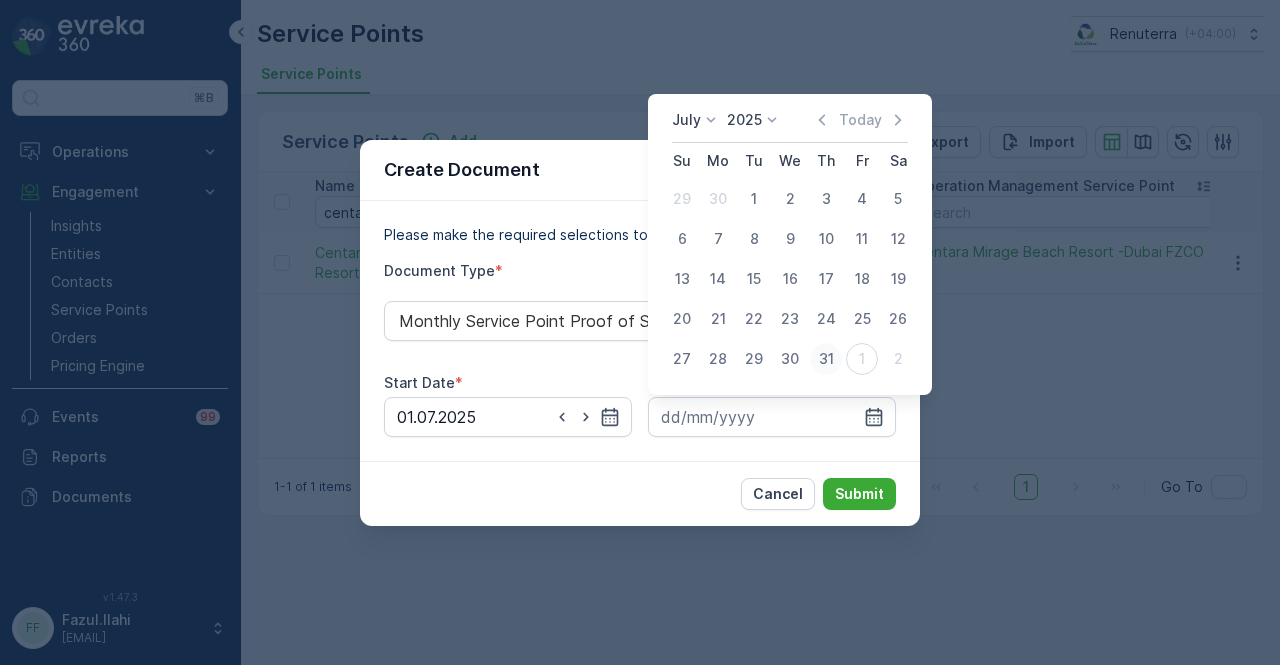 click on "31" at bounding box center [826, 359] 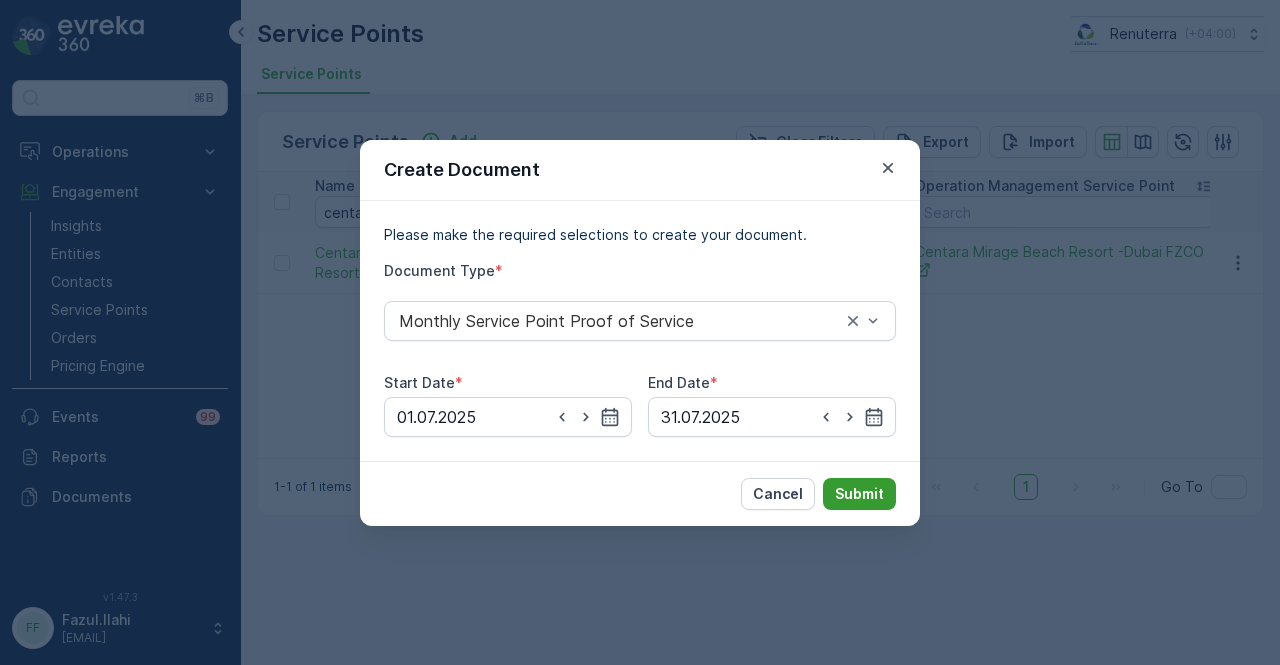 click on "Submit" at bounding box center [859, 494] 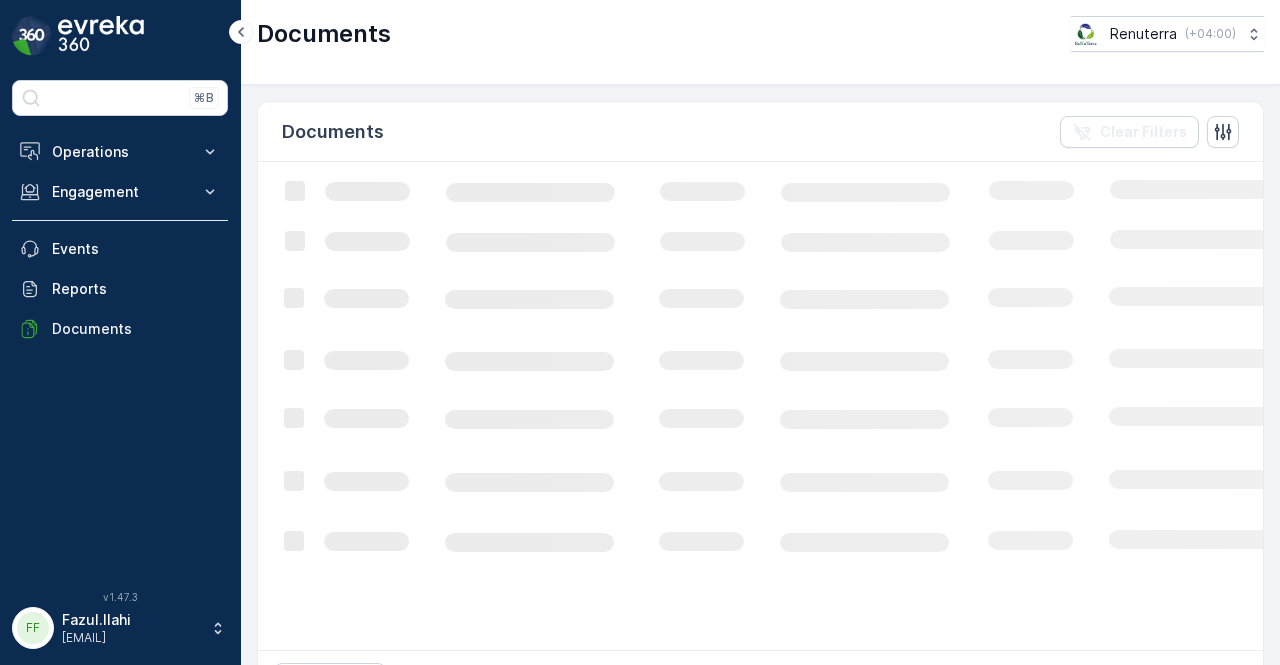 scroll, scrollTop: 0, scrollLeft: 0, axis: both 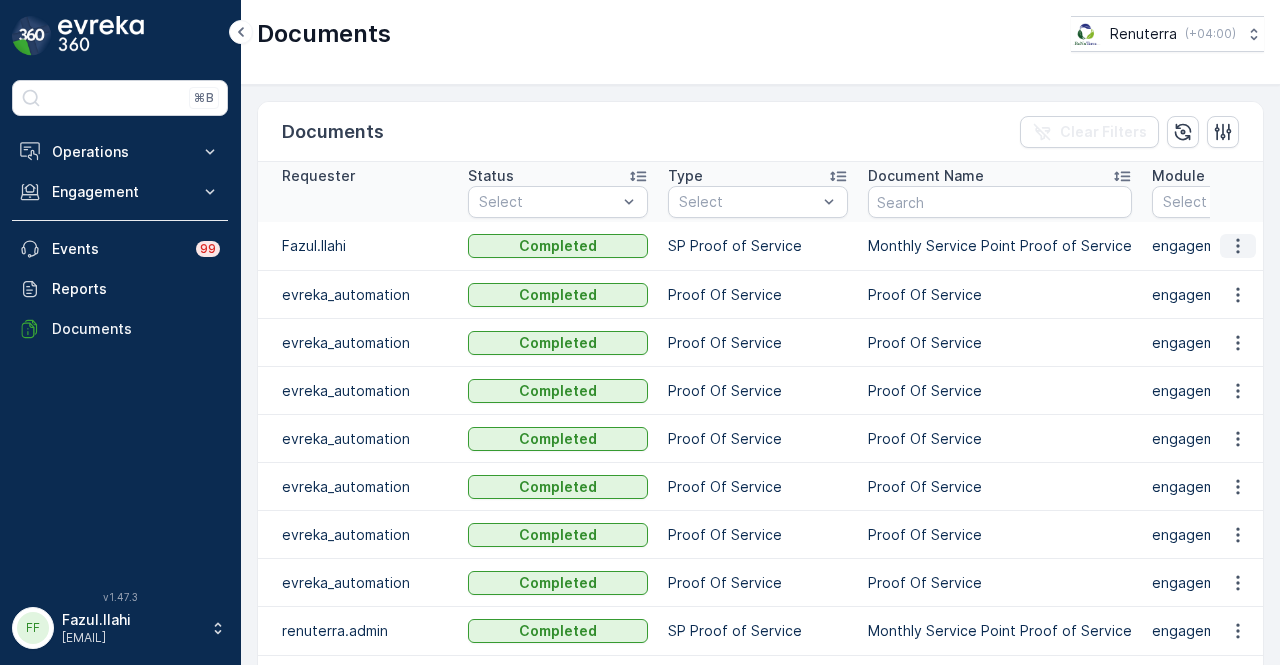 click 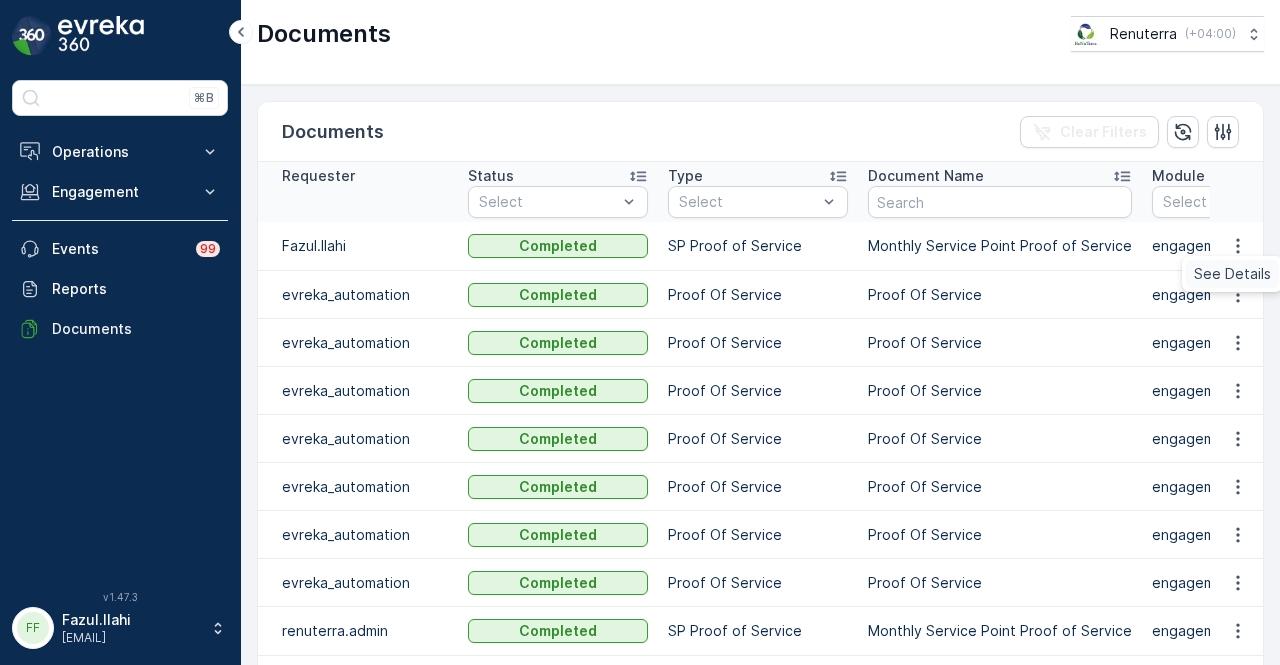 click on "See Details" at bounding box center (1232, 274) 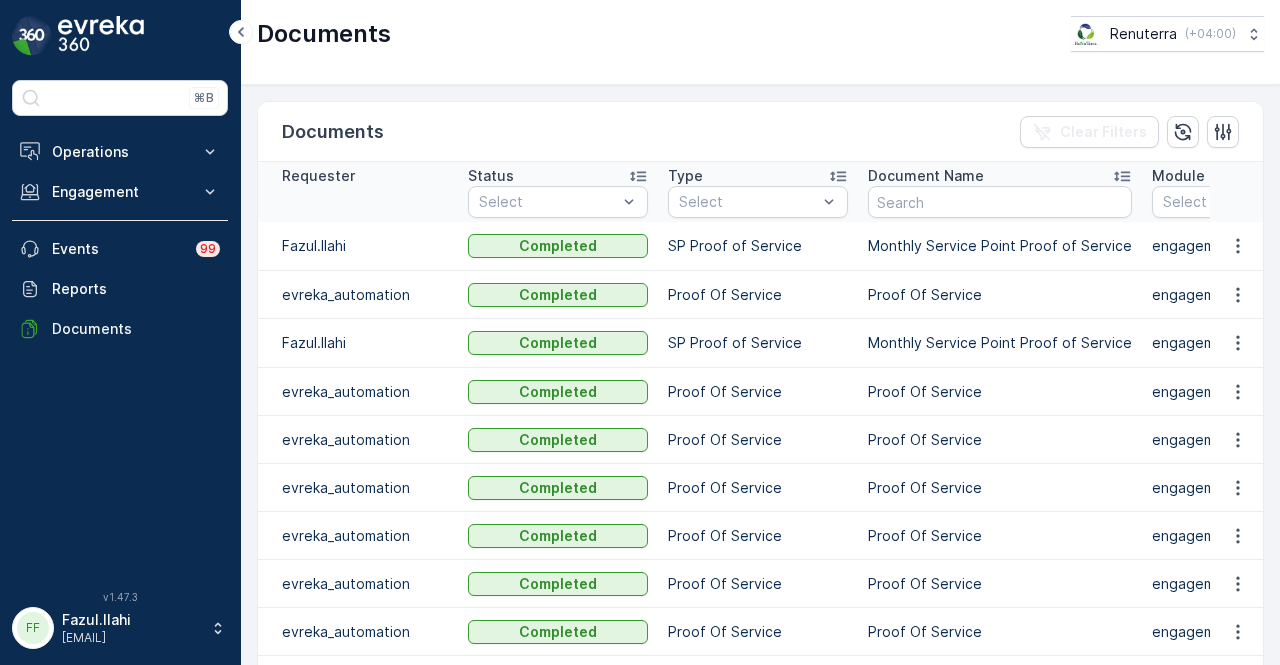 scroll, scrollTop: 0, scrollLeft: 0, axis: both 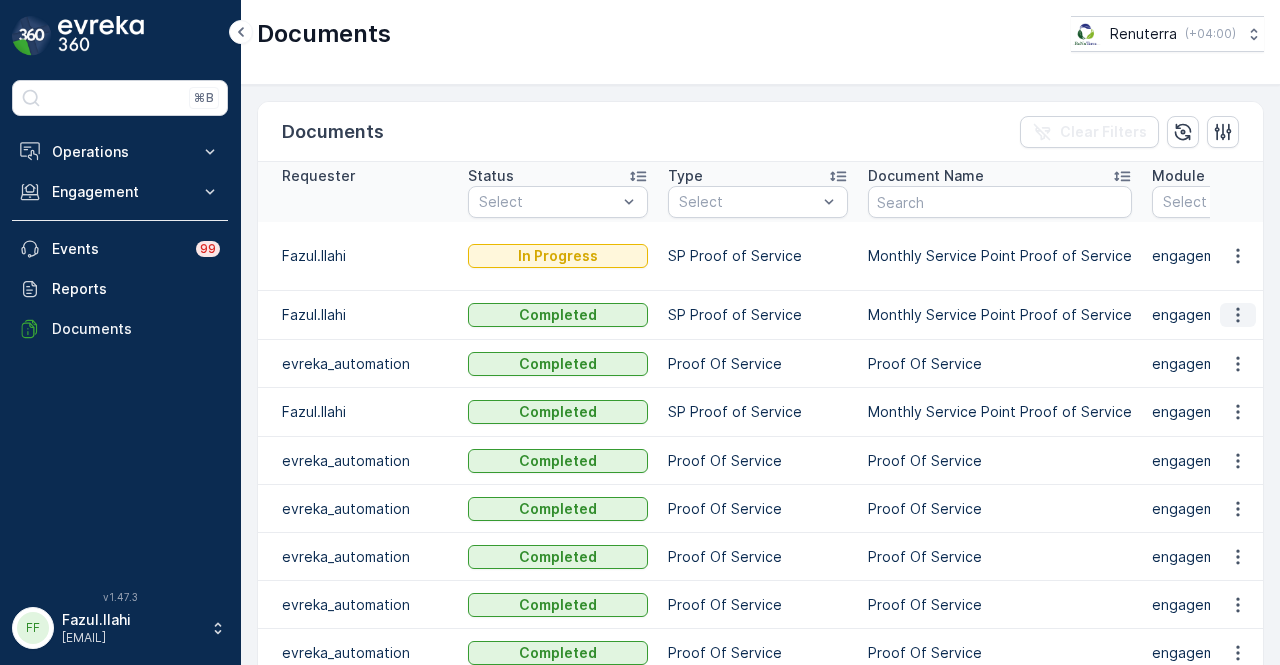 click 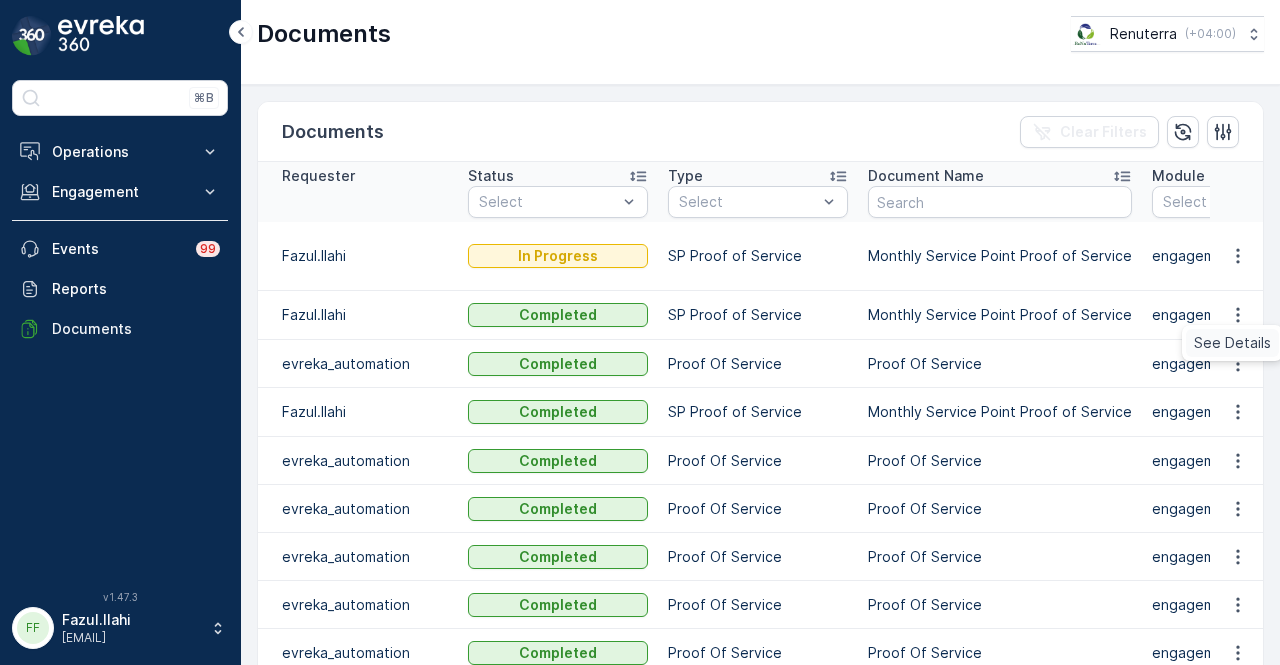 click on "See Details" at bounding box center (1232, 343) 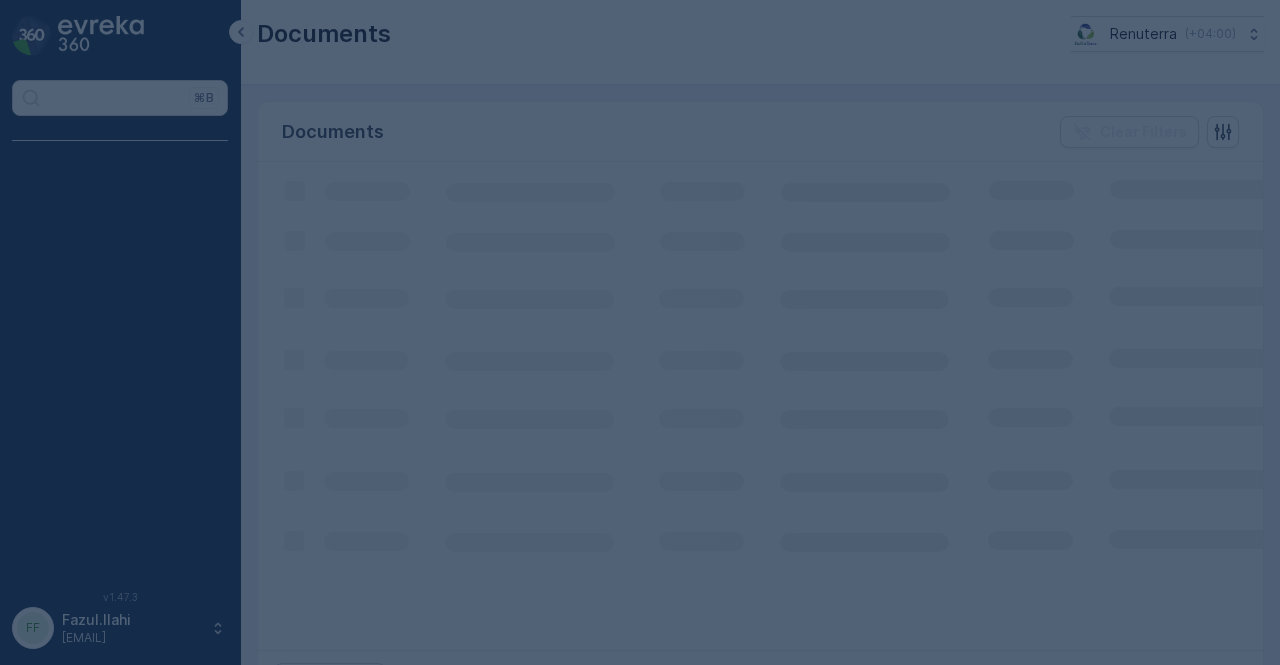 scroll, scrollTop: 0, scrollLeft: 0, axis: both 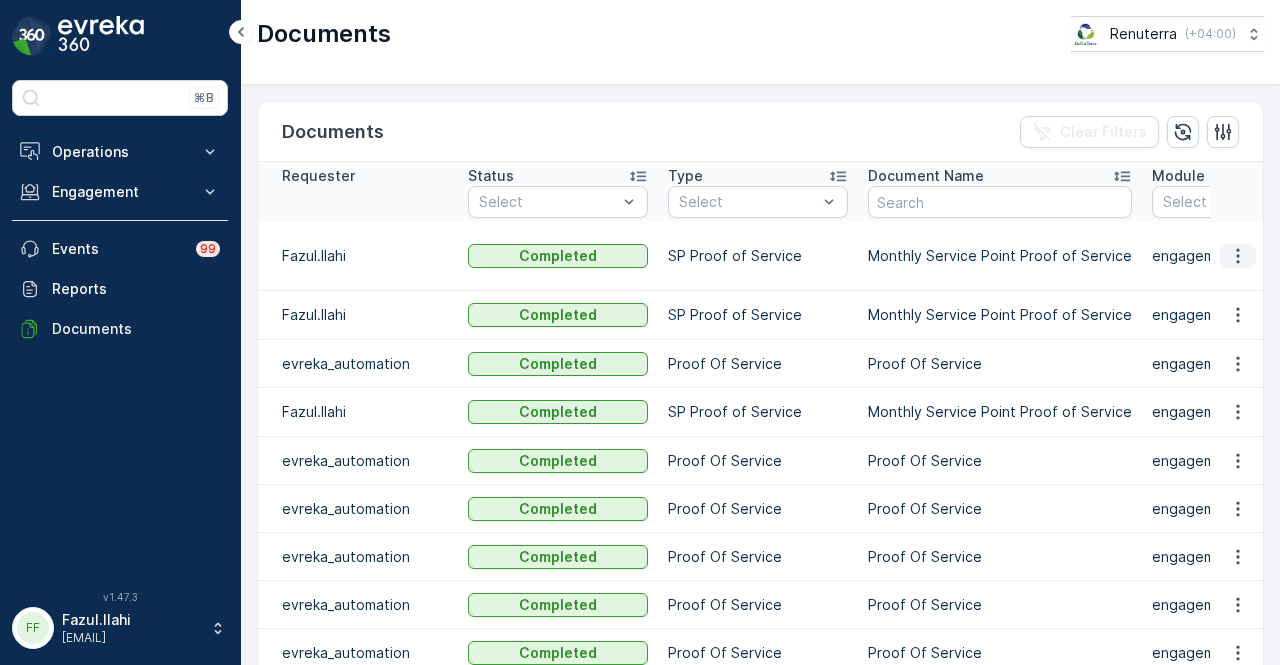 click at bounding box center (1238, 256) 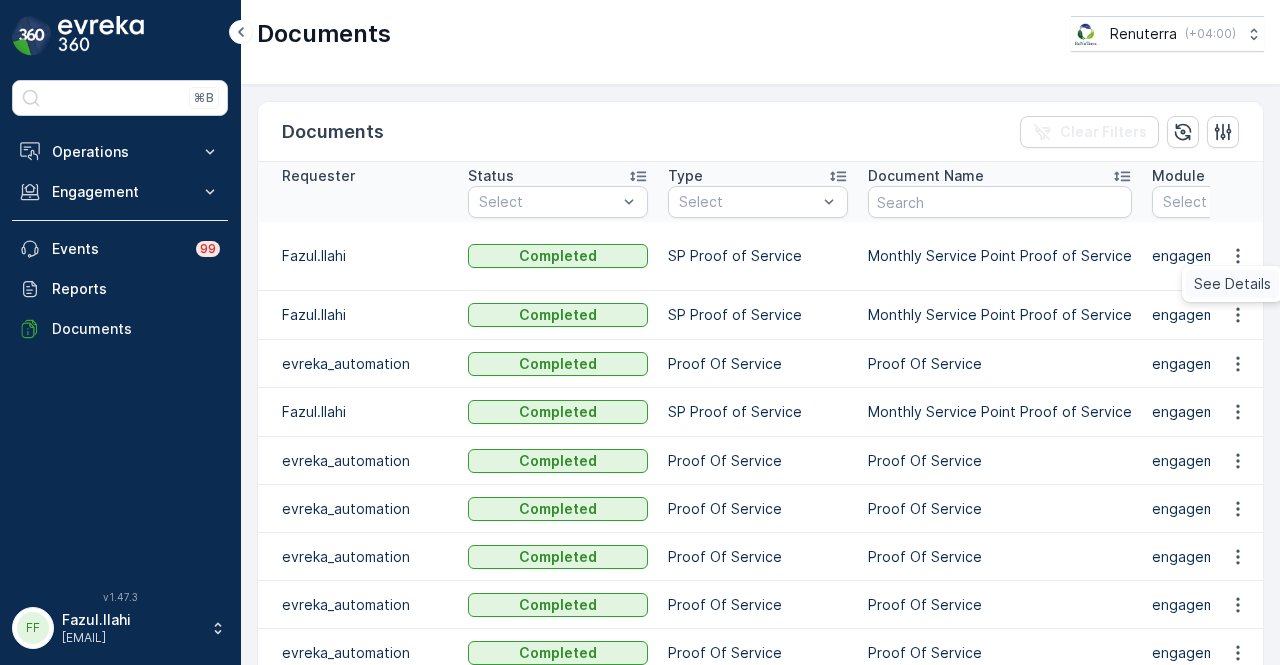 click on "See Details" at bounding box center (1232, 284) 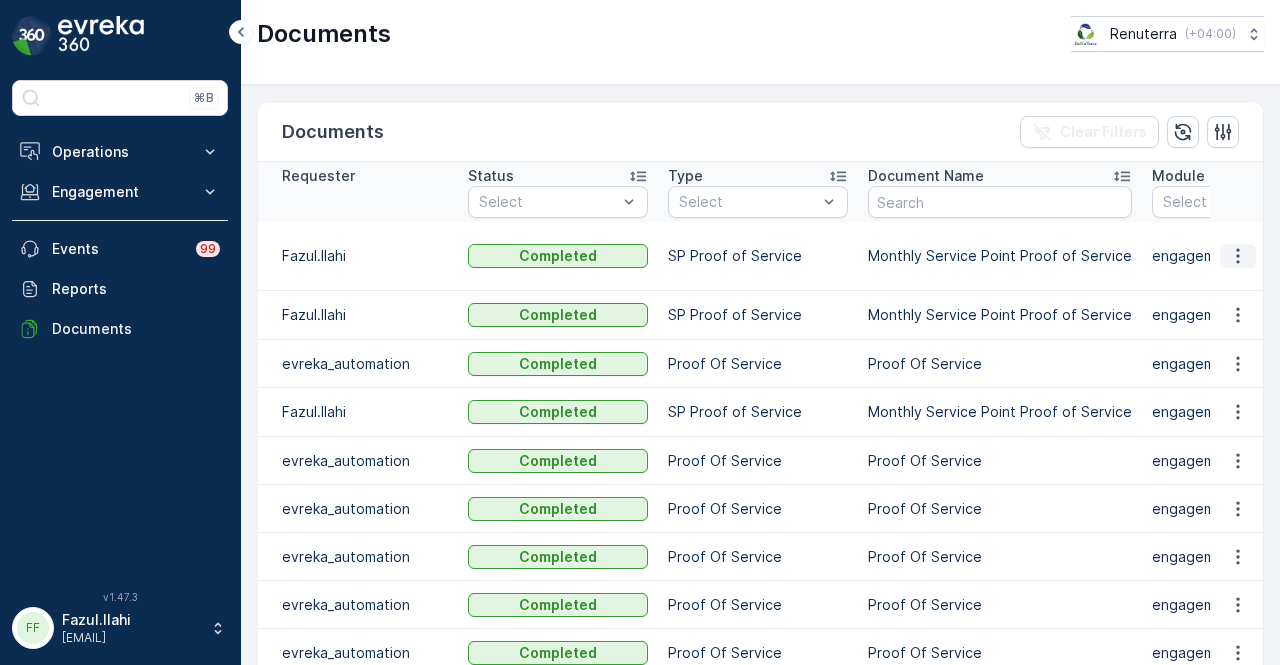 click at bounding box center [1238, 256] 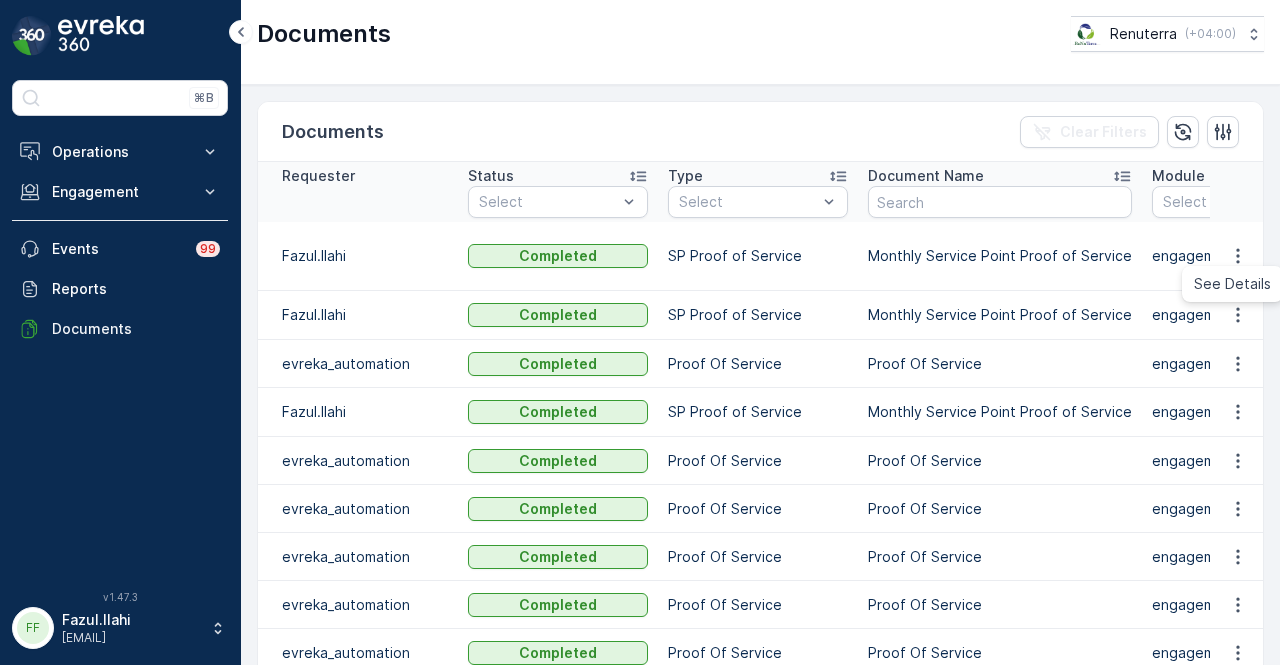 click on "Documents Renuterra ( +04:00 )" at bounding box center (760, 42) 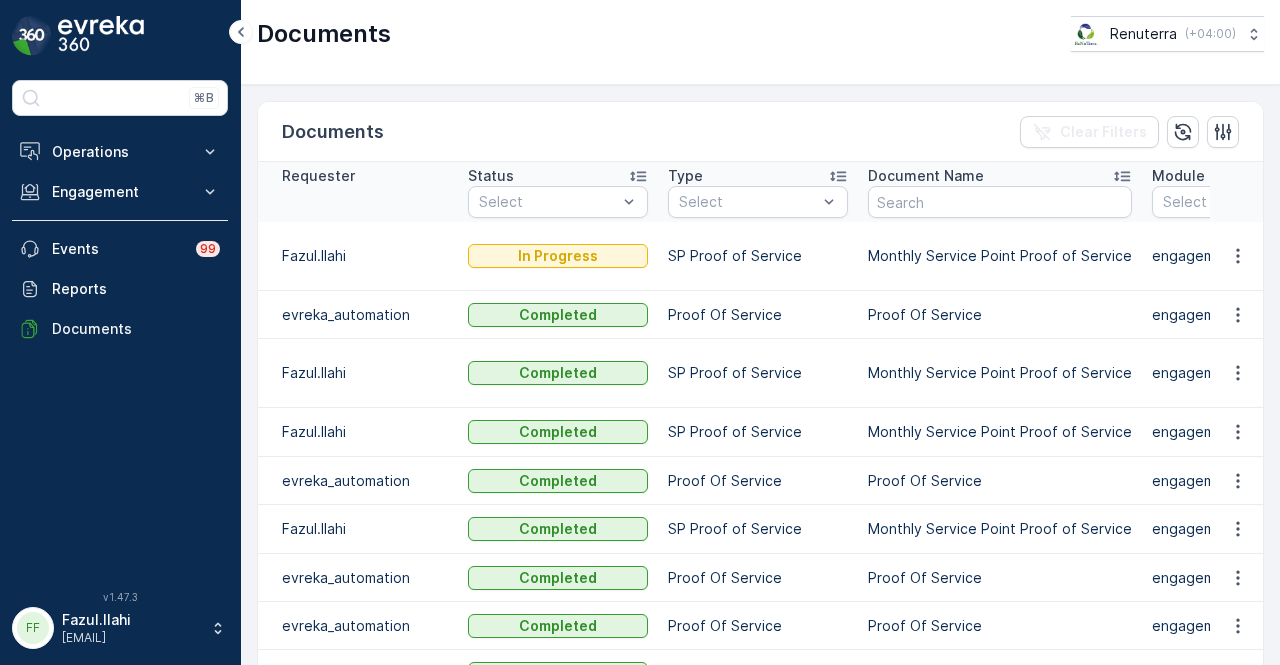 scroll, scrollTop: 0, scrollLeft: 0, axis: both 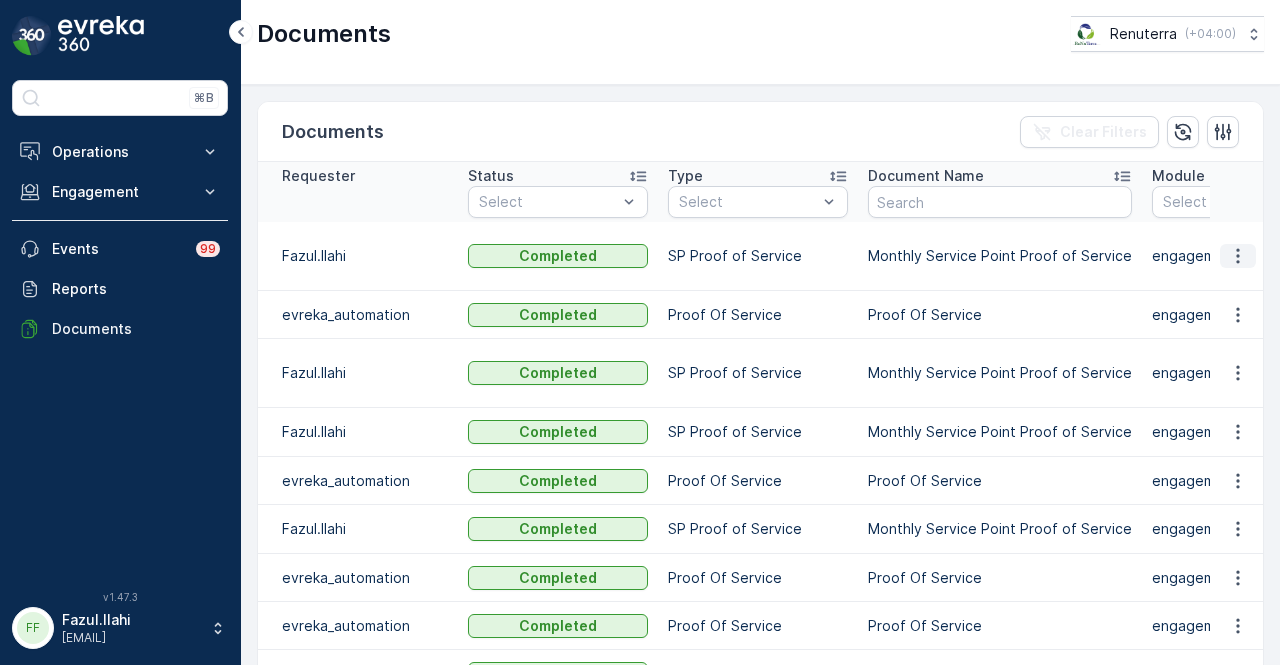 click 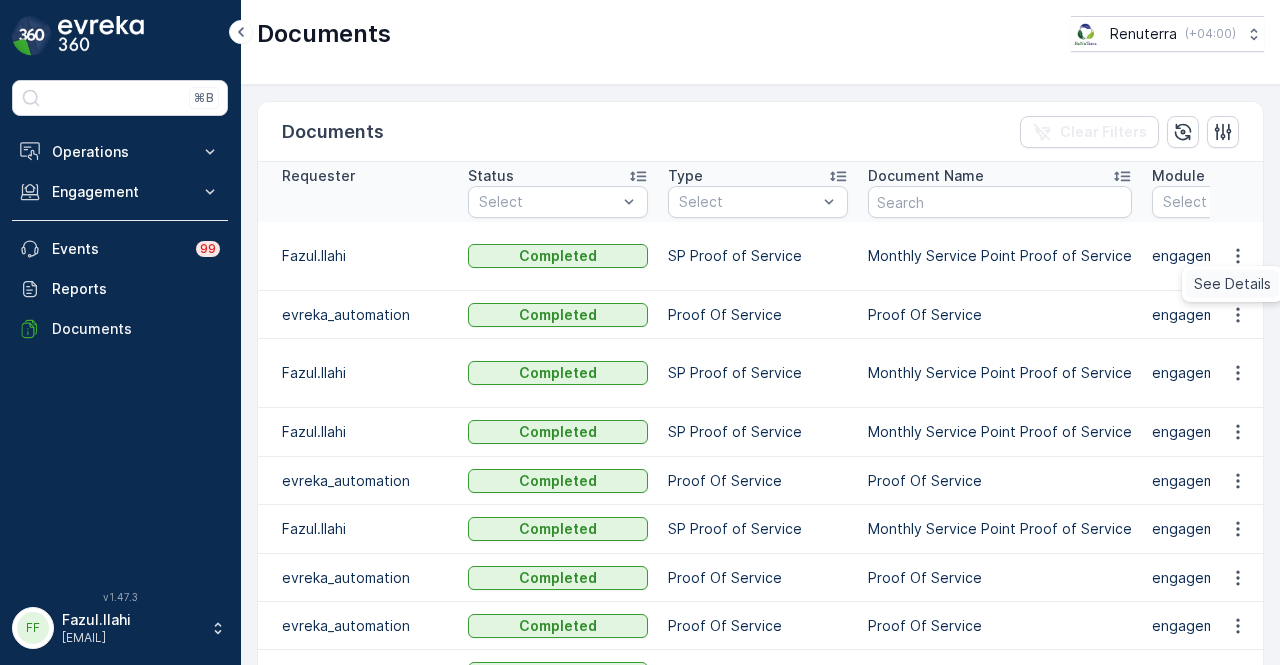 click on "See Details" at bounding box center [1232, 284] 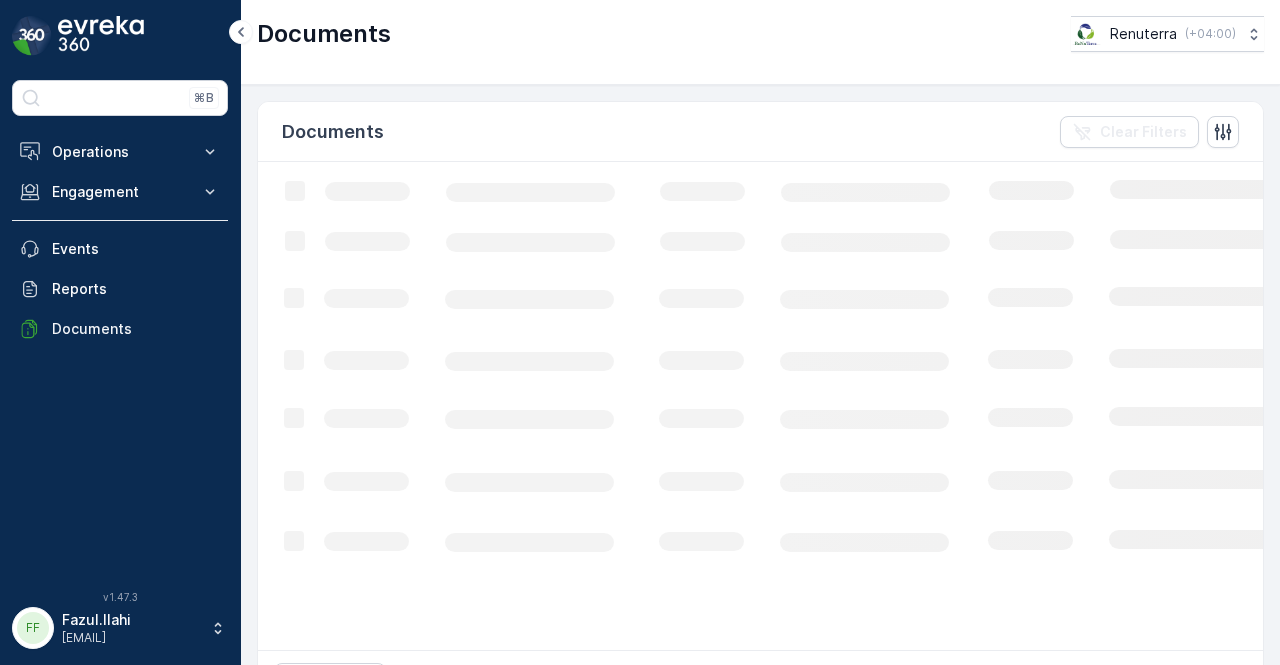 scroll, scrollTop: 0, scrollLeft: 0, axis: both 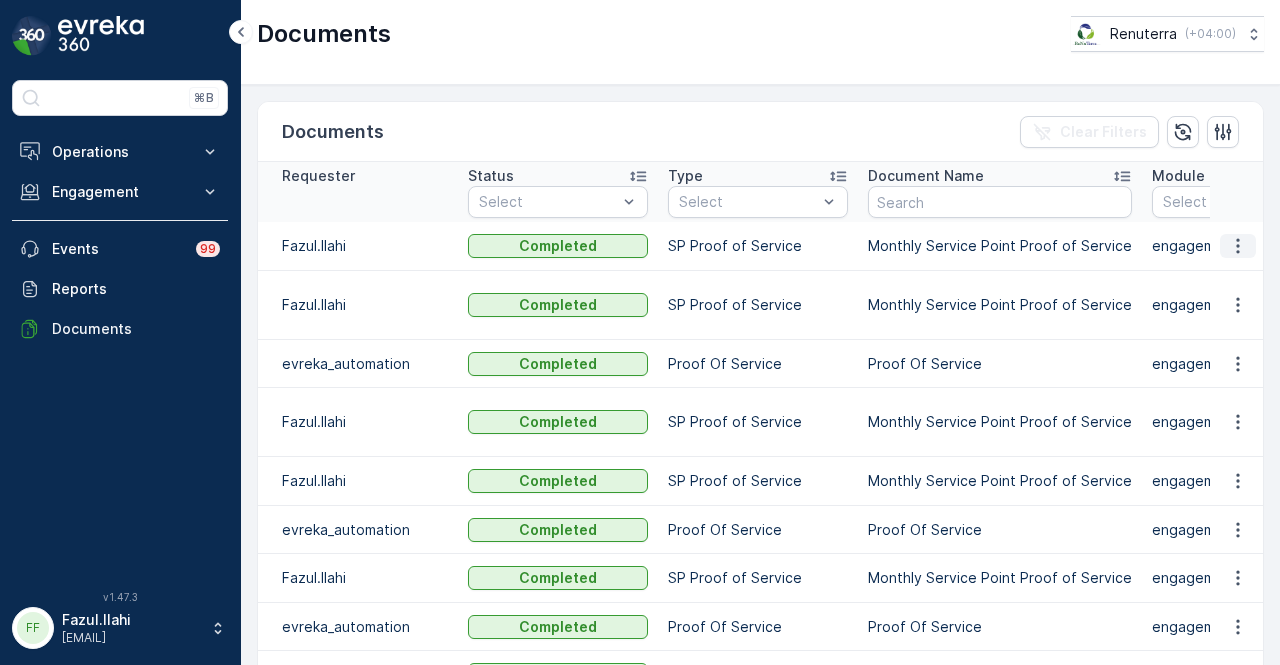 click 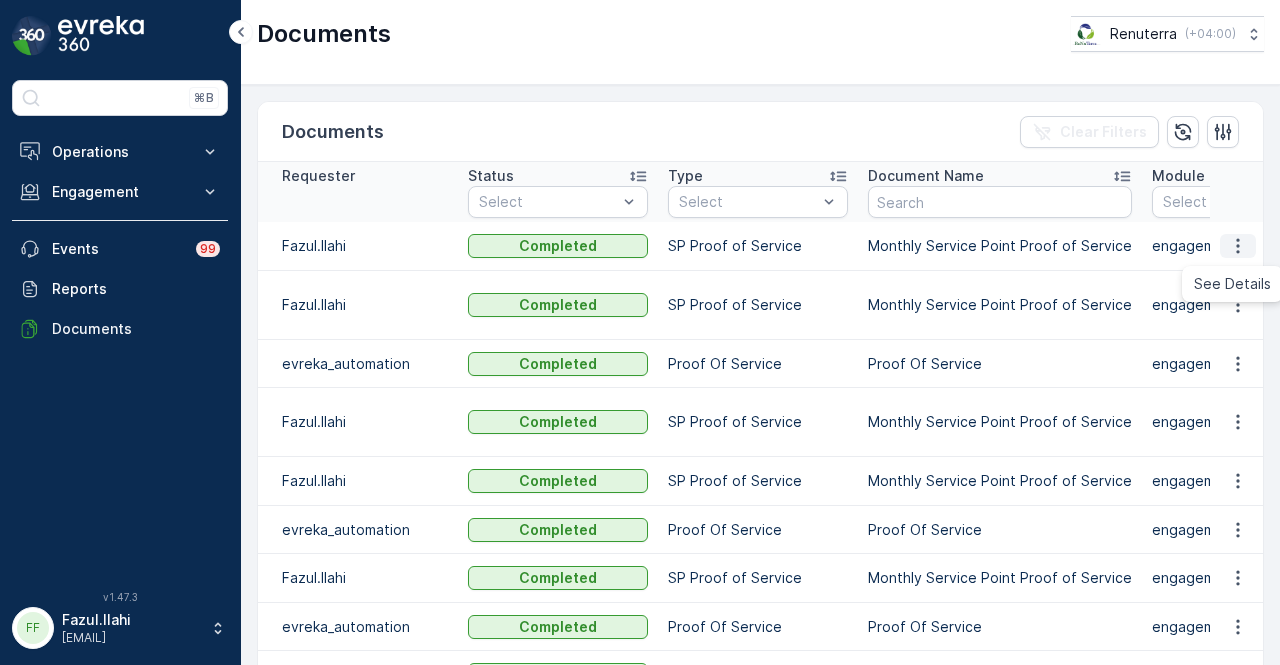 click on "See Details" at bounding box center [1232, 284] 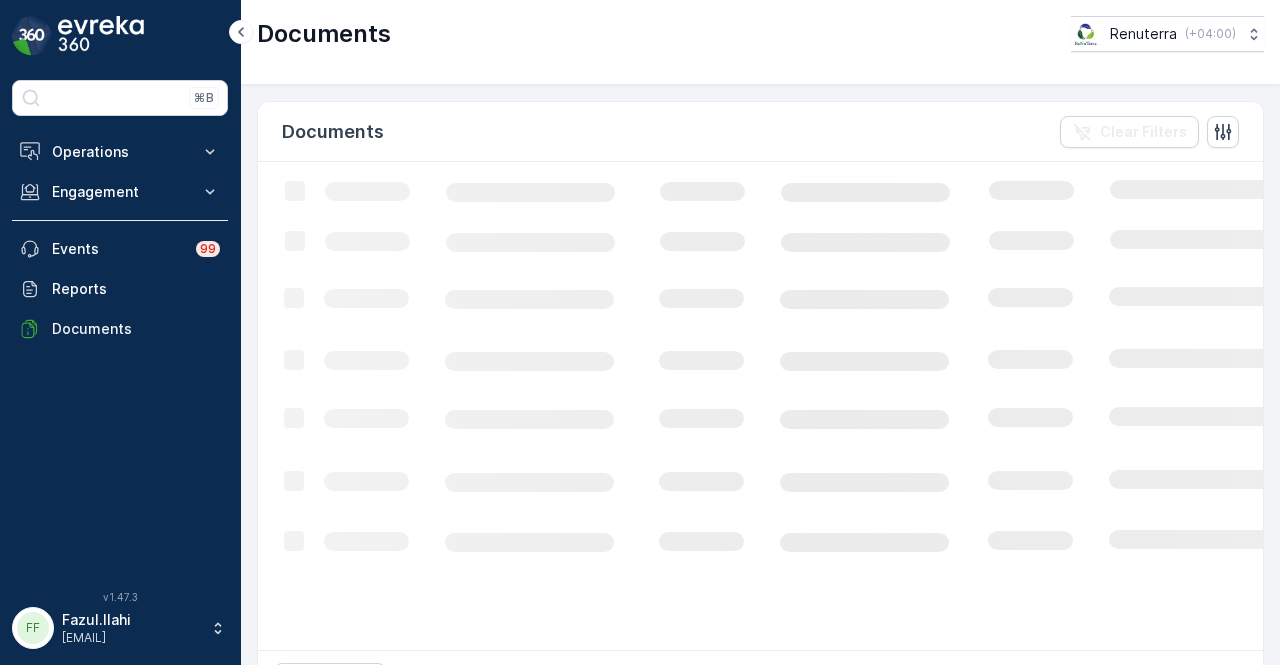 scroll, scrollTop: 0, scrollLeft: 0, axis: both 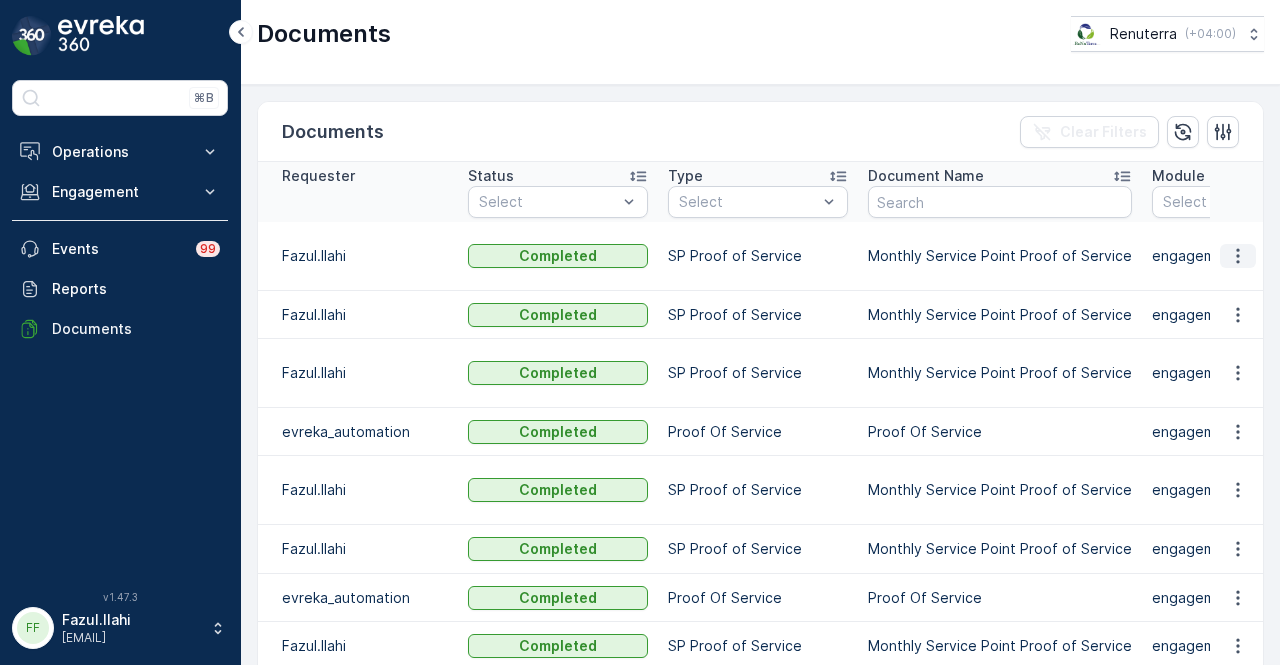 click 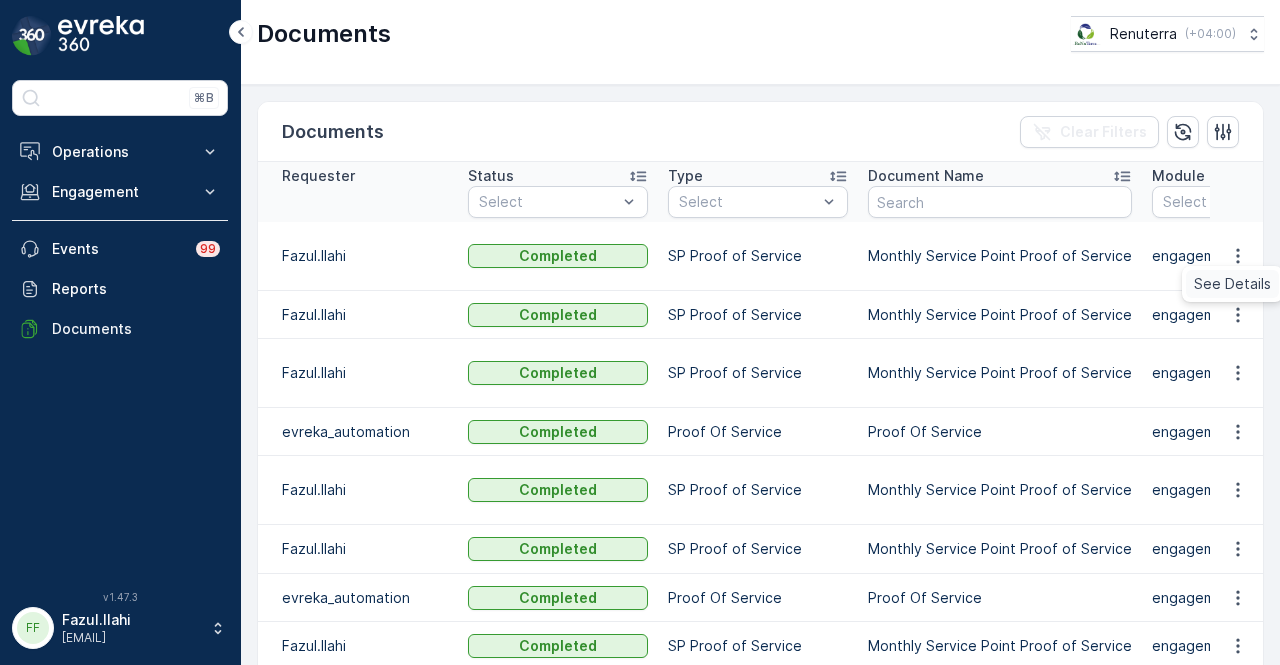 click on "See Details" at bounding box center (1232, 284) 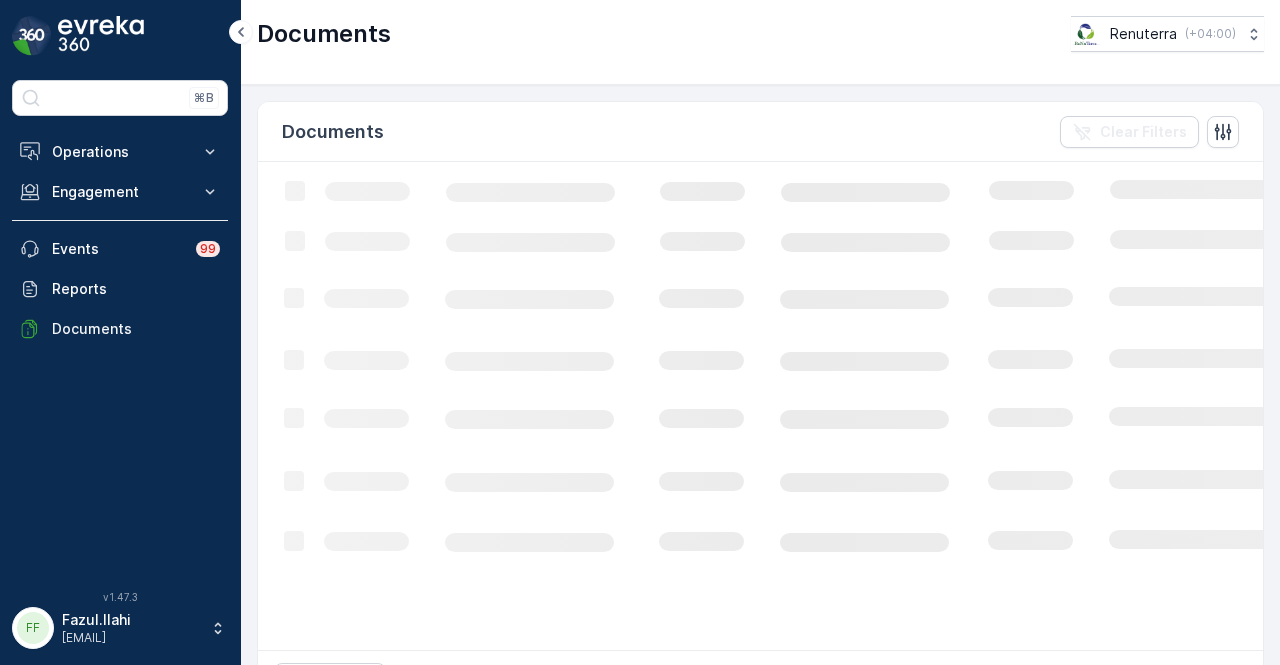 scroll, scrollTop: 0, scrollLeft: 0, axis: both 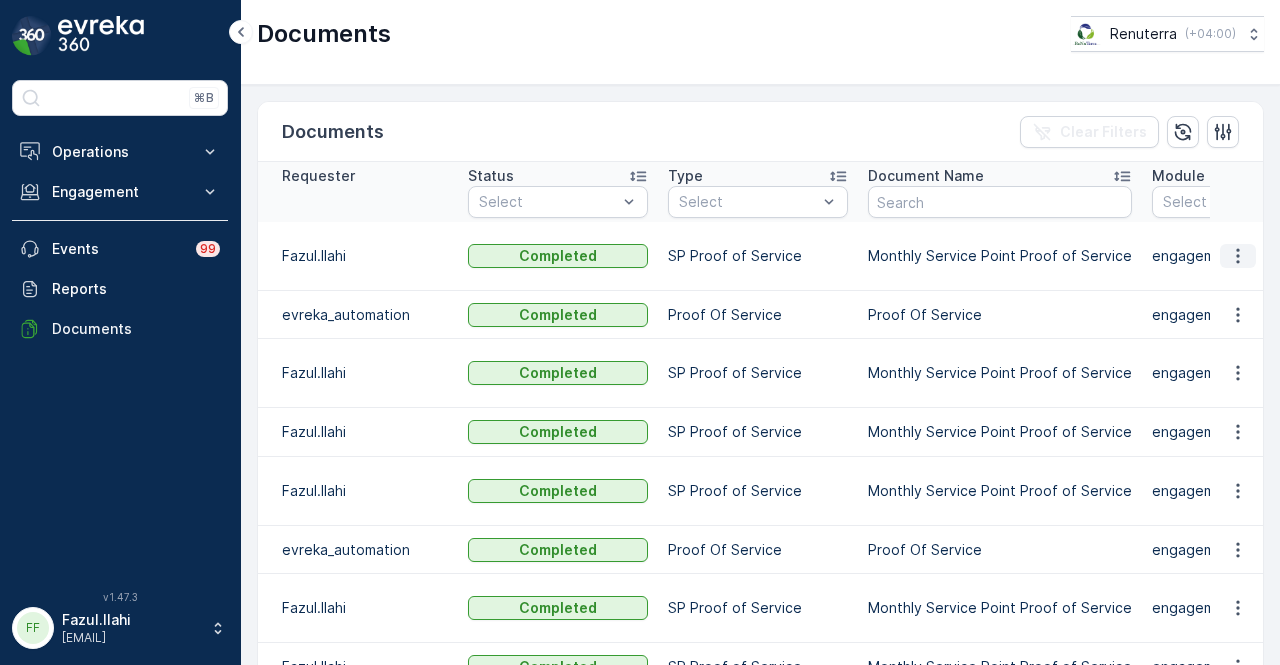 click at bounding box center (1238, 256) 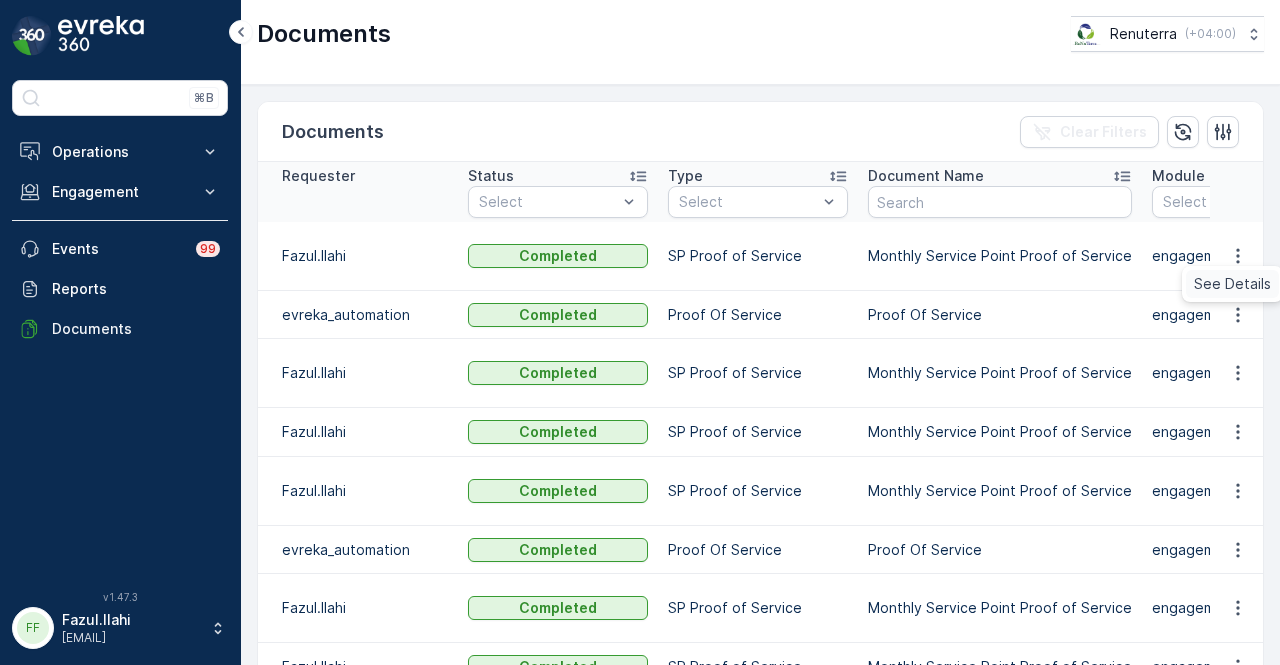 click on "See Details" at bounding box center [1232, 284] 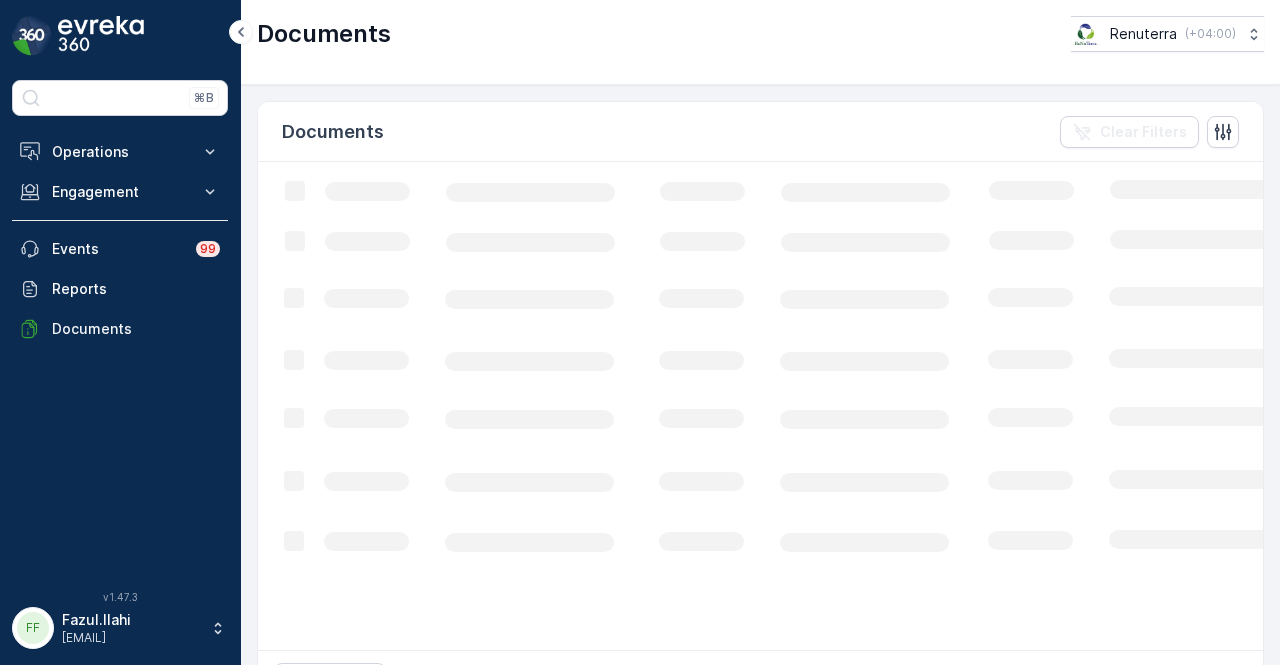 scroll, scrollTop: 0, scrollLeft: 0, axis: both 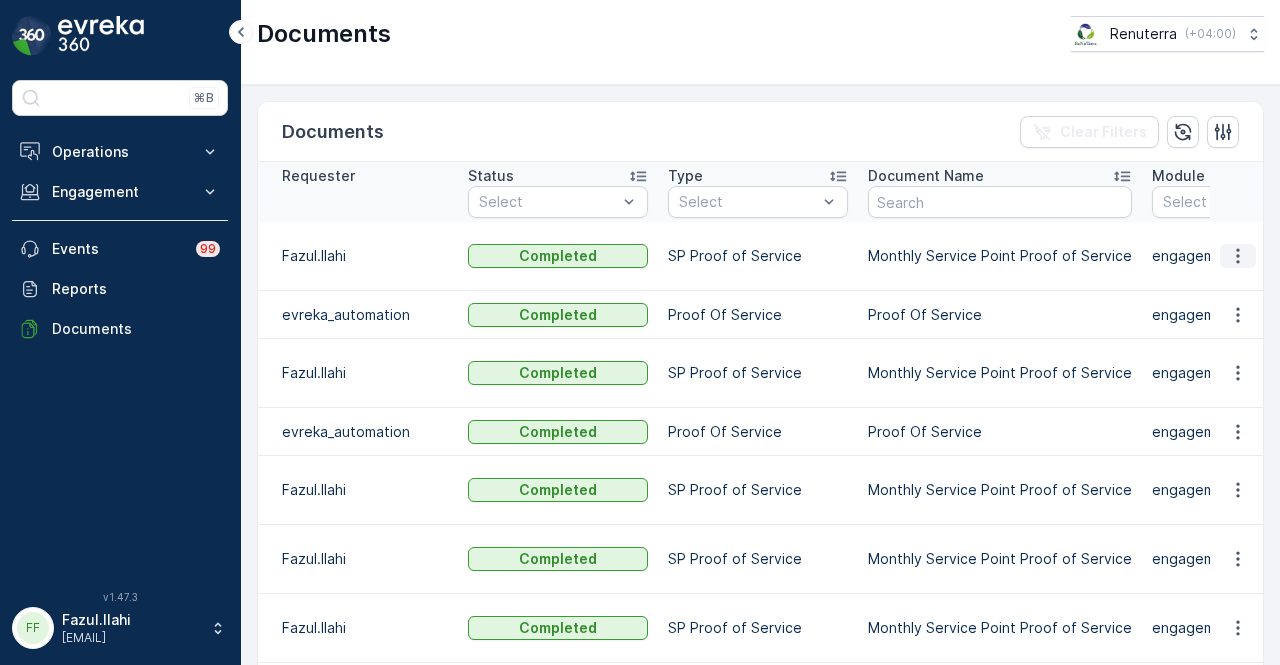 click at bounding box center [1238, 256] 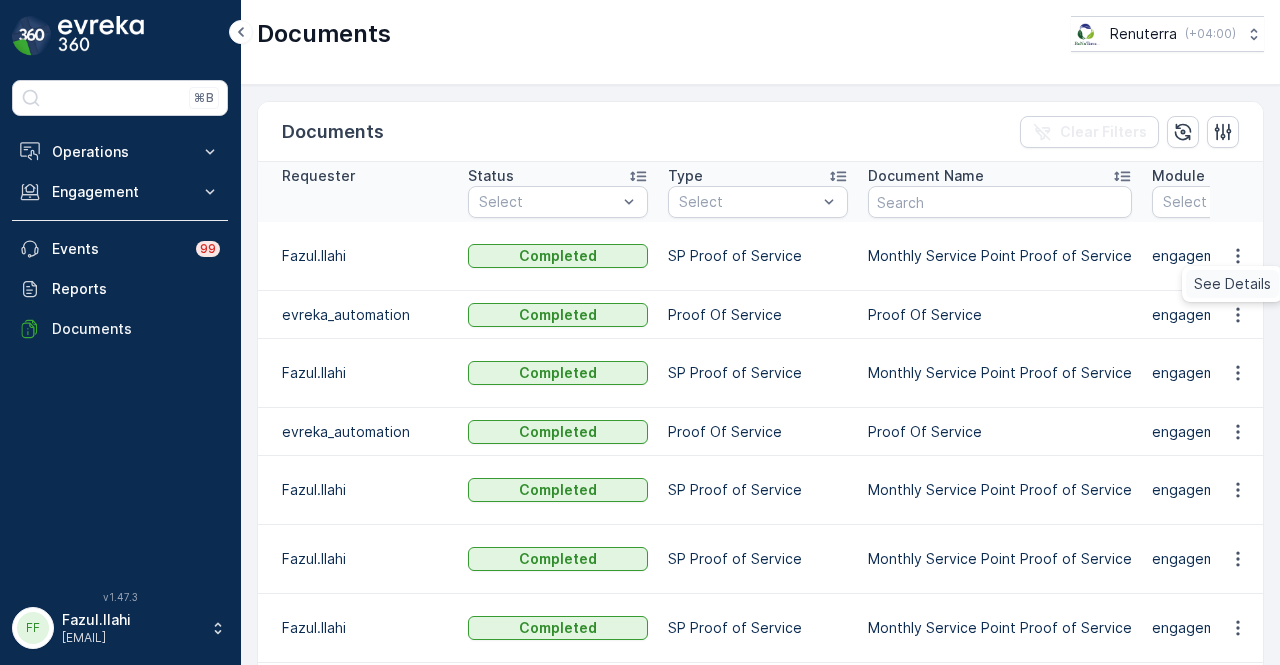 click on "See Details" at bounding box center (1232, 284) 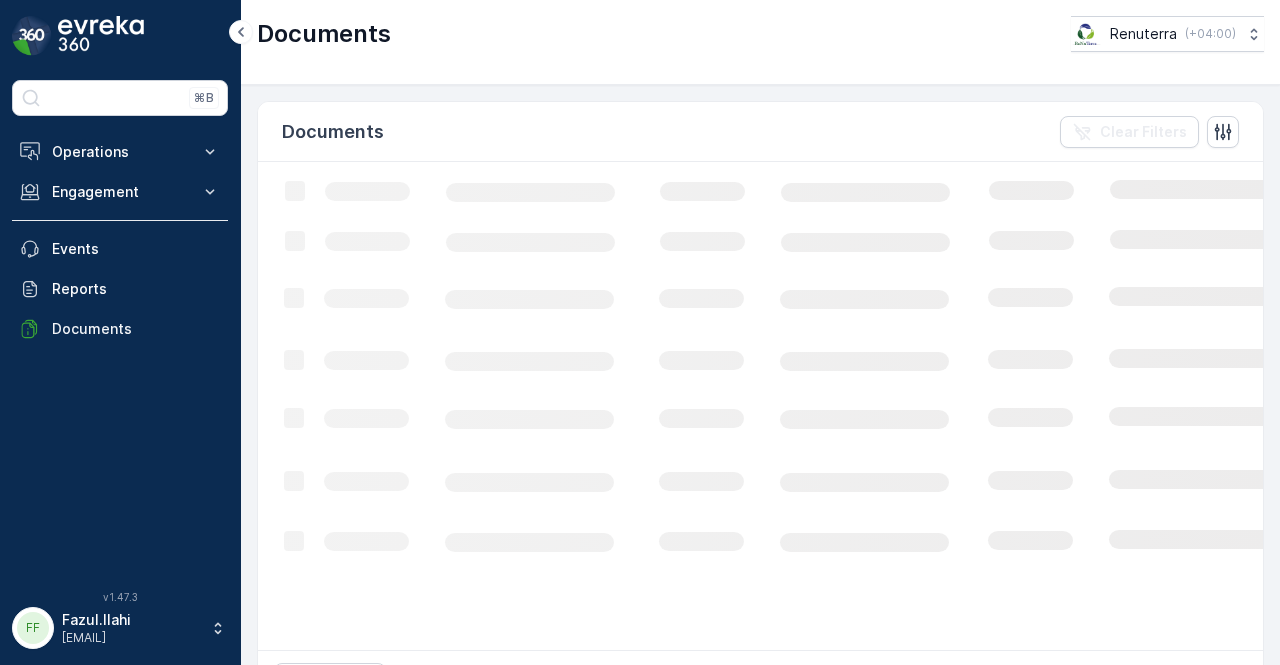 scroll, scrollTop: 0, scrollLeft: 0, axis: both 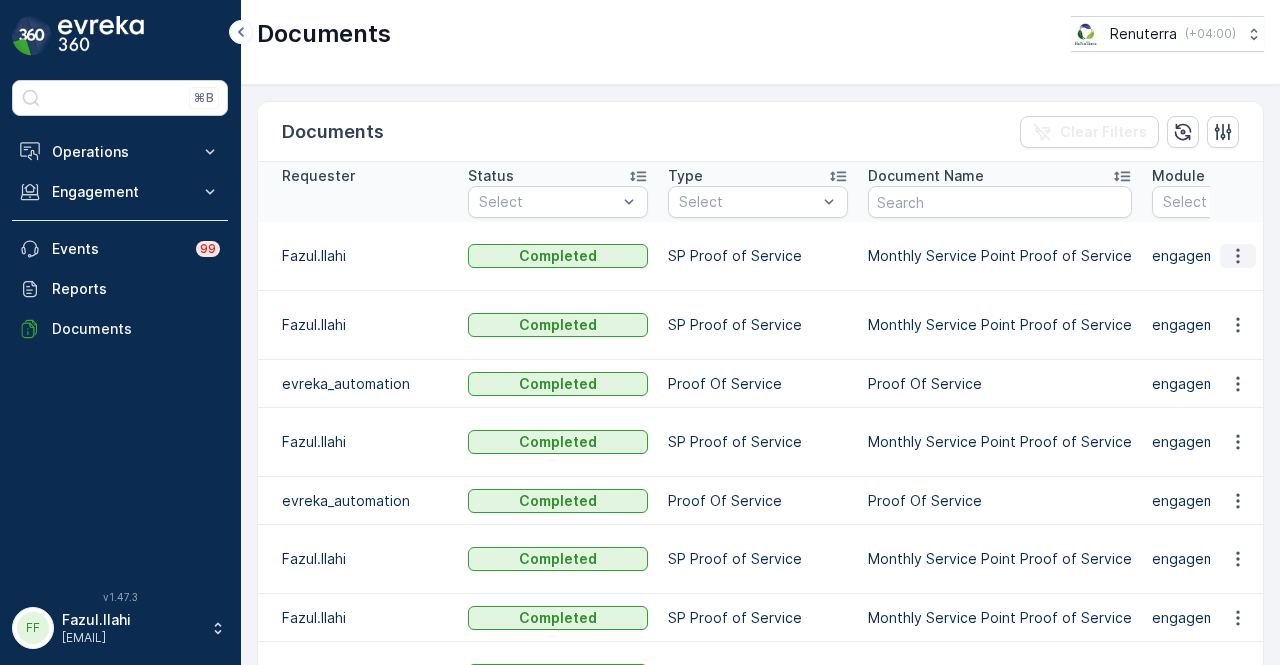 click 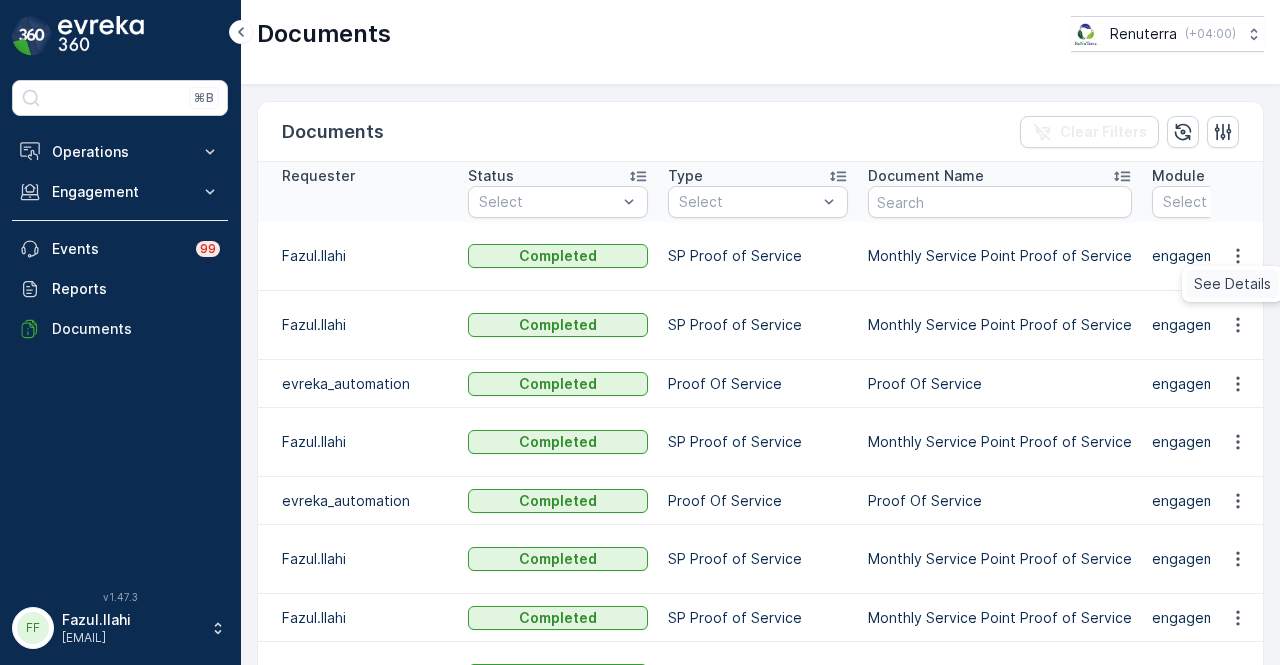 click on "See Details" at bounding box center (1232, 284) 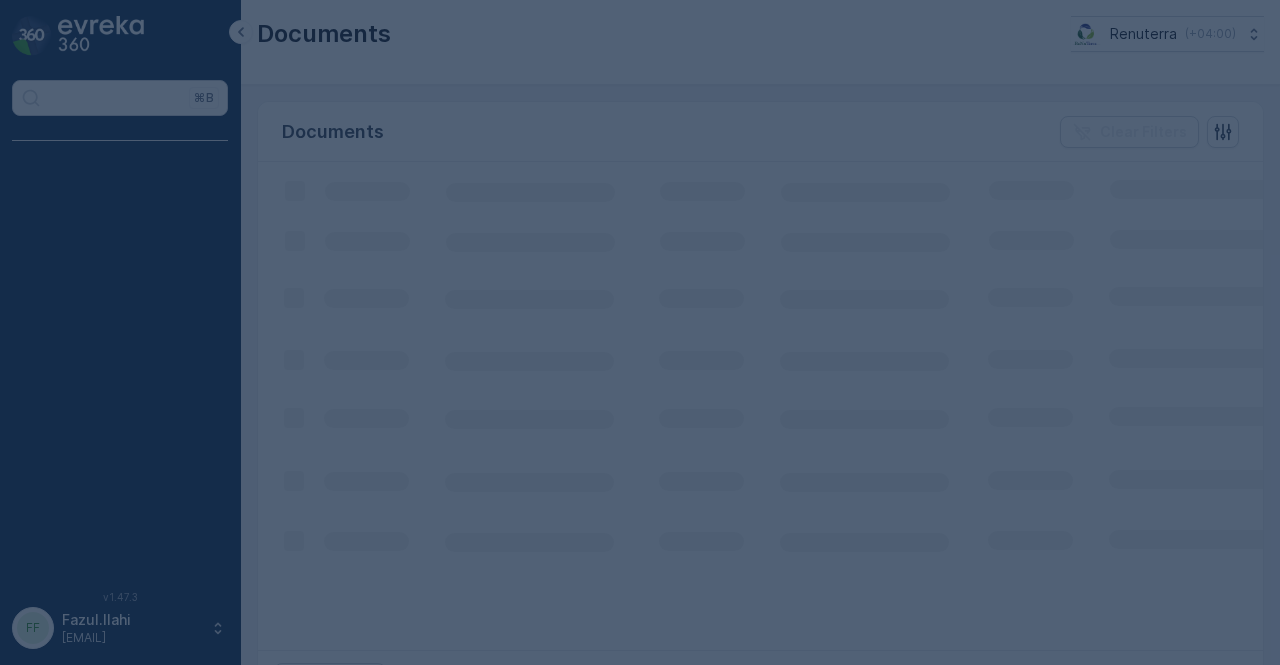 scroll, scrollTop: 0, scrollLeft: 0, axis: both 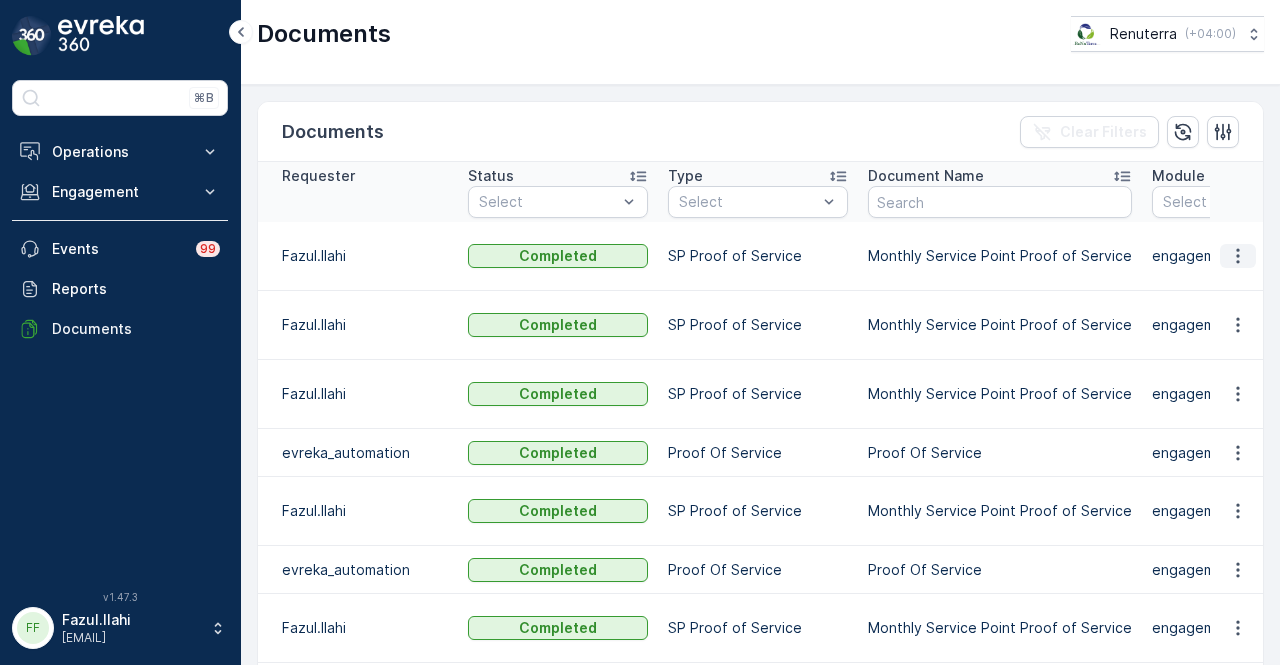 click at bounding box center (1238, 256) 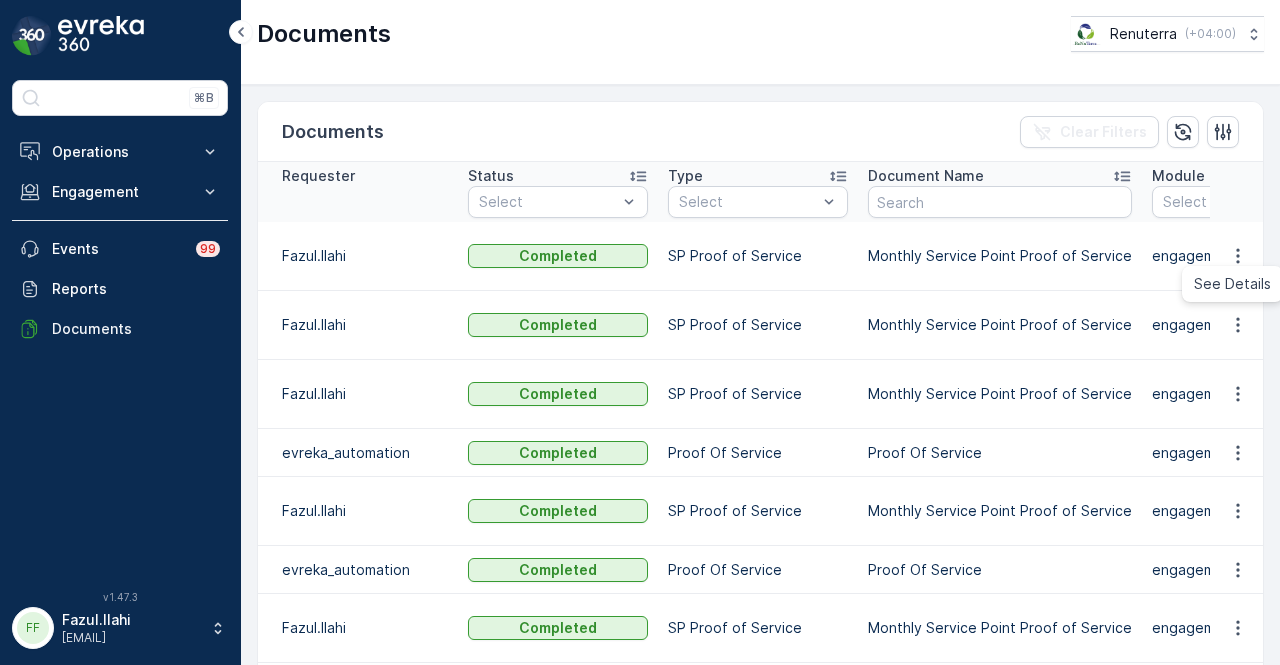 click on "See Details" at bounding box center (1232, 284) 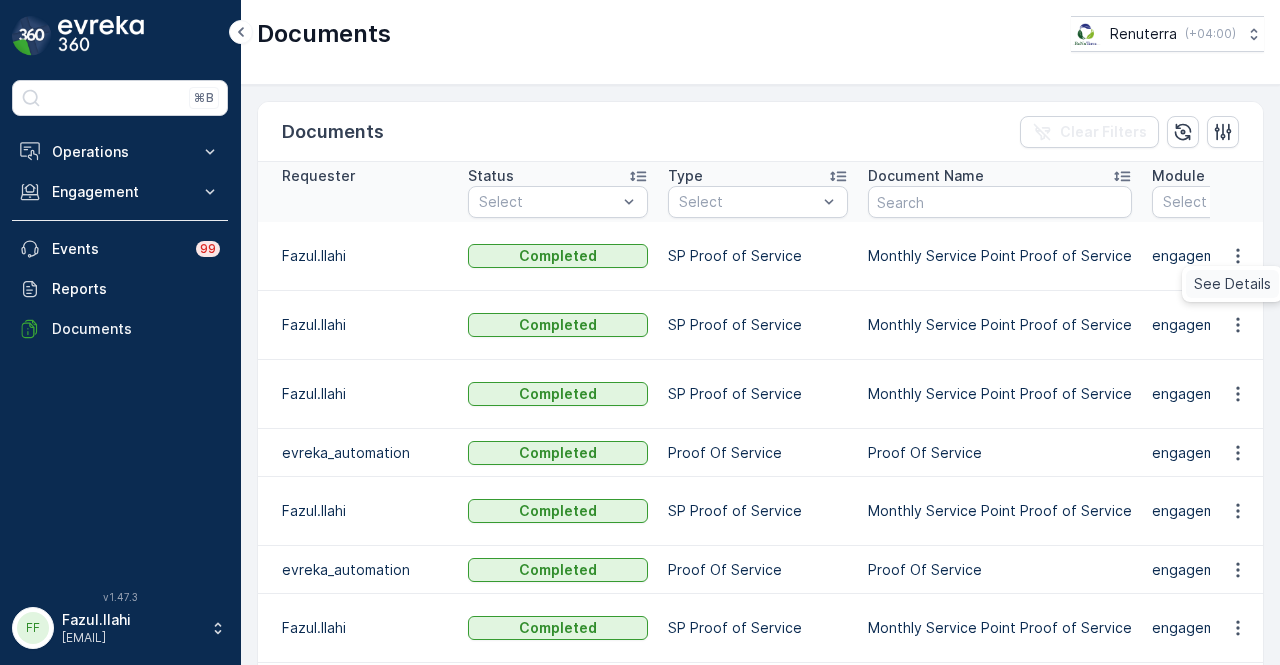 click on "See Details" at bounding box center [1232, 284] 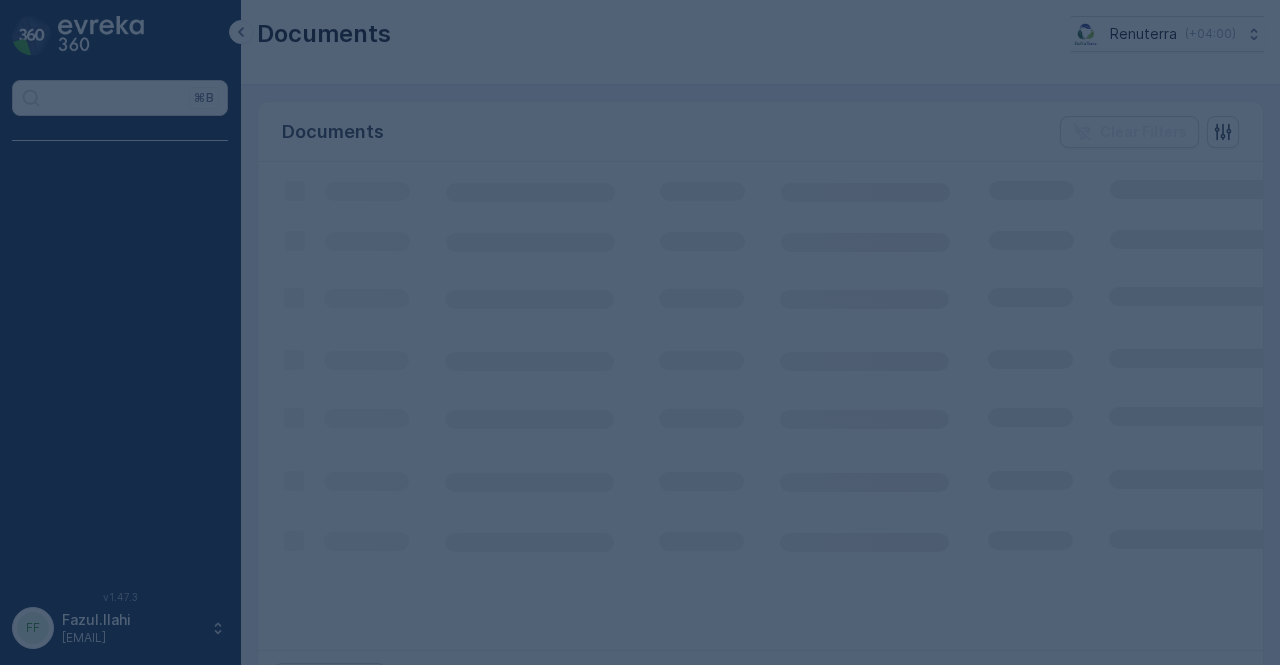 scroll, scrollTop: 0, scrollLeft: 0, axis: both 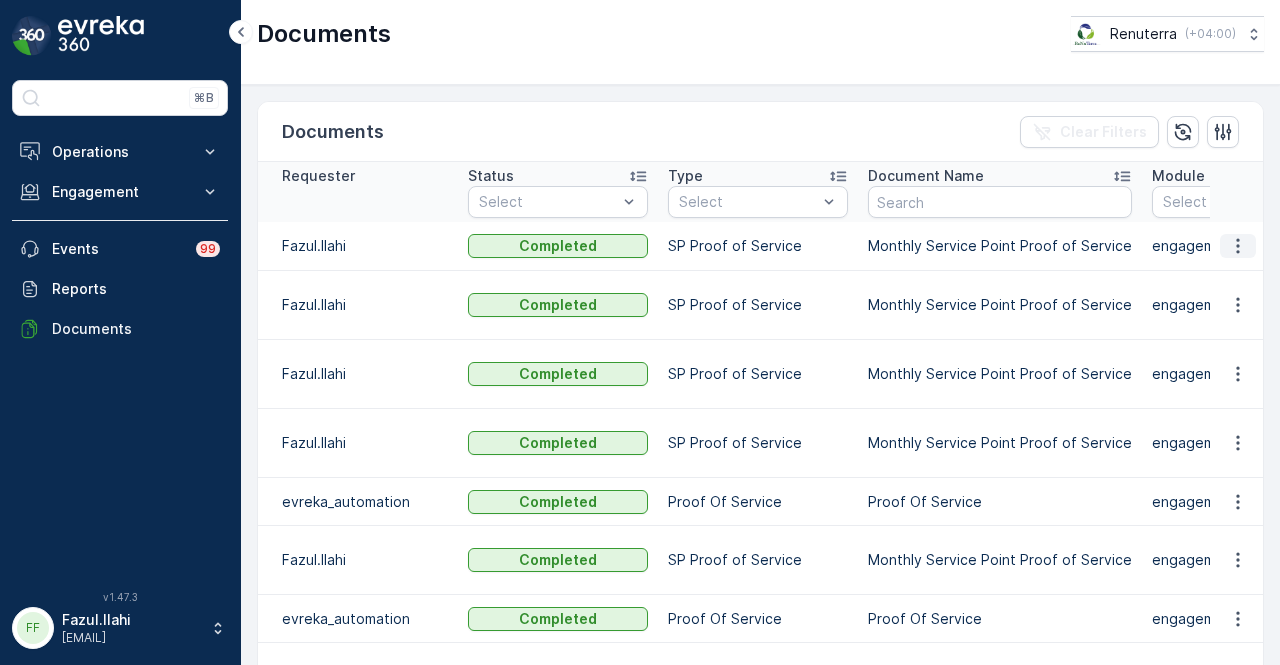 click 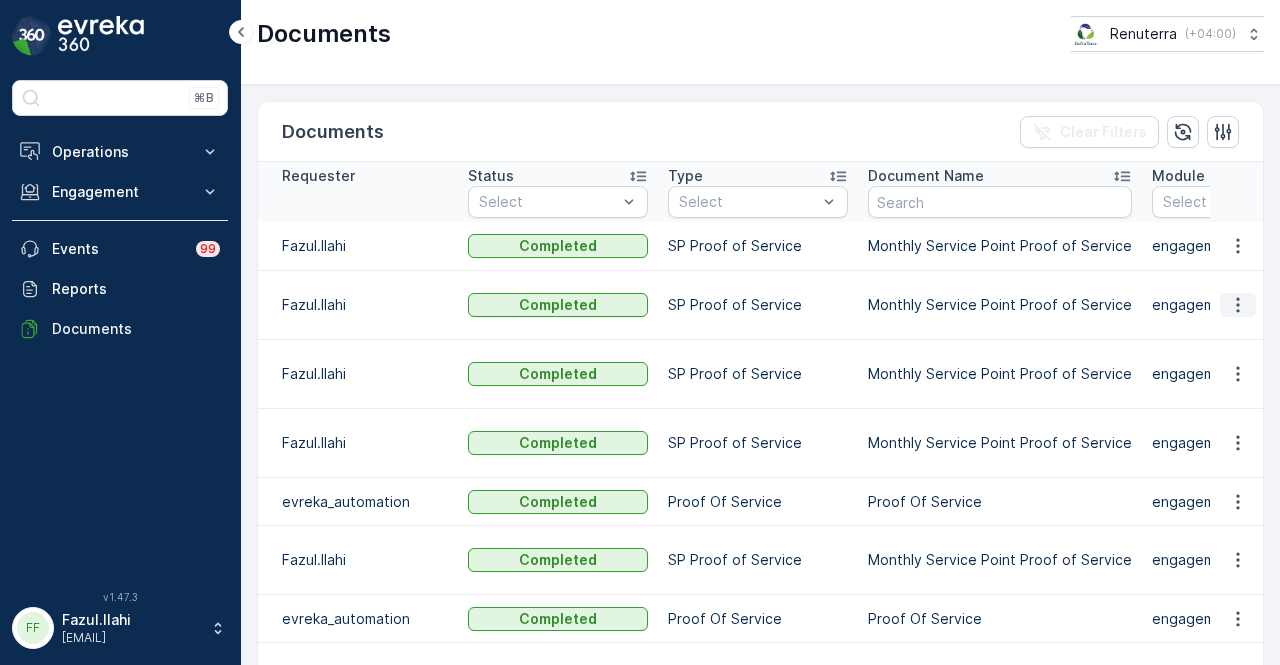 click 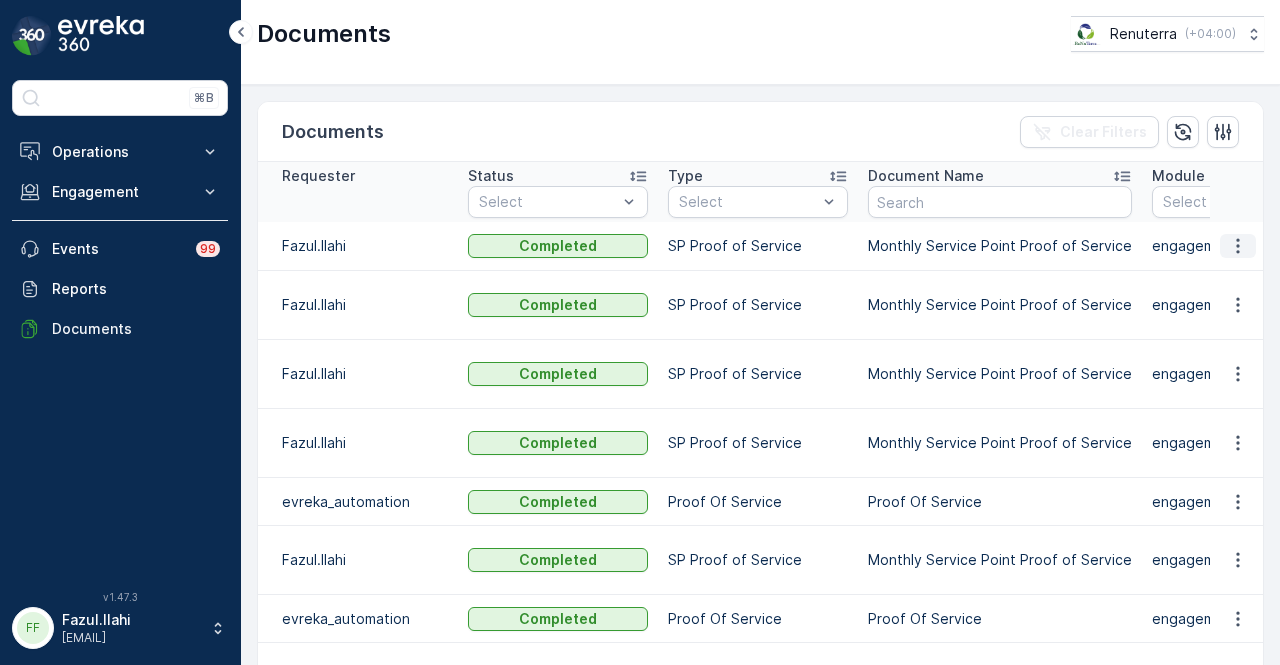 click 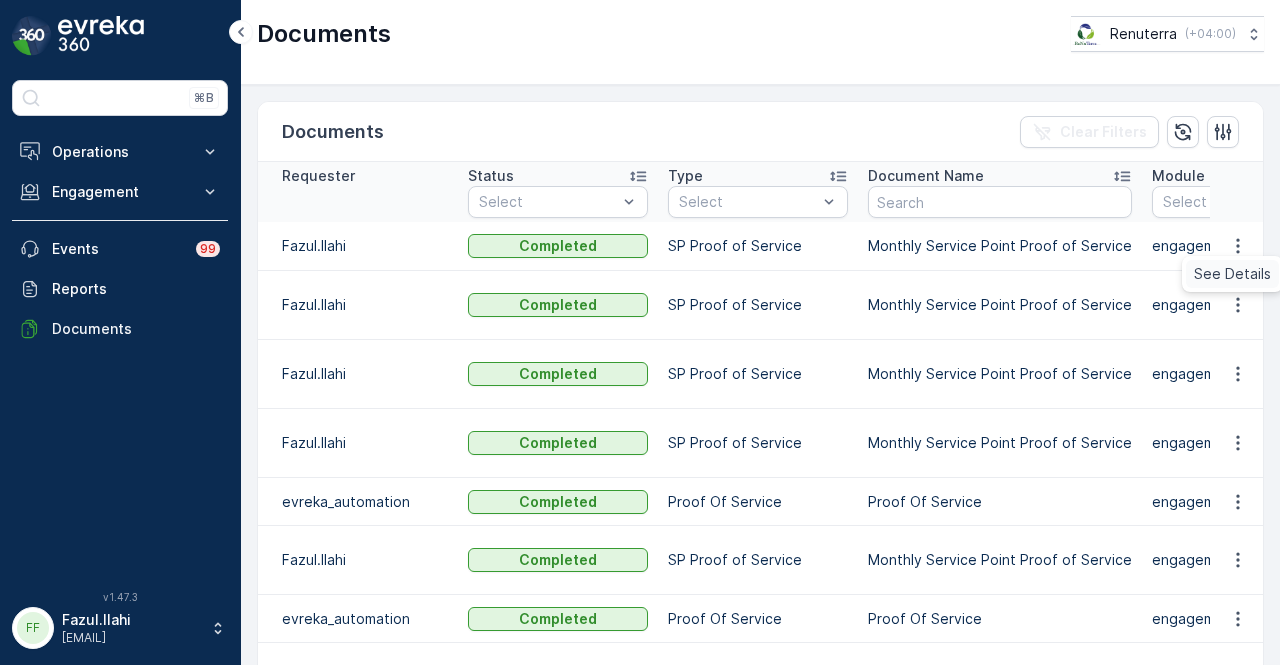click on "See Details" at bounding box center (1232, 274) 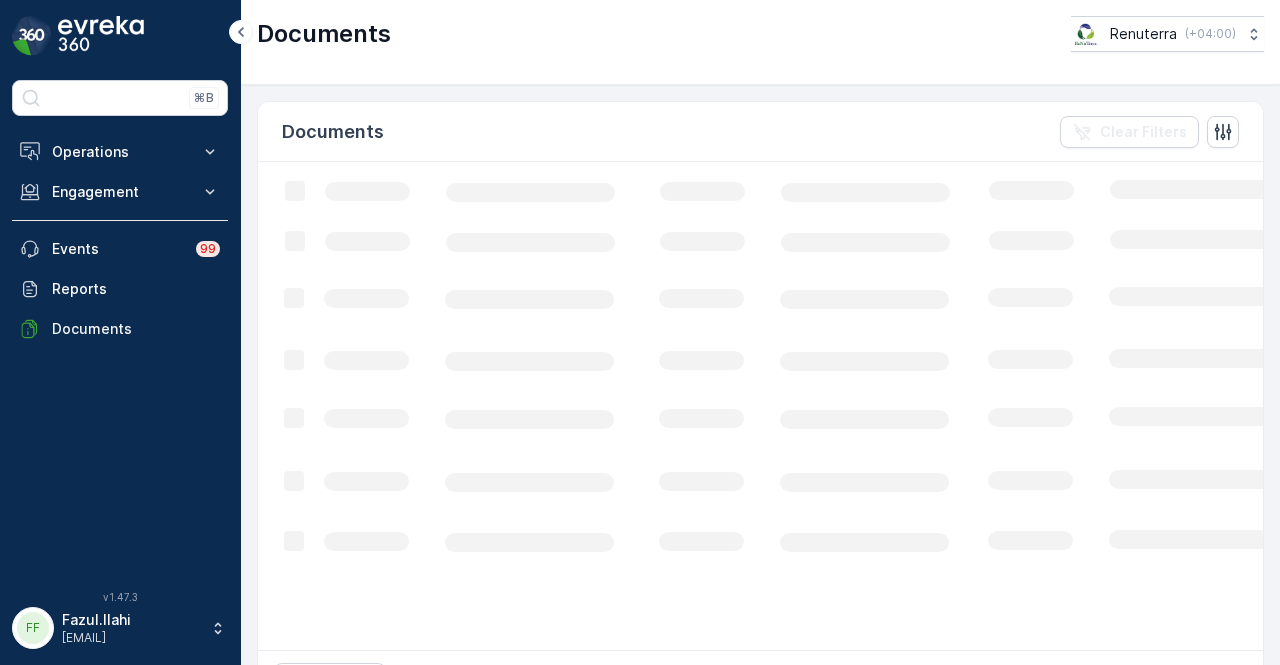 scroll, scrollTop: 0, scrollLeft: 0, axis: both 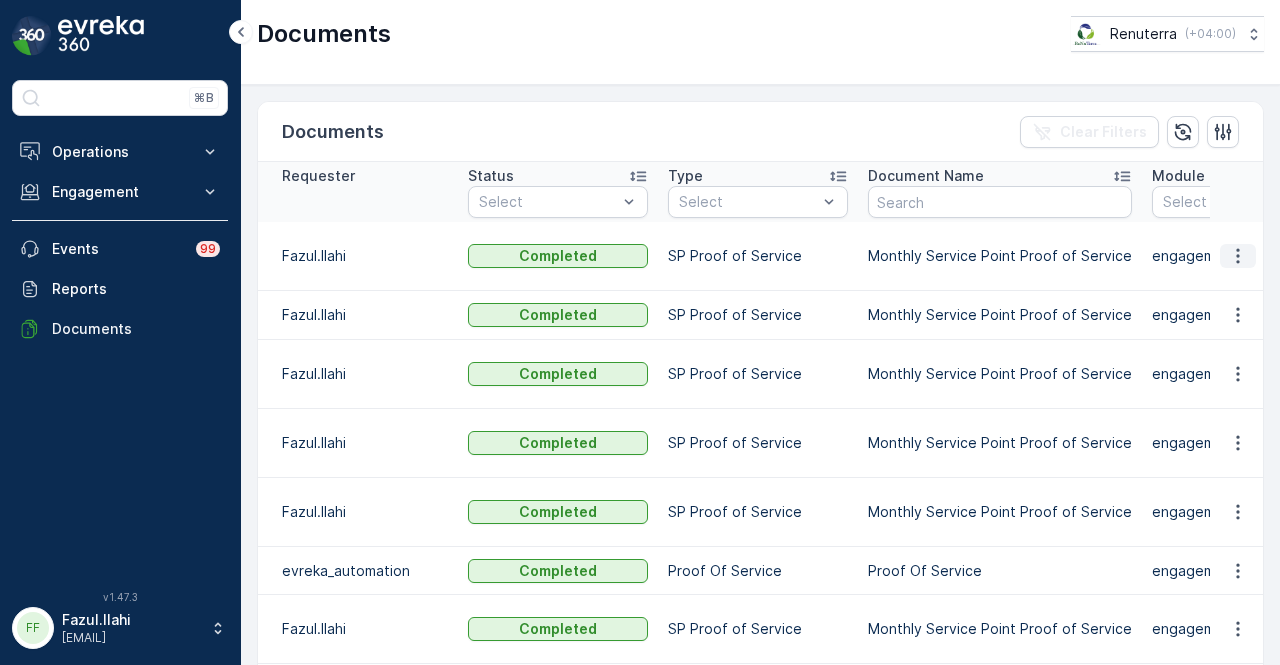 click 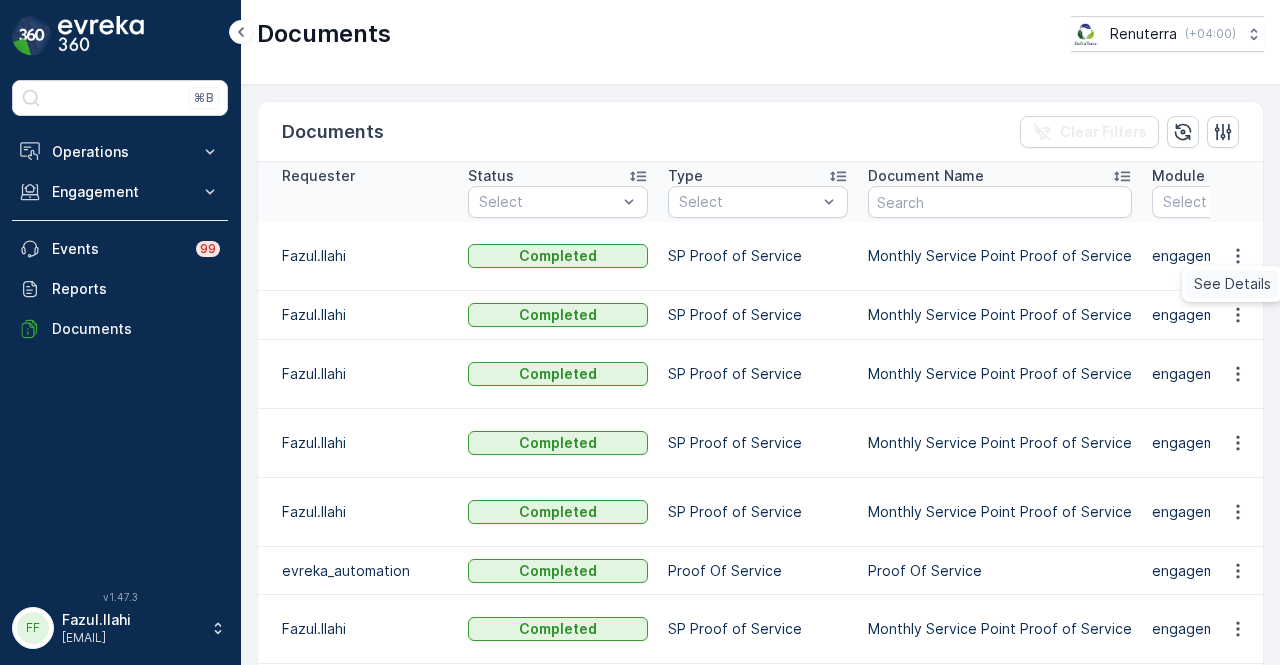 click on "See Details" at bounding box center (1232, 284) 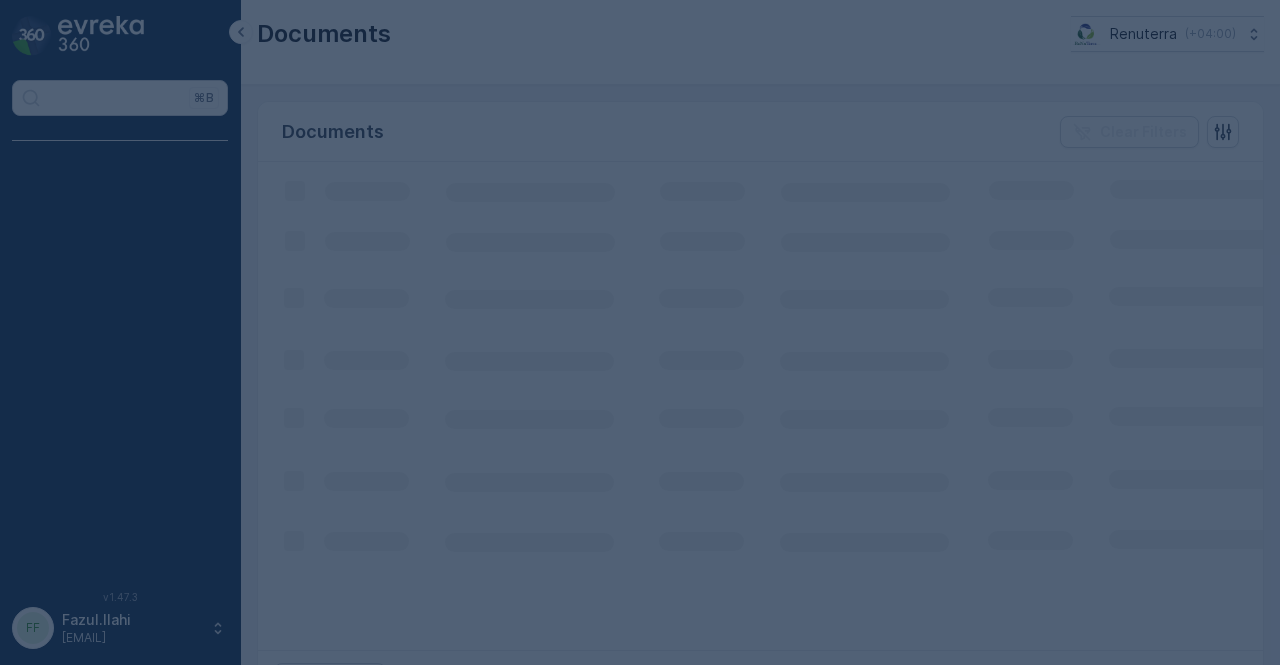 scroll, scrollTop: 0, scrollLeft: 0, axis: both 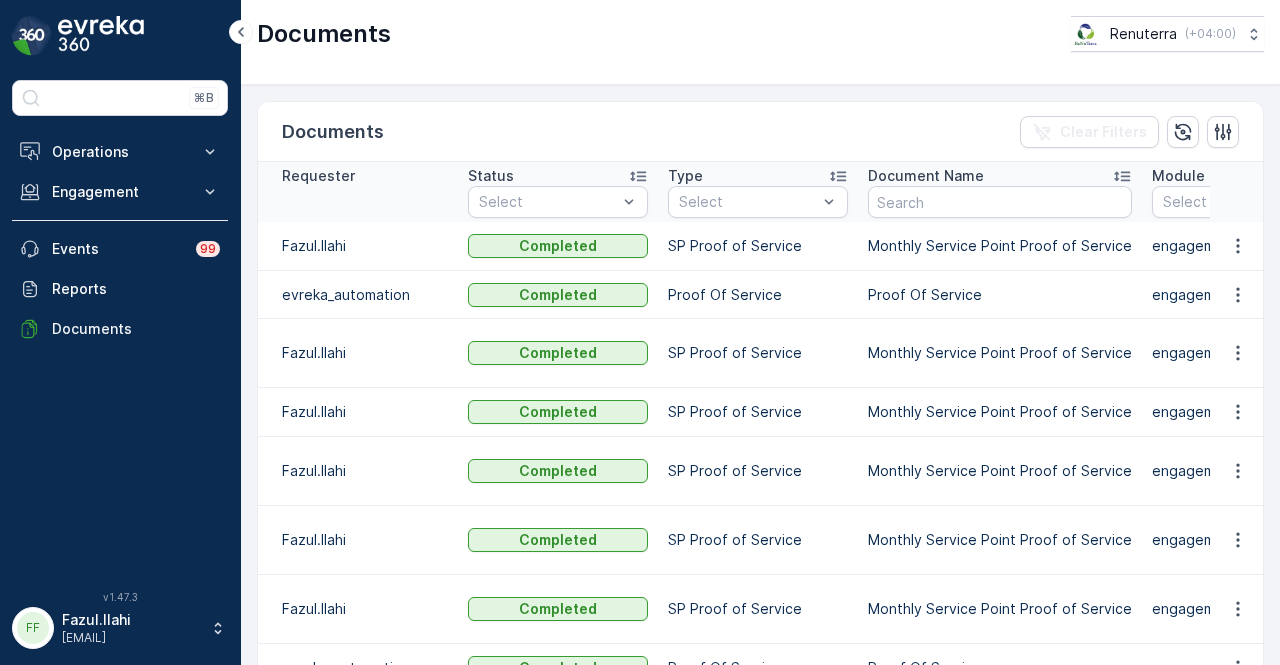click at bounding box center (1237, 246) 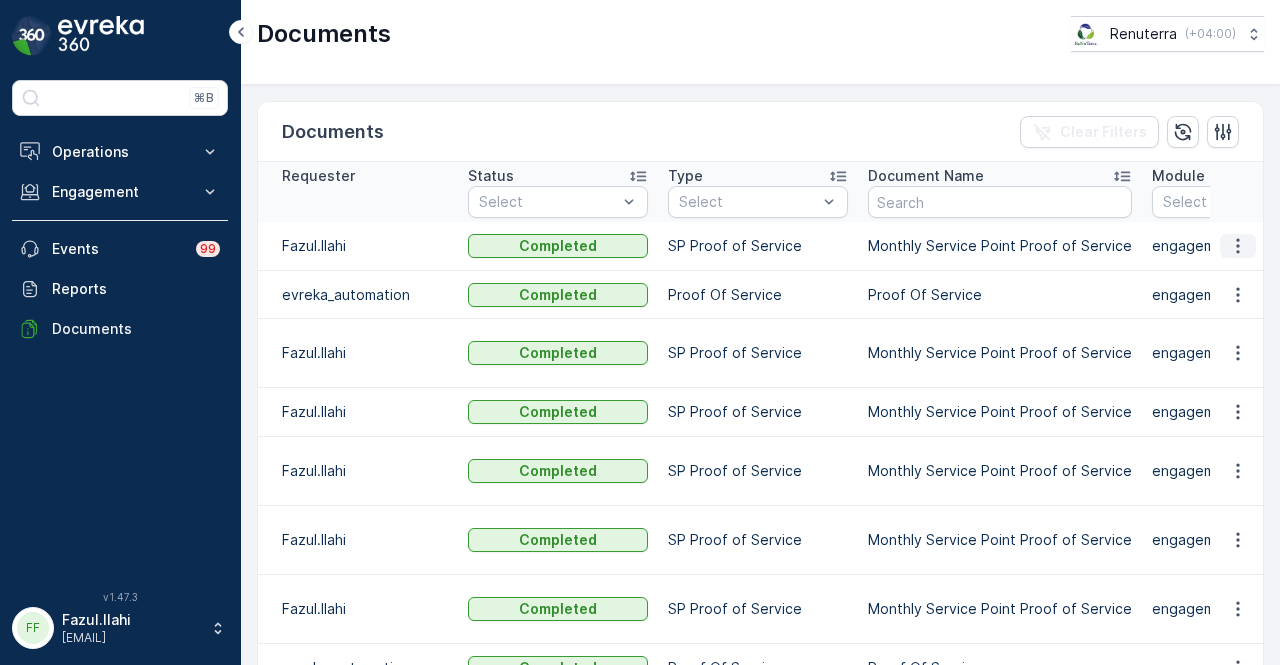 click 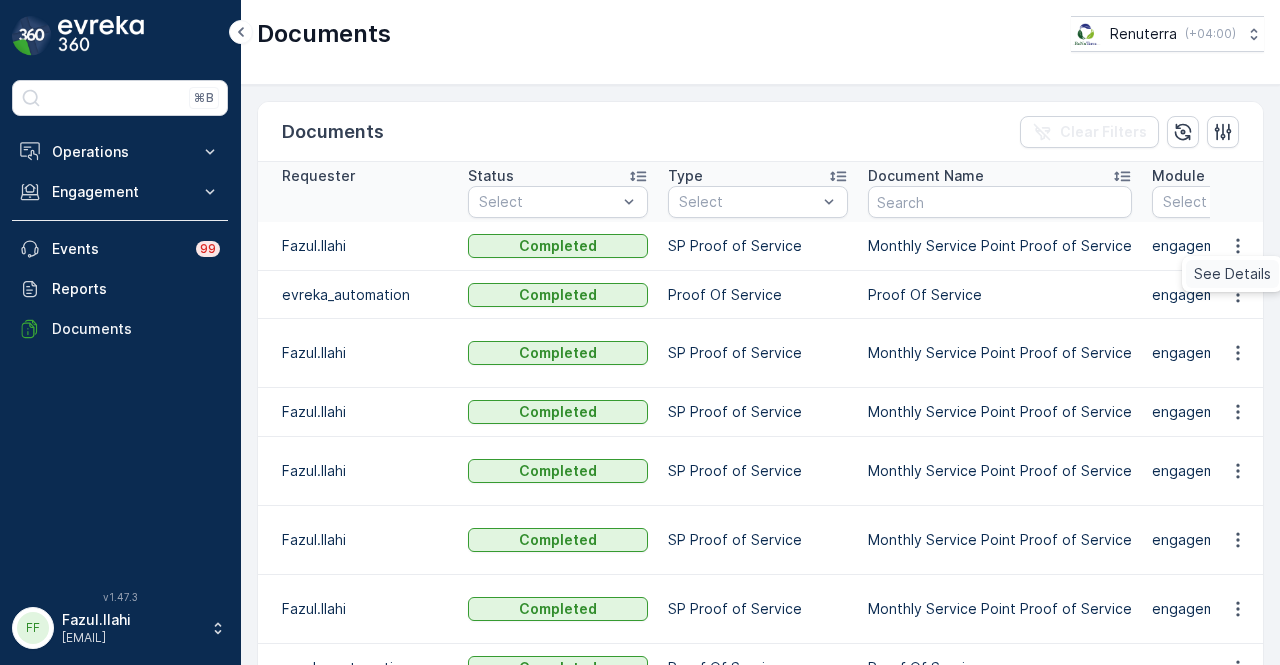 click on "See Details" at bounding box center (1232, 274) 